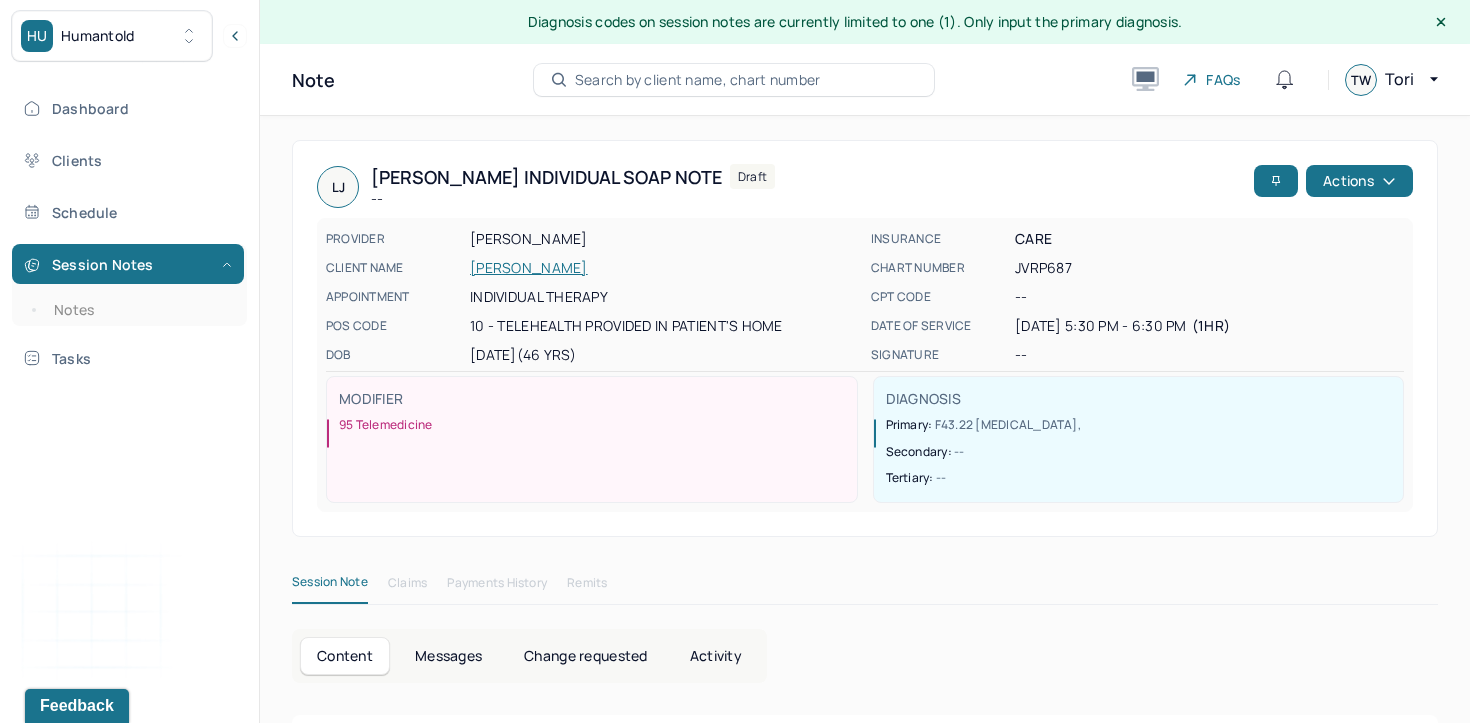 scroll, scrollTop: 0, scrollLeft: 0, axis: both 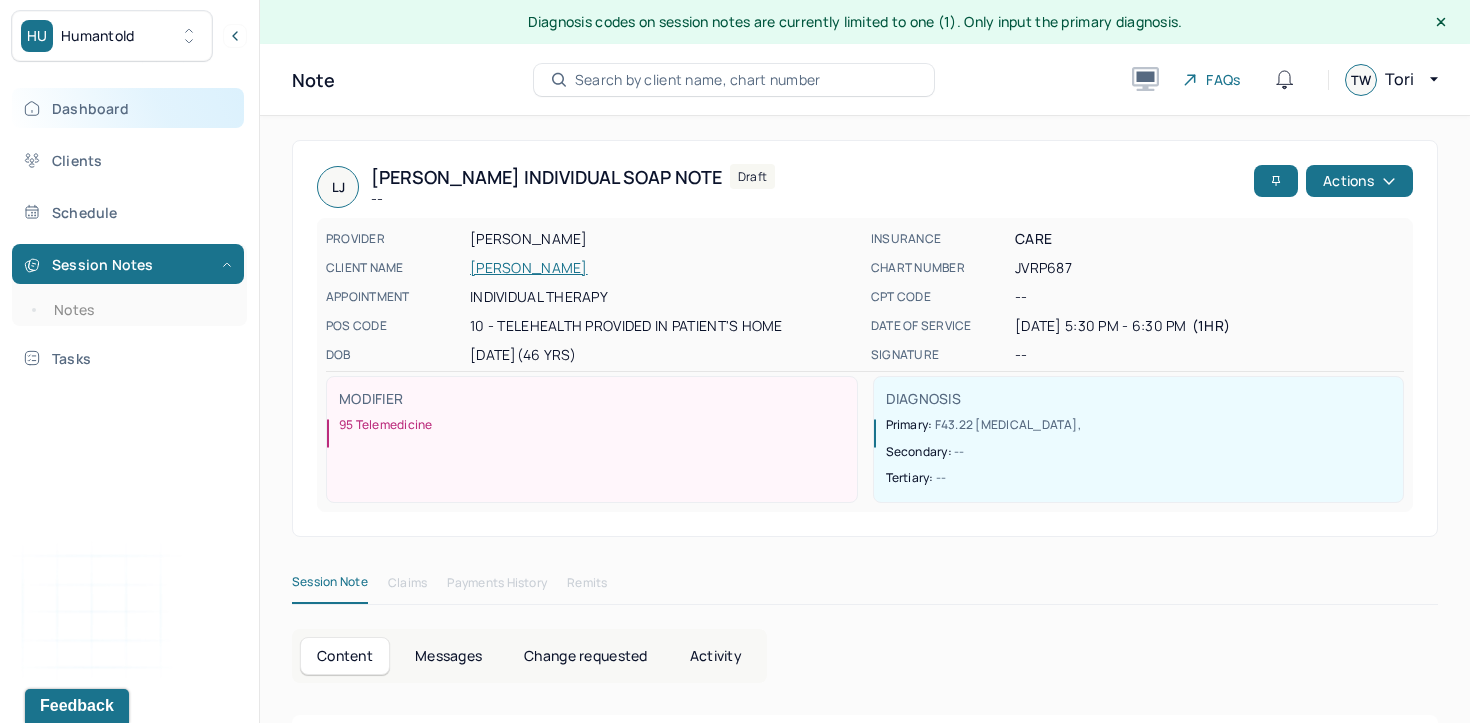 click on "Dashboard" at bounding box center [128, 108] 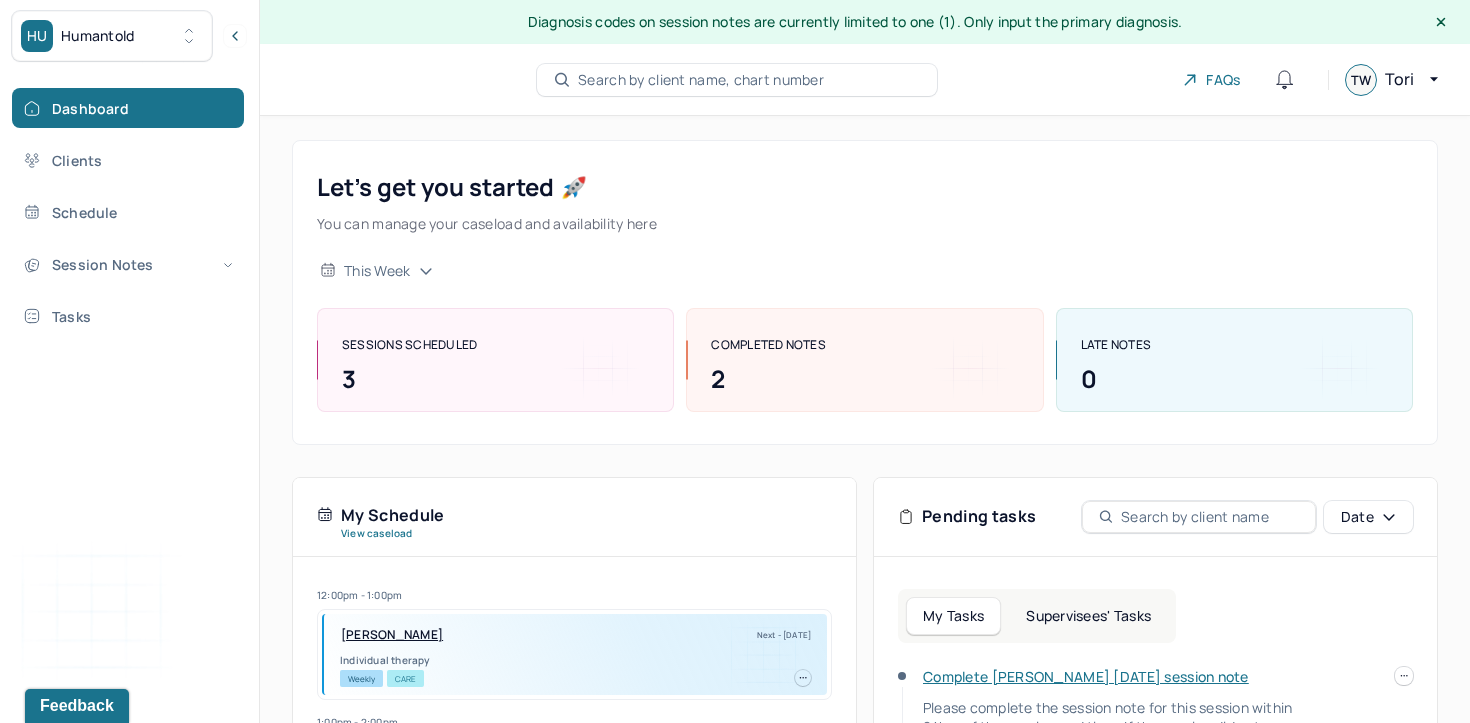click on "Search by client name, chart number" at bounding box center (701, 80) 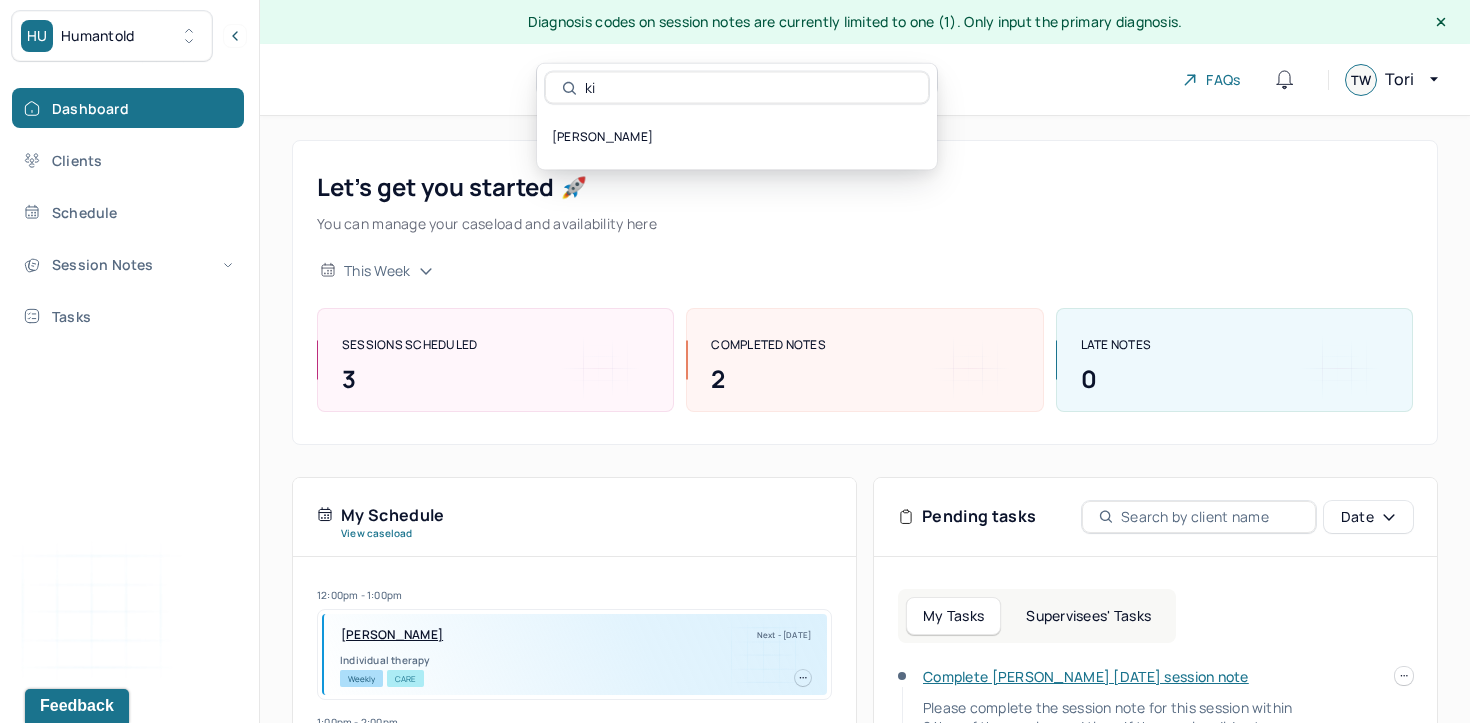 type on "k" 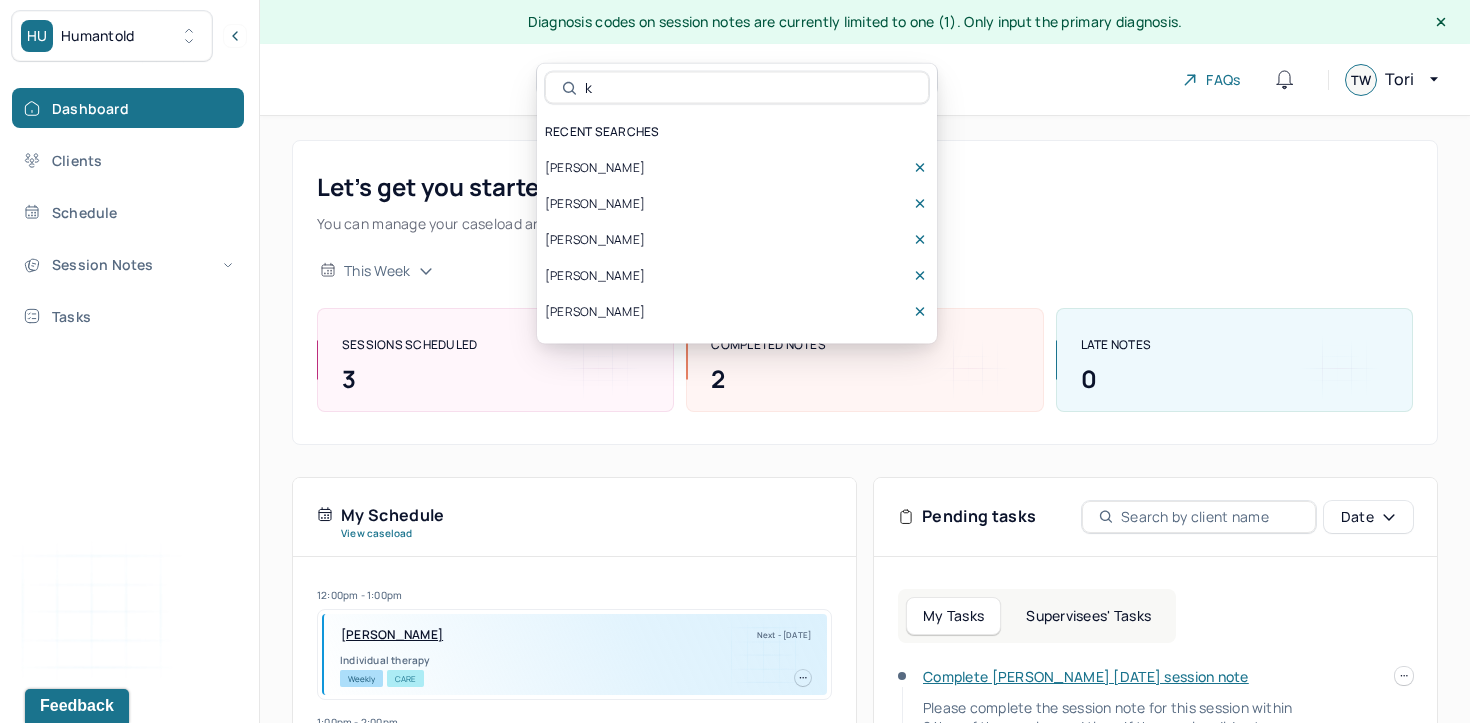 type 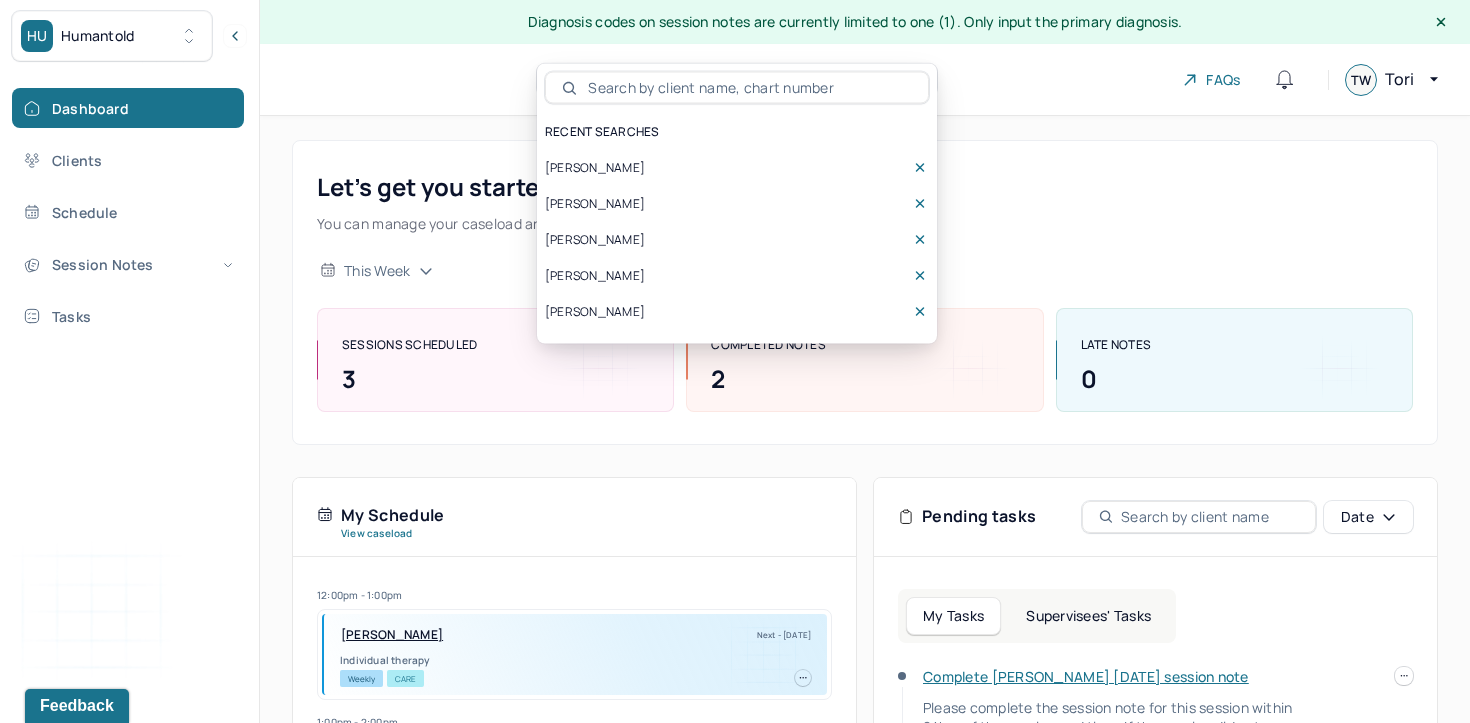 click on "Let’s get you started 🚀 You can manage your caseload and availability here   this week   SESSIONS SCHEDULED 3 COMPLETED NOTES 2 LATE NOTES 0" at bounding box center (865, 292) 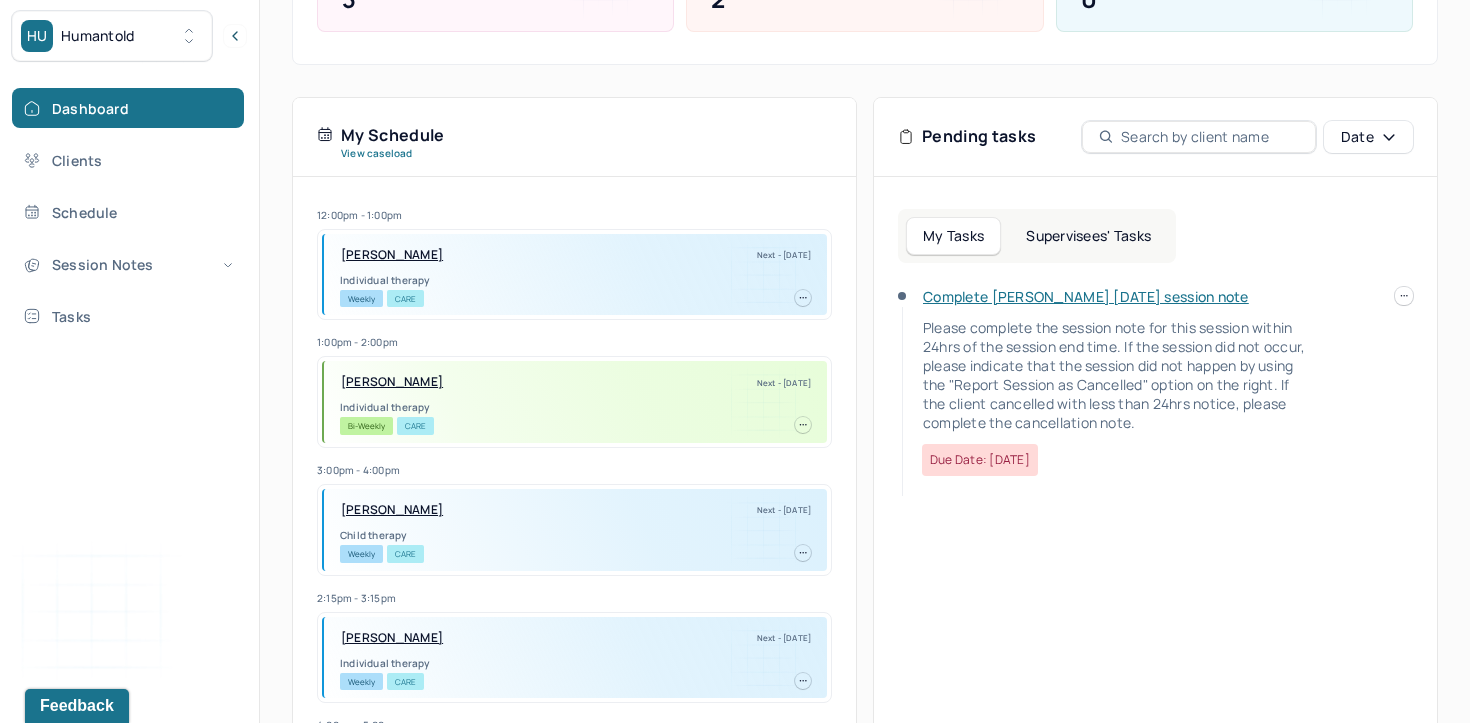 scroll, scrollTop: 402, scrollLeft: 0, axis: vertical 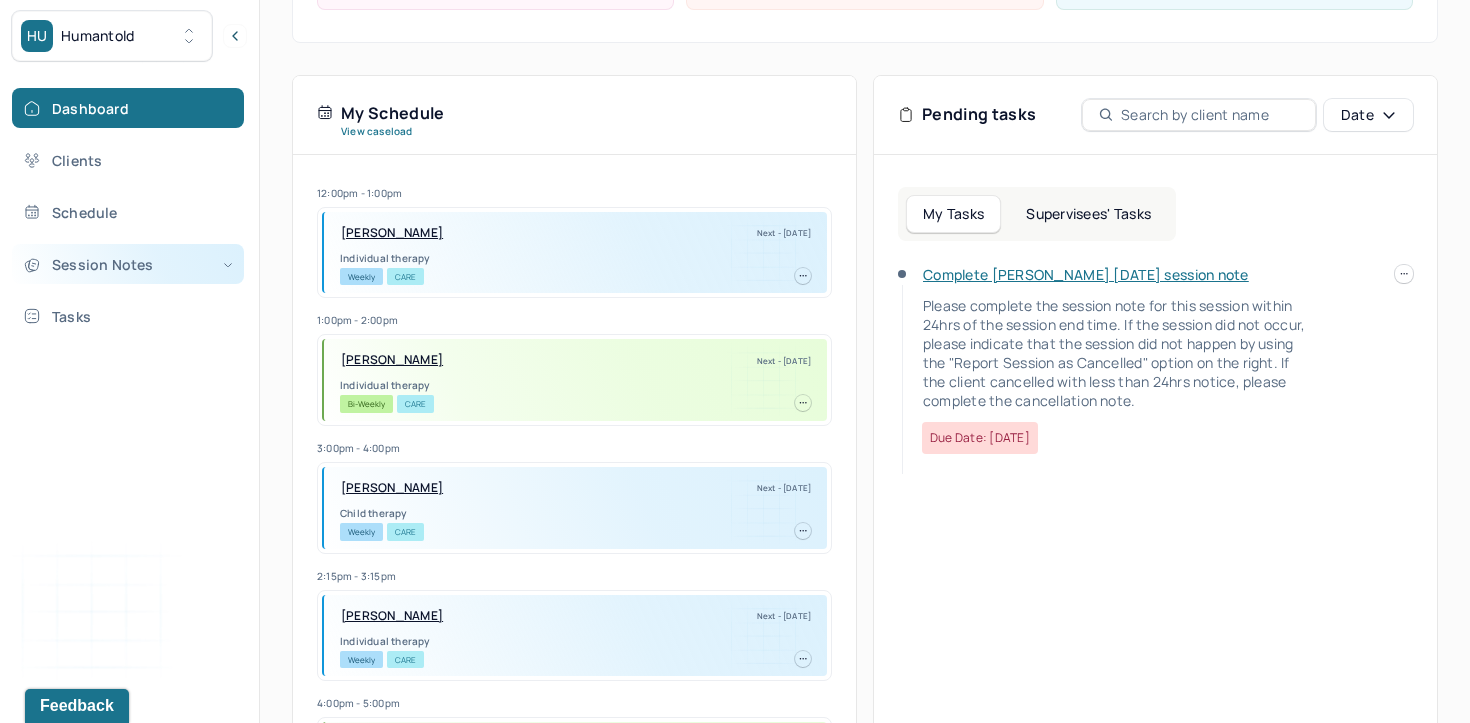 click on "Session Notes" at bounding box center [128, 264] 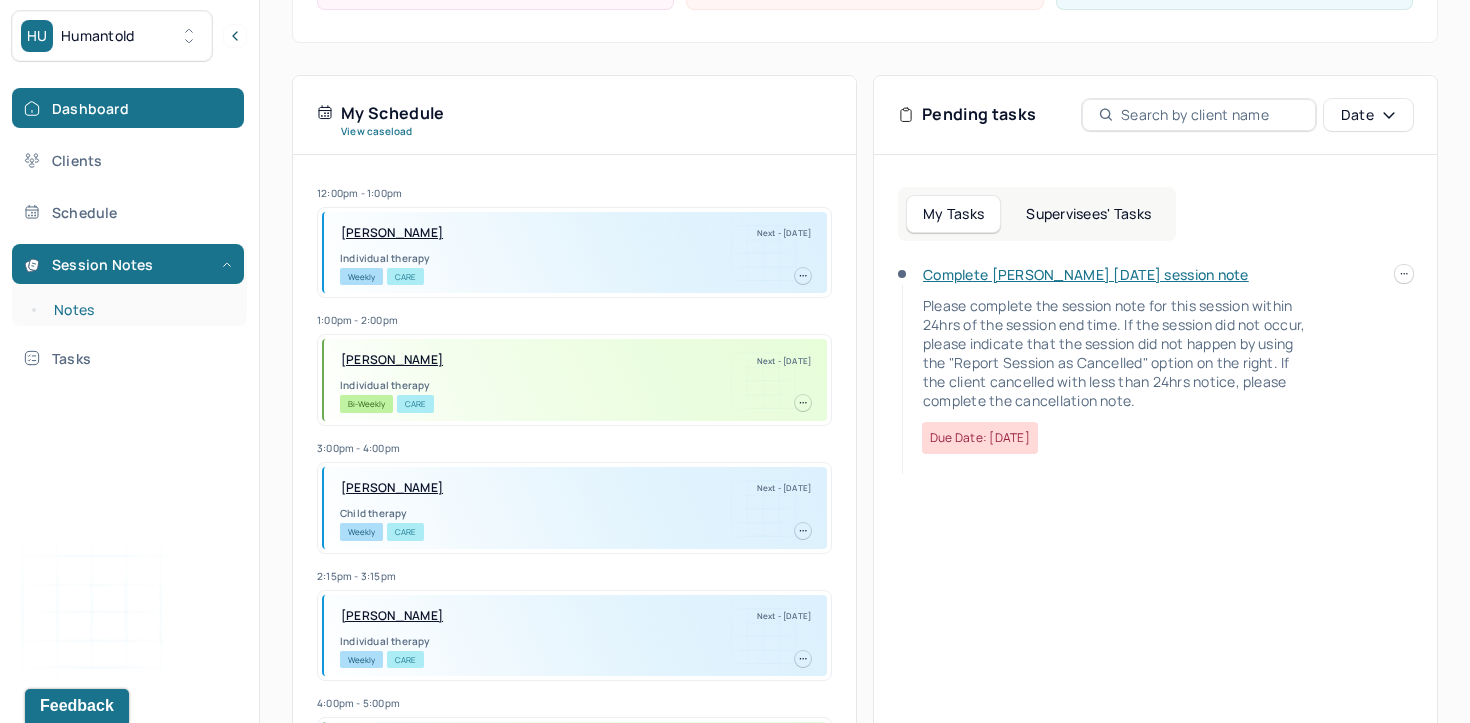 click on "Notes" at bounding box center (139, 310) 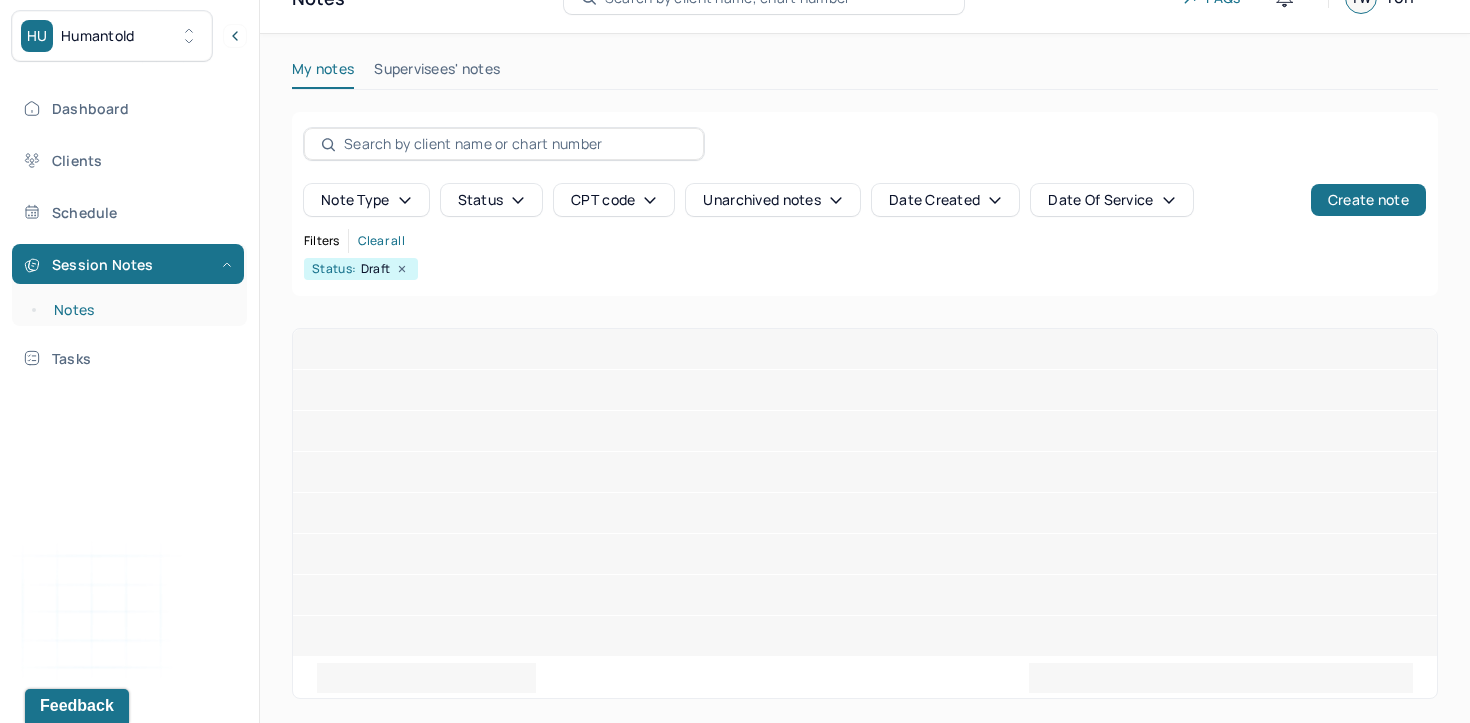 scroll, scrollTop: 0, scrollLeft: 0, axis: both 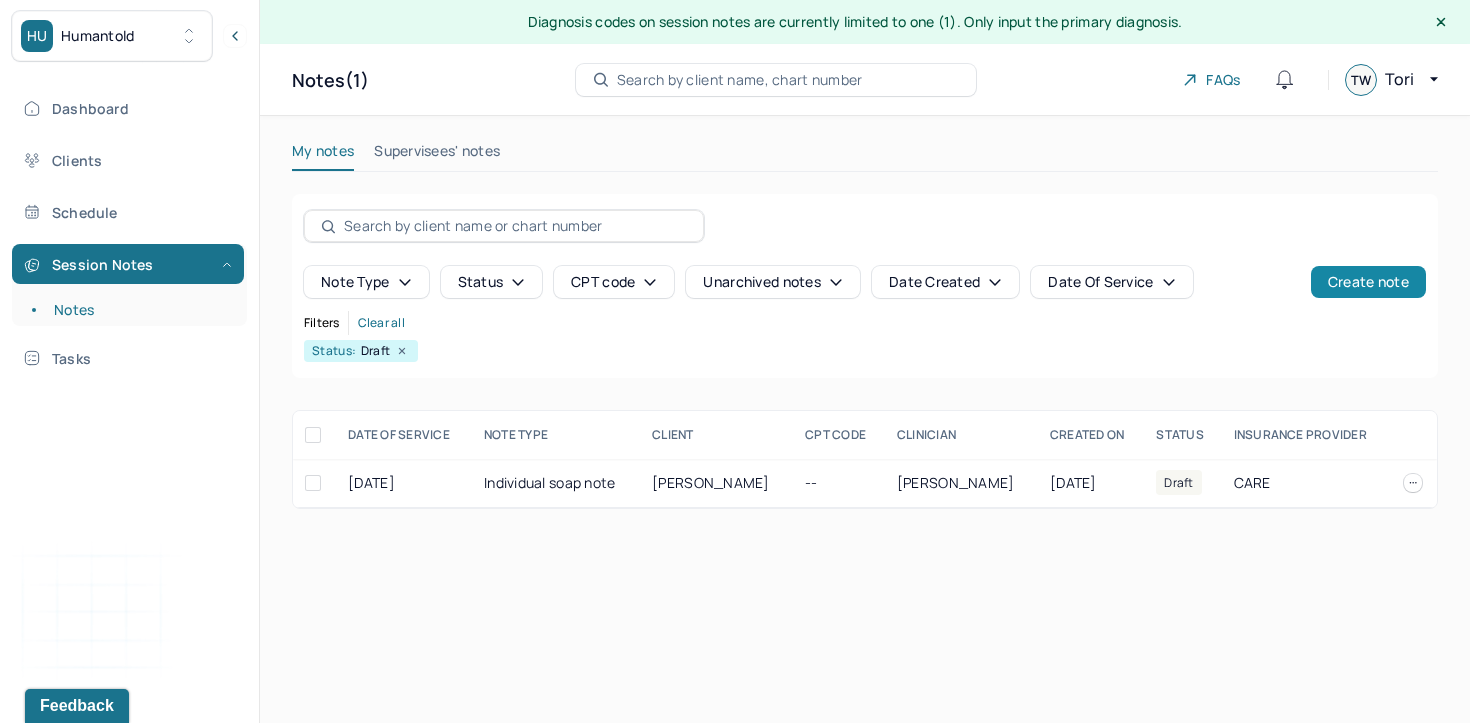 click on "Create note" at bounding box center [1368, 282] 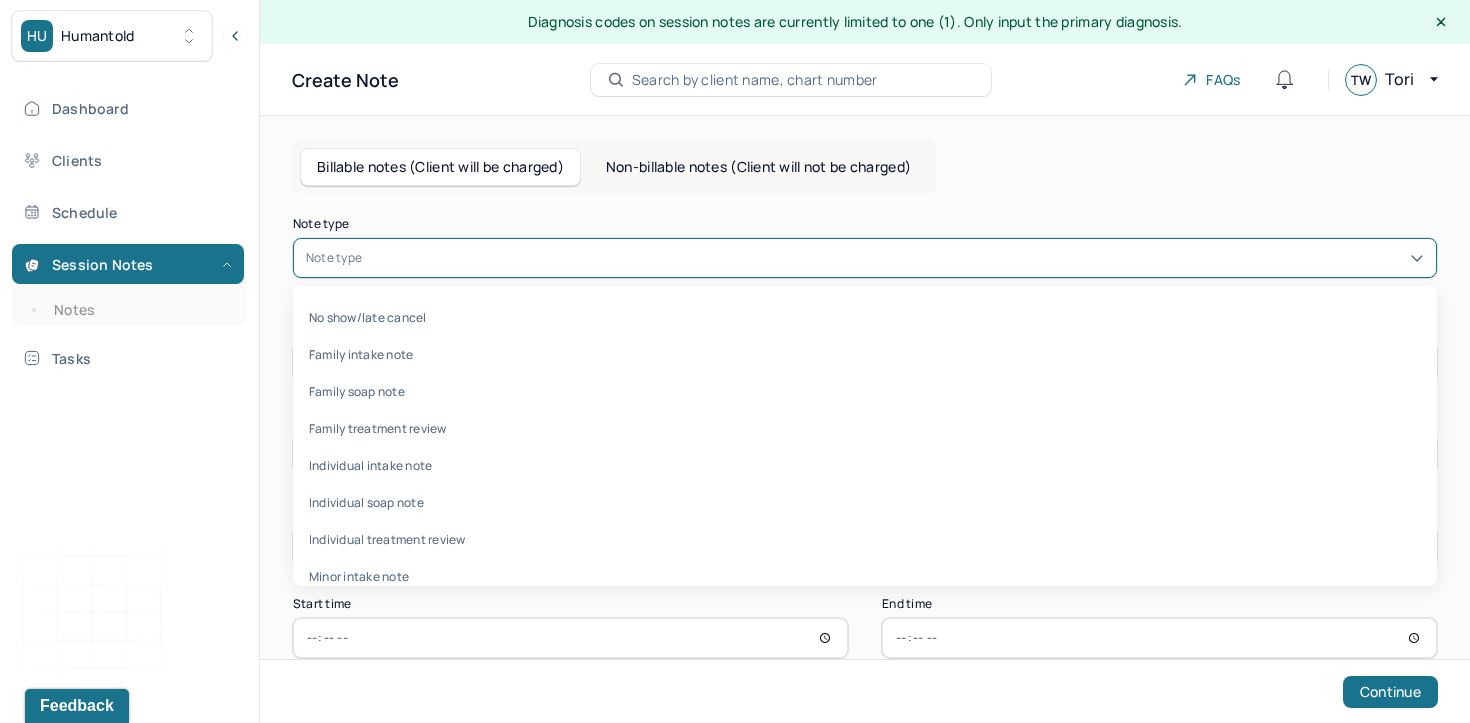 click at bounding box center [895, 258] 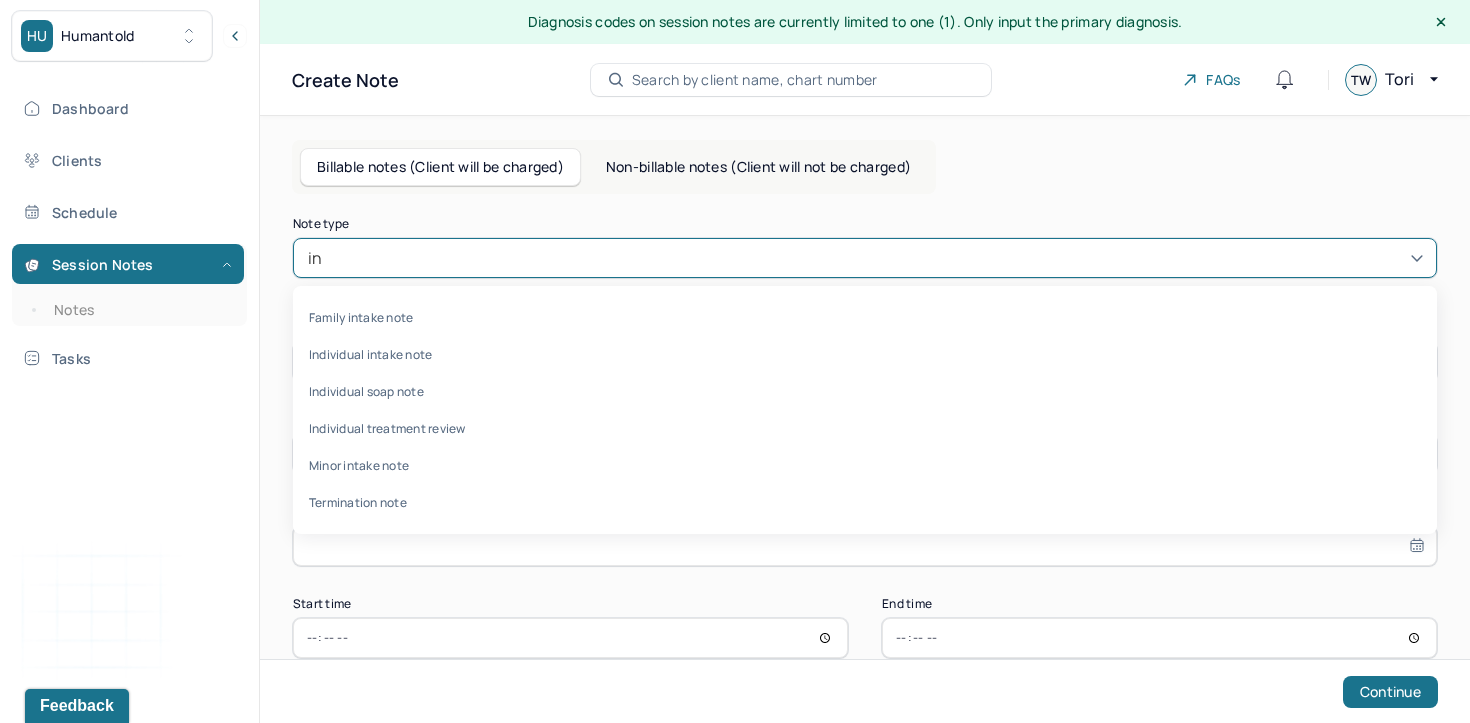 type on "ind" 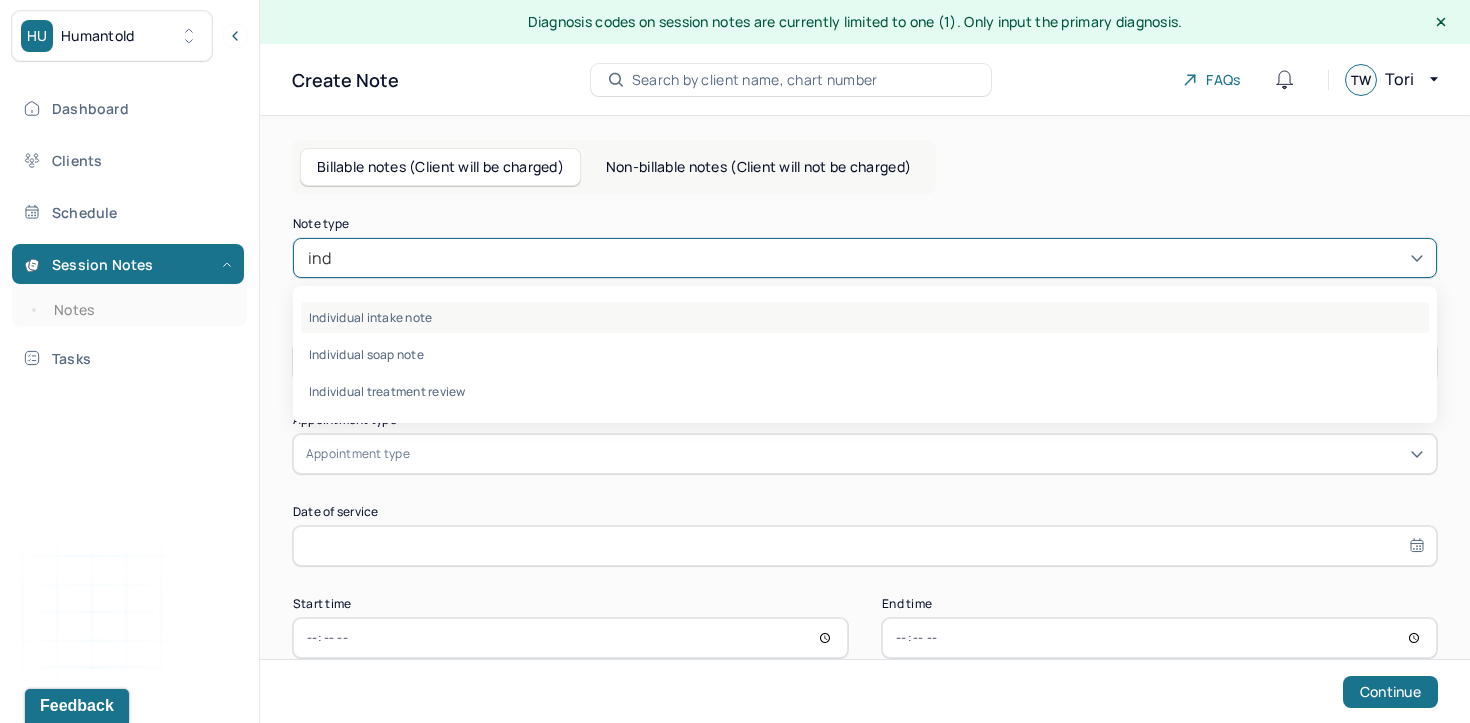 click on "Individual intake note" at bounding box center [865, 317] 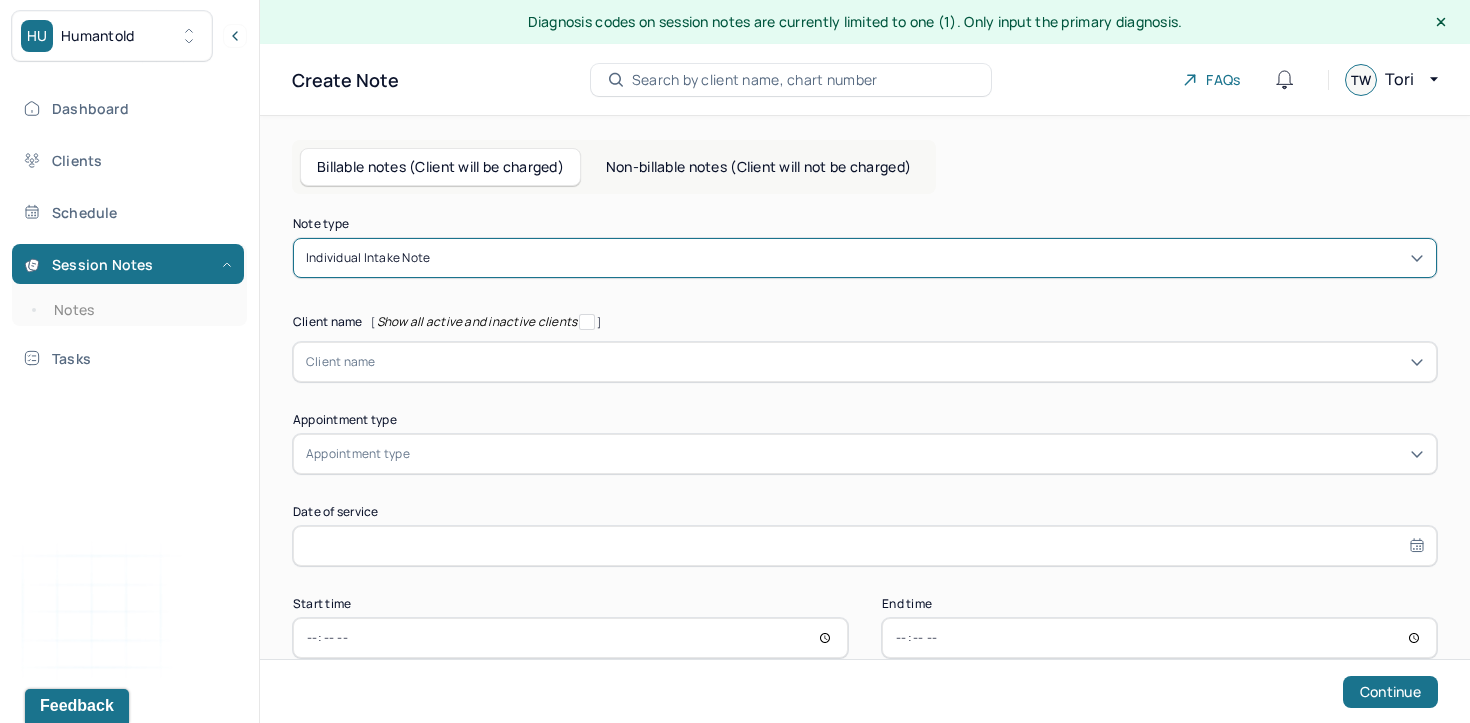 click at bounding box center (900, 362) 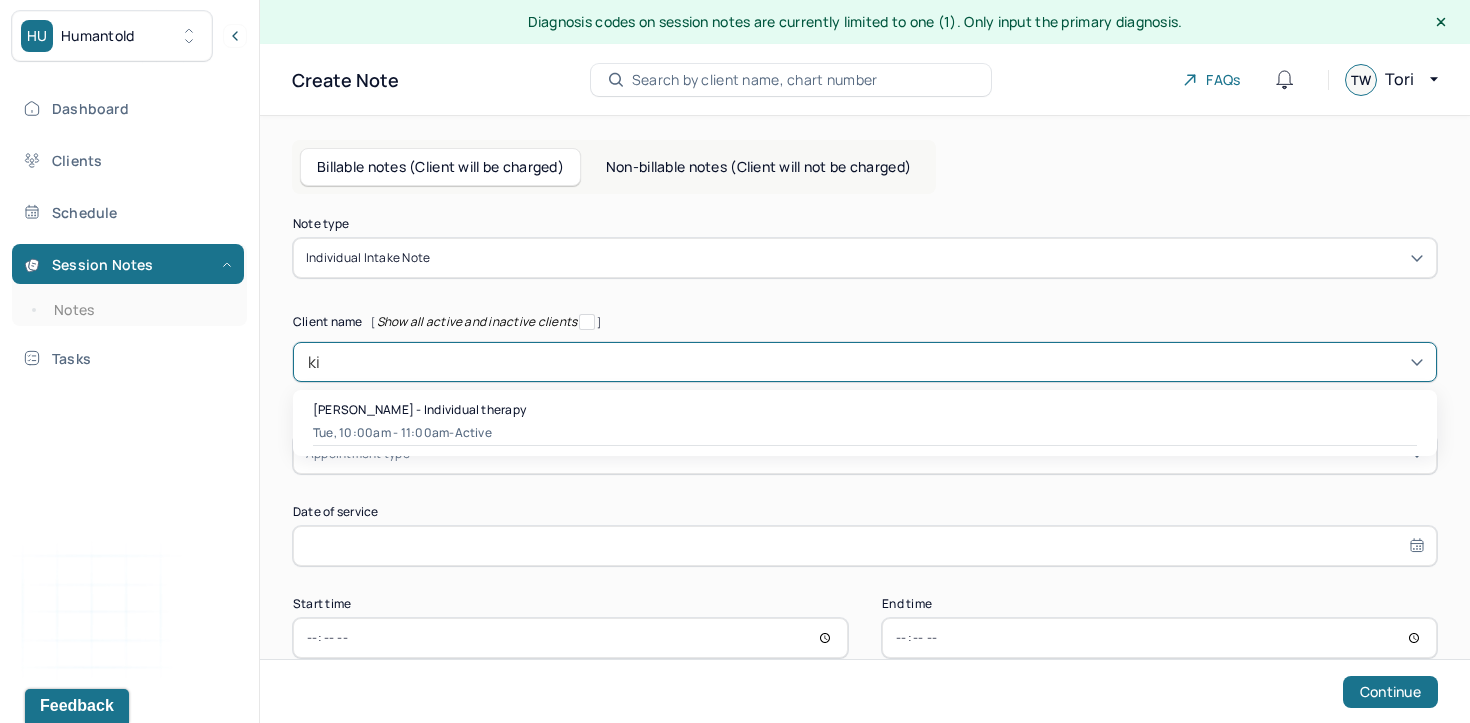type on "k" 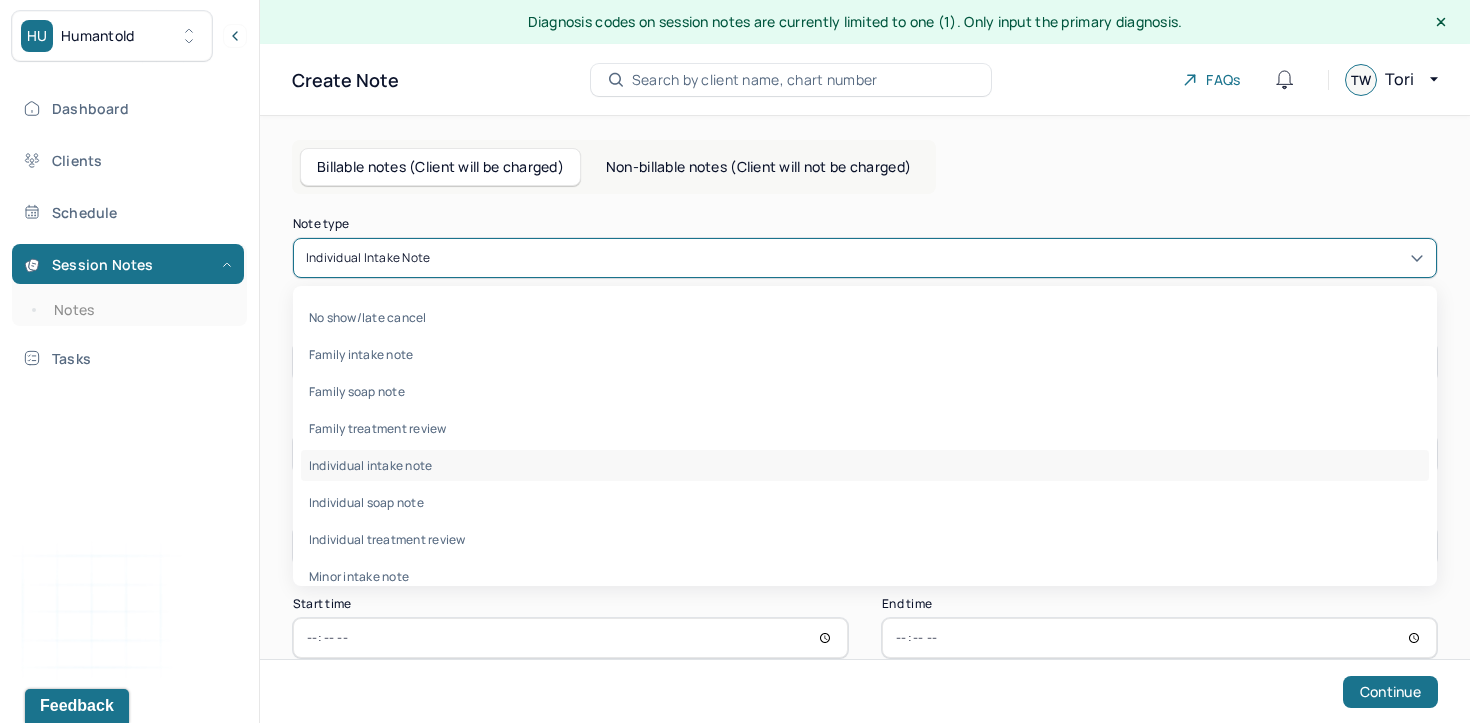 click at bounding box center [929, 258] 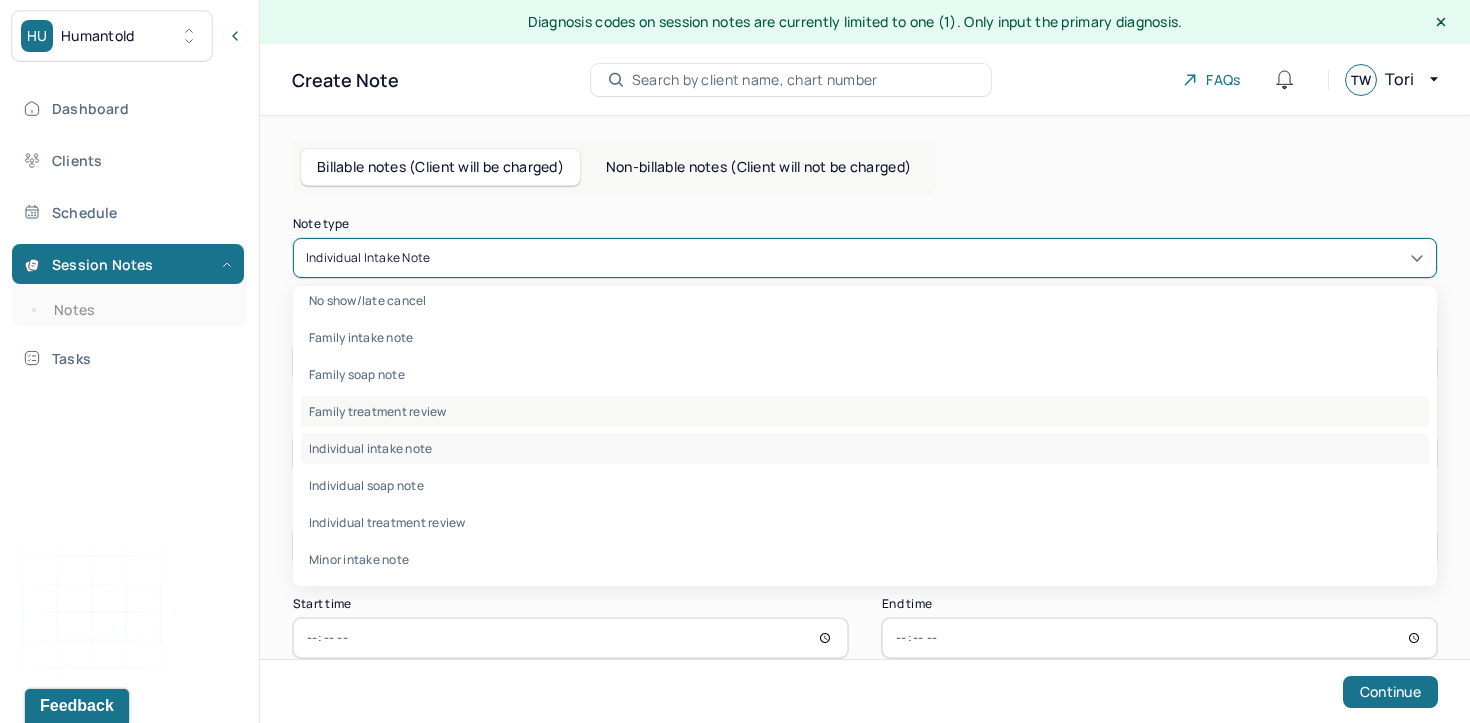 scroll, scrollTop: 0, scrollLeft: 0, axis: both 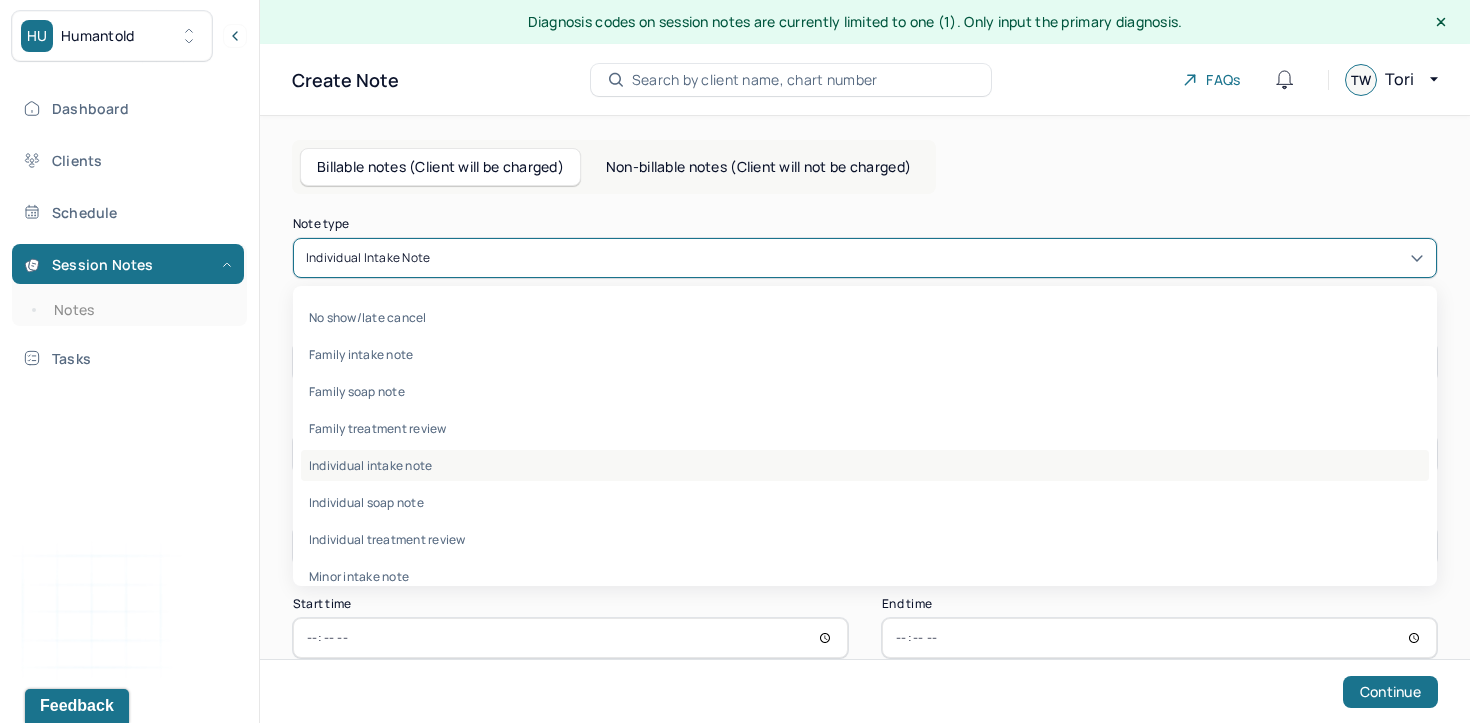 click on "Individual intake note" at bounding box center (865, 465) 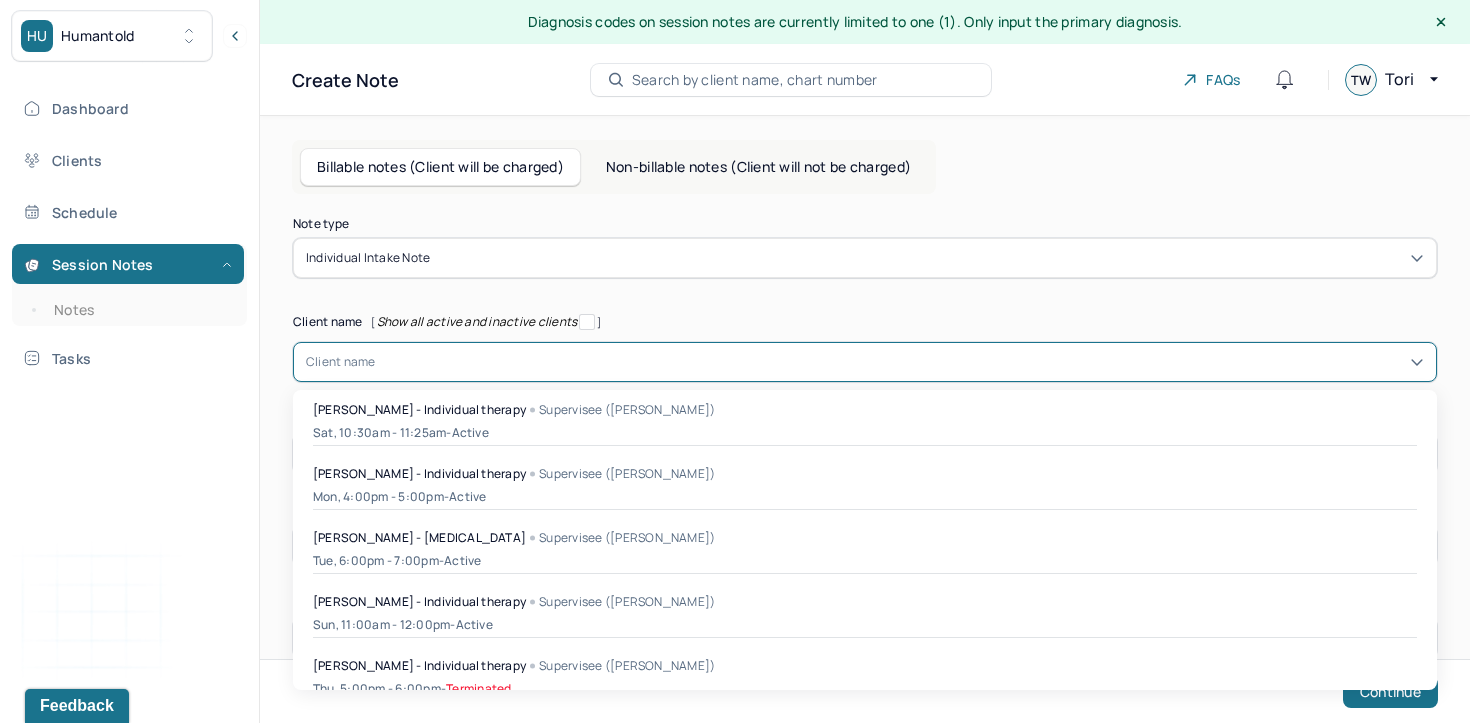 click at bounding box center (900, 362) 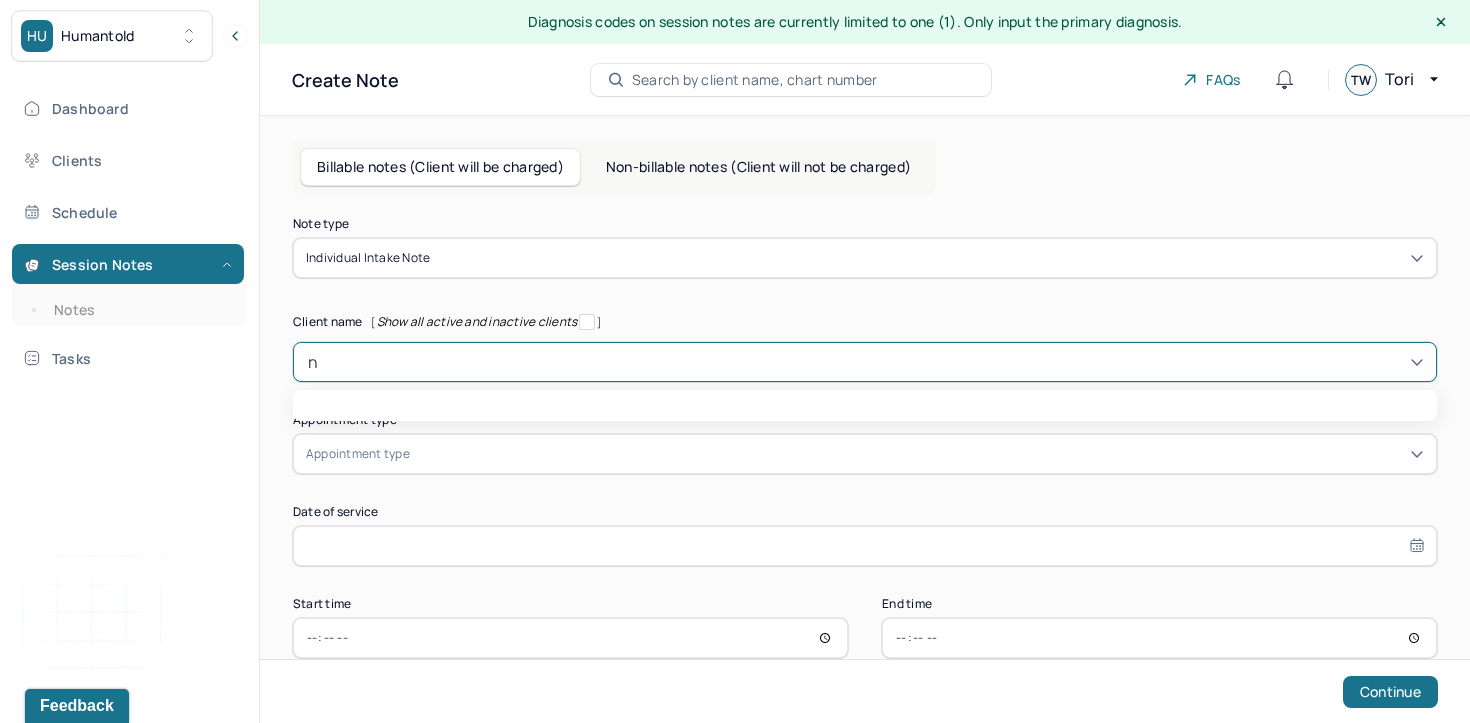 type on "ng" 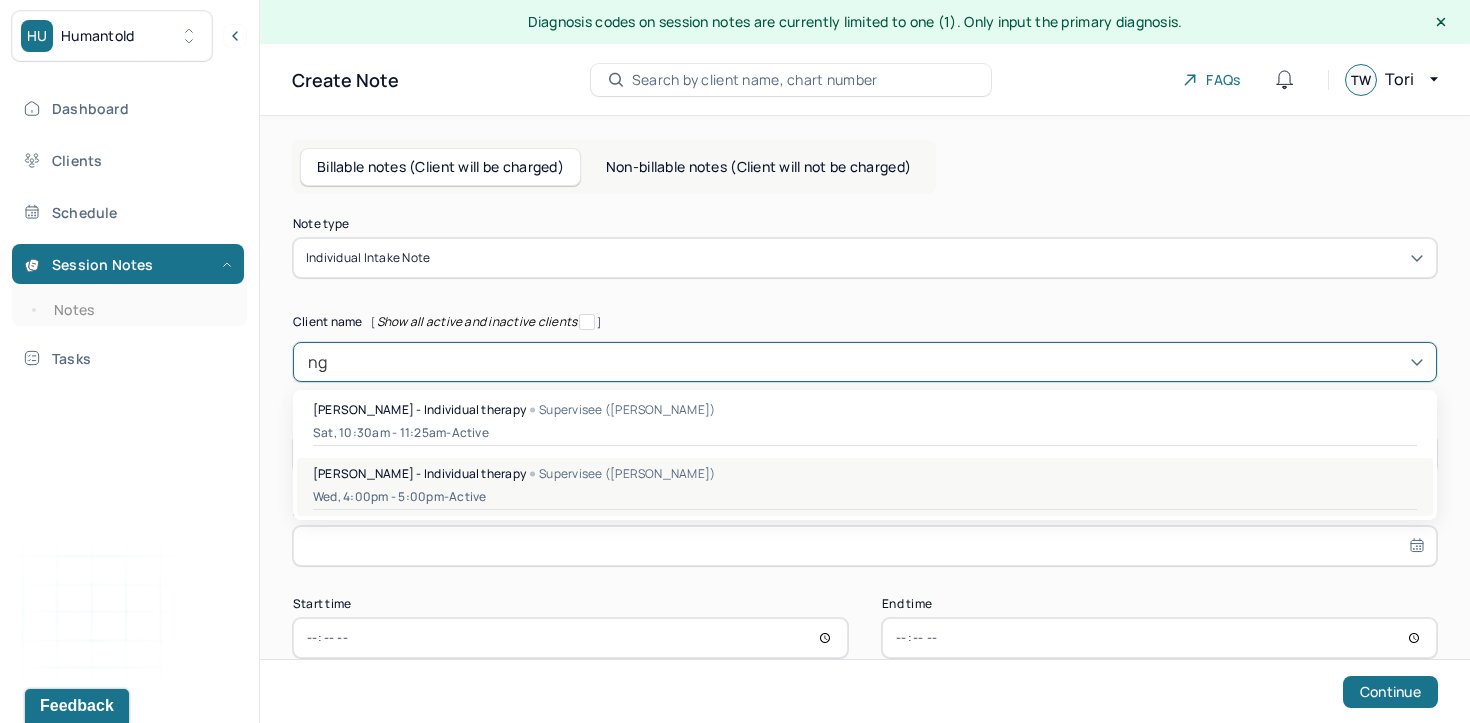 click on "active" at bounding box center [467, 497] 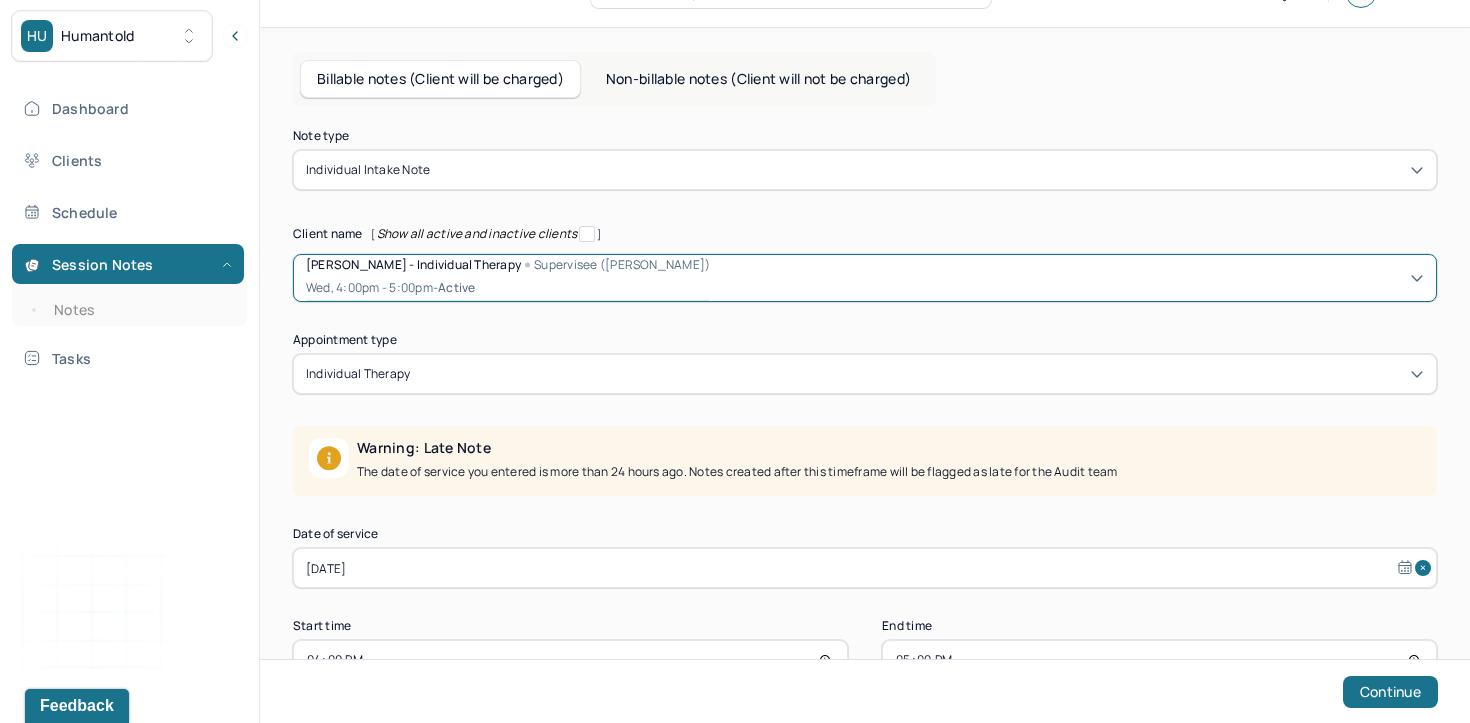 scroll, scrollTop: 150, scrollLeft: 0, axis: vertical 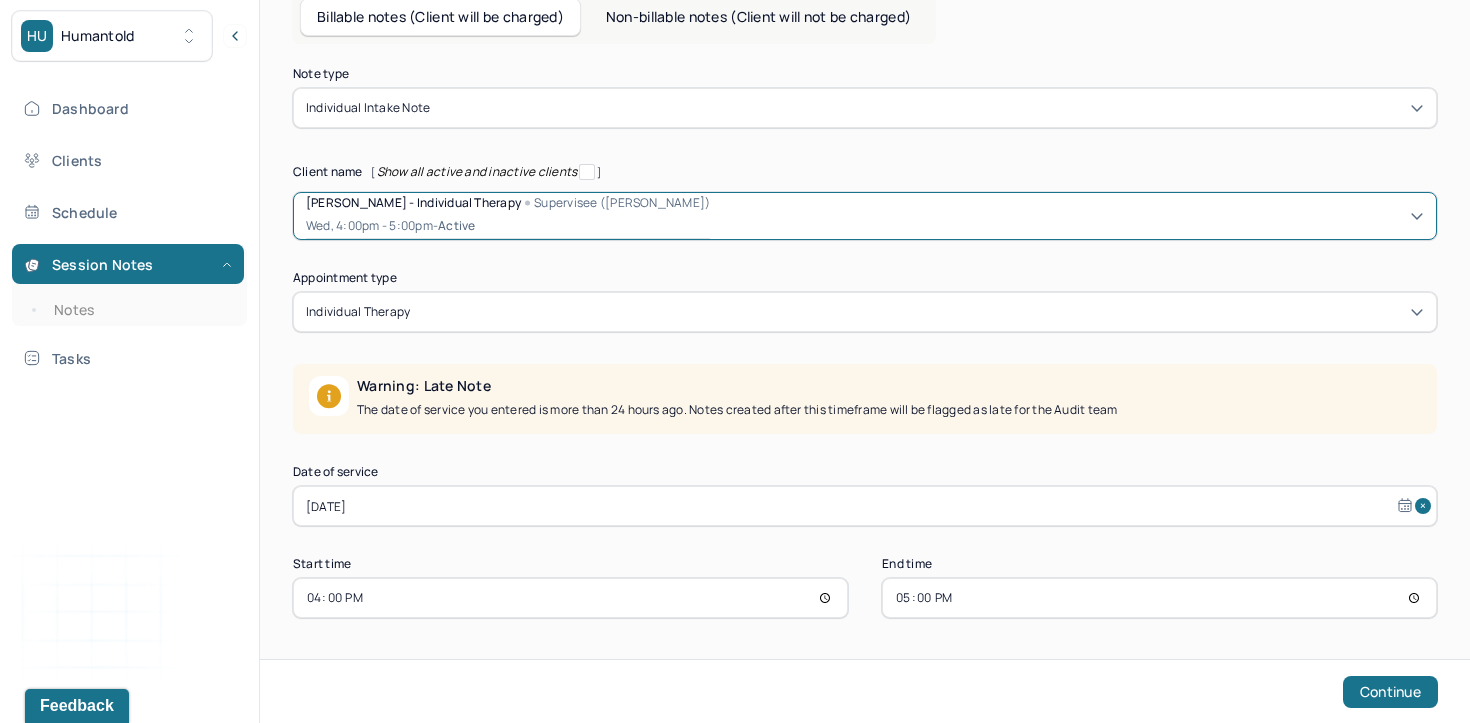 select on "5" 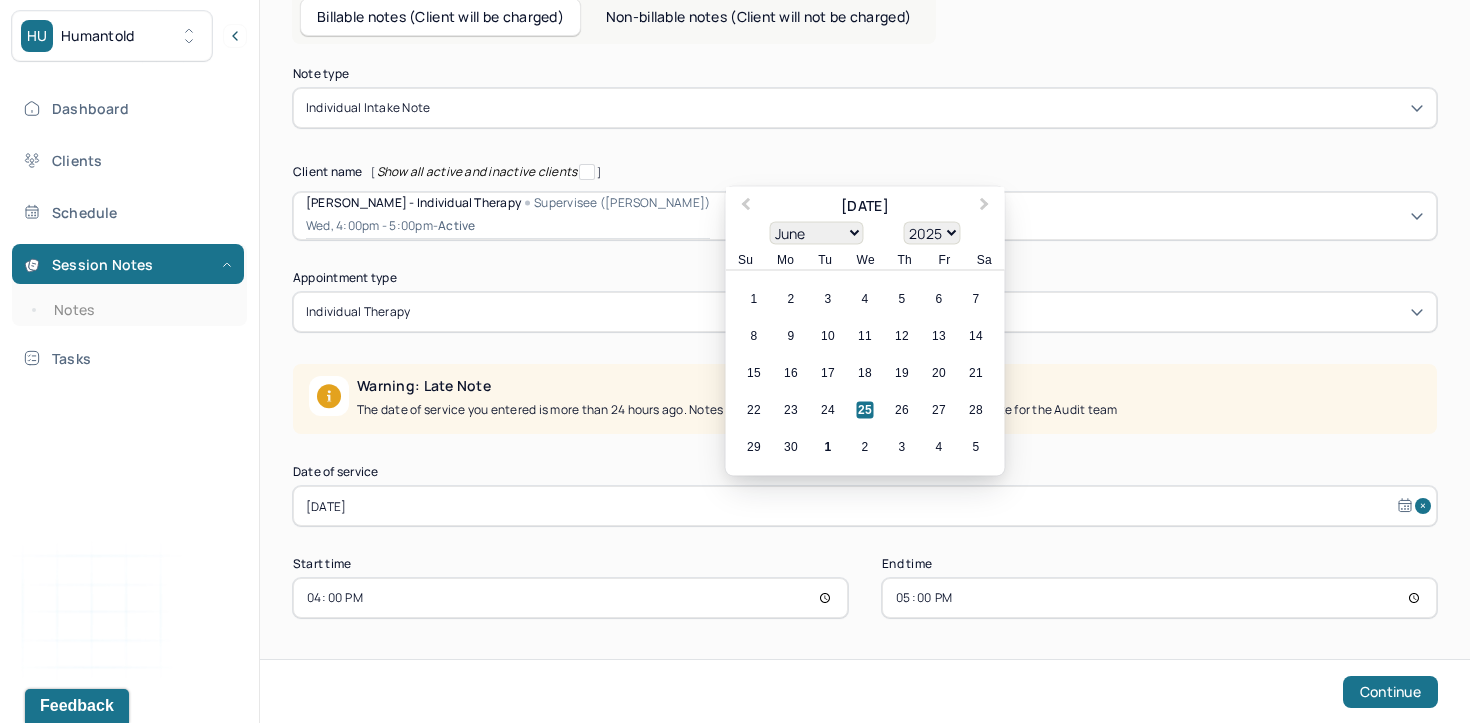 click on "[DATE]" at bounding box center (865, 506) 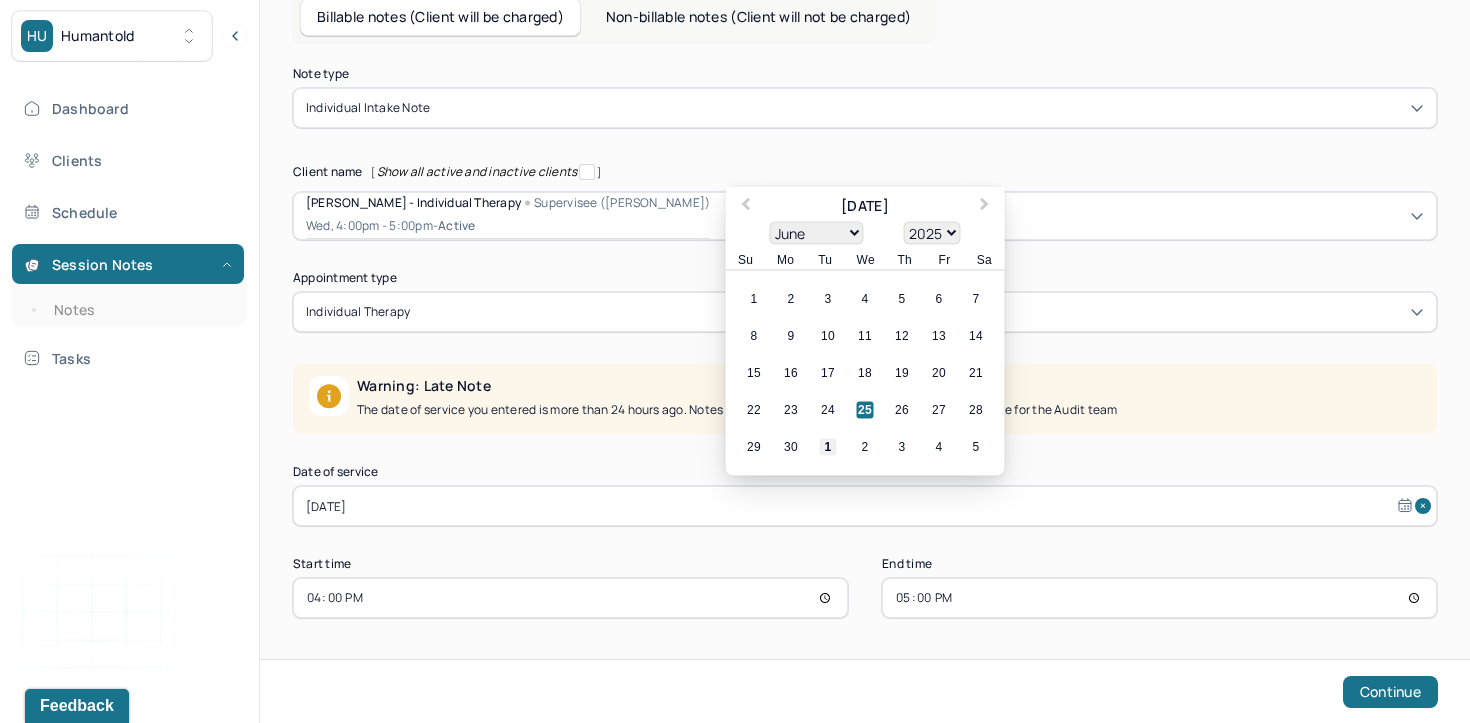 click on "1" at bounding box center [828, 447] 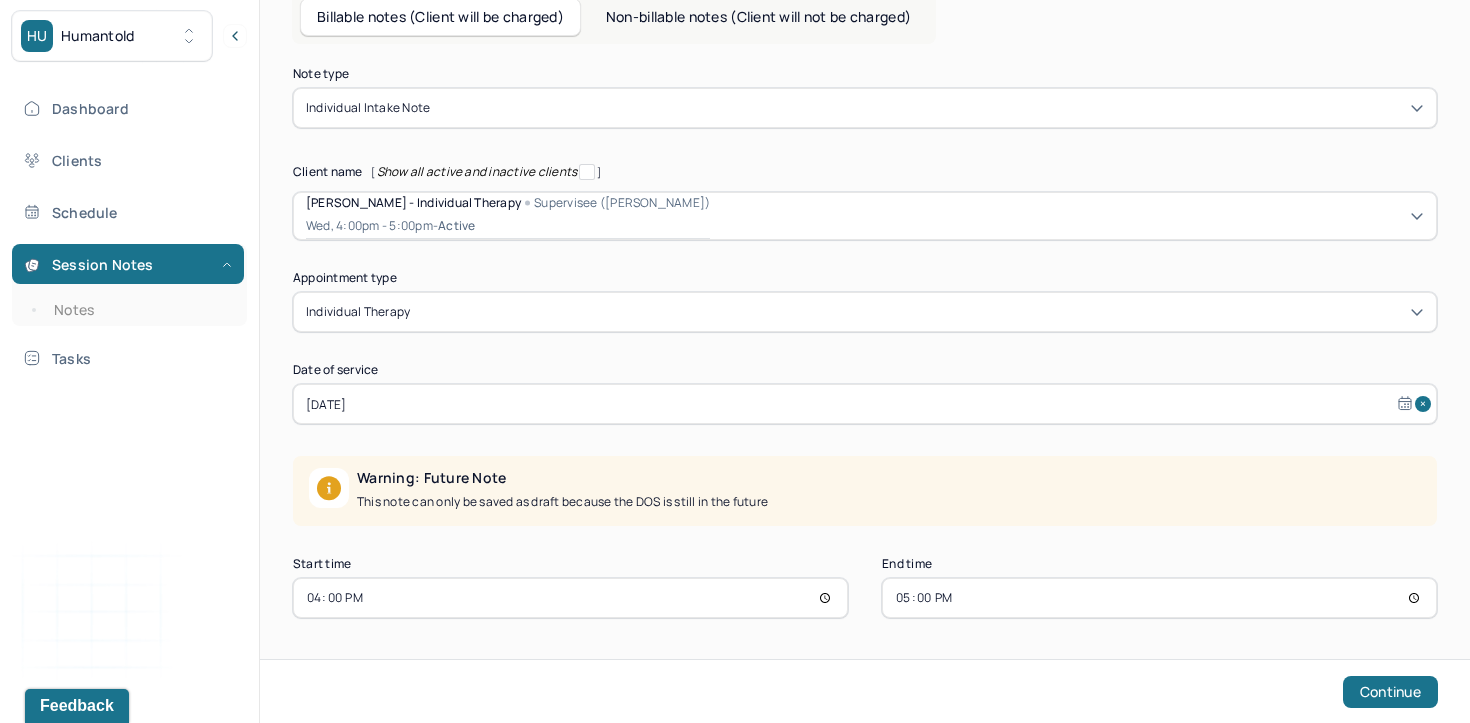click on "16:00" at bounding box center [570, 598] 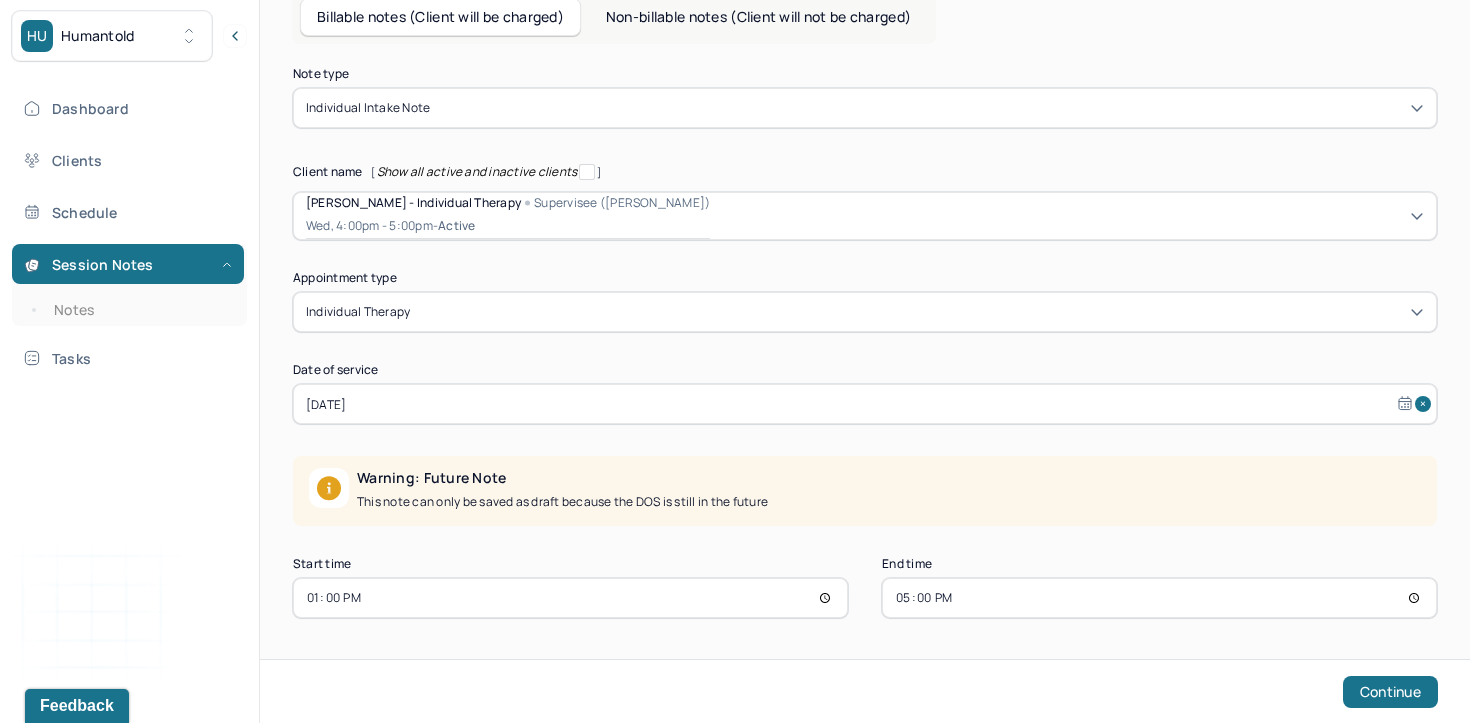 type on "12:00" 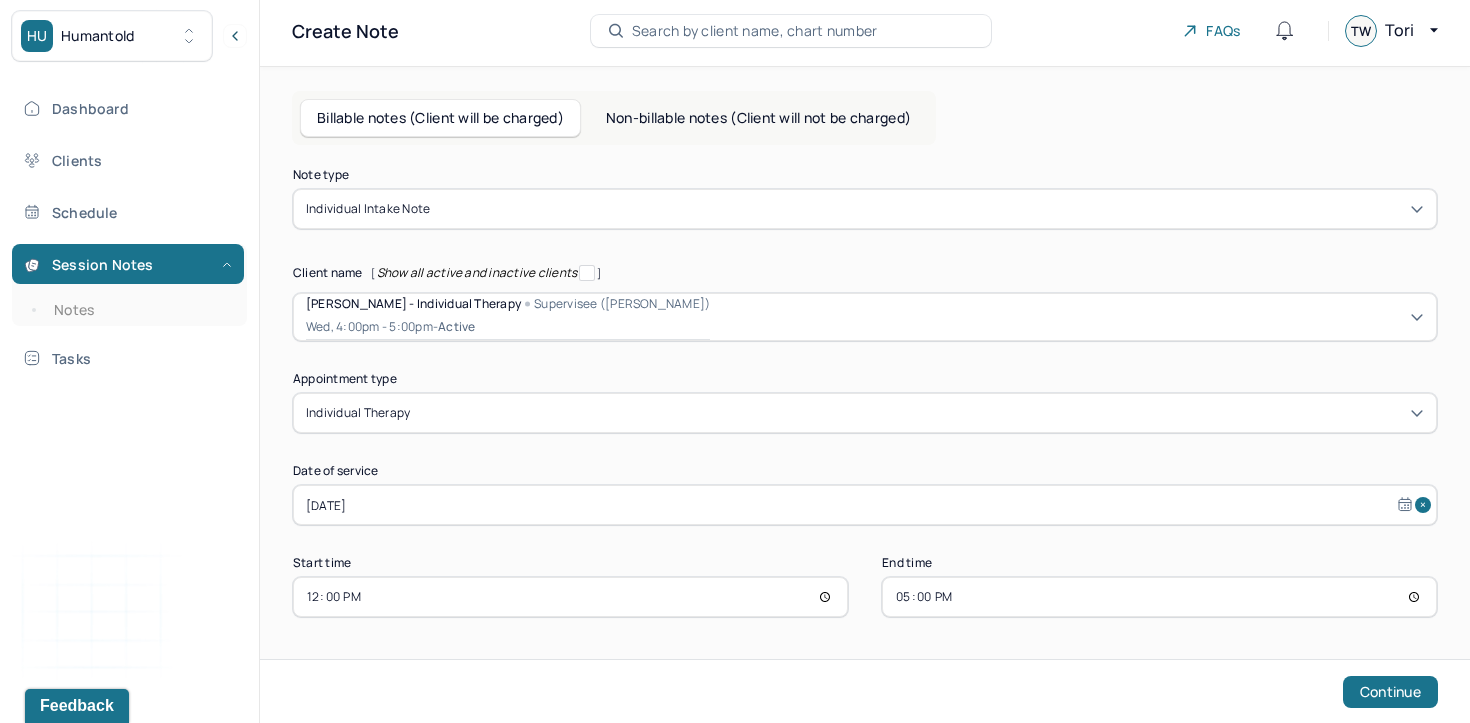 scroll, scrollTop: 48, scrollLeft: 0, axis: vertical 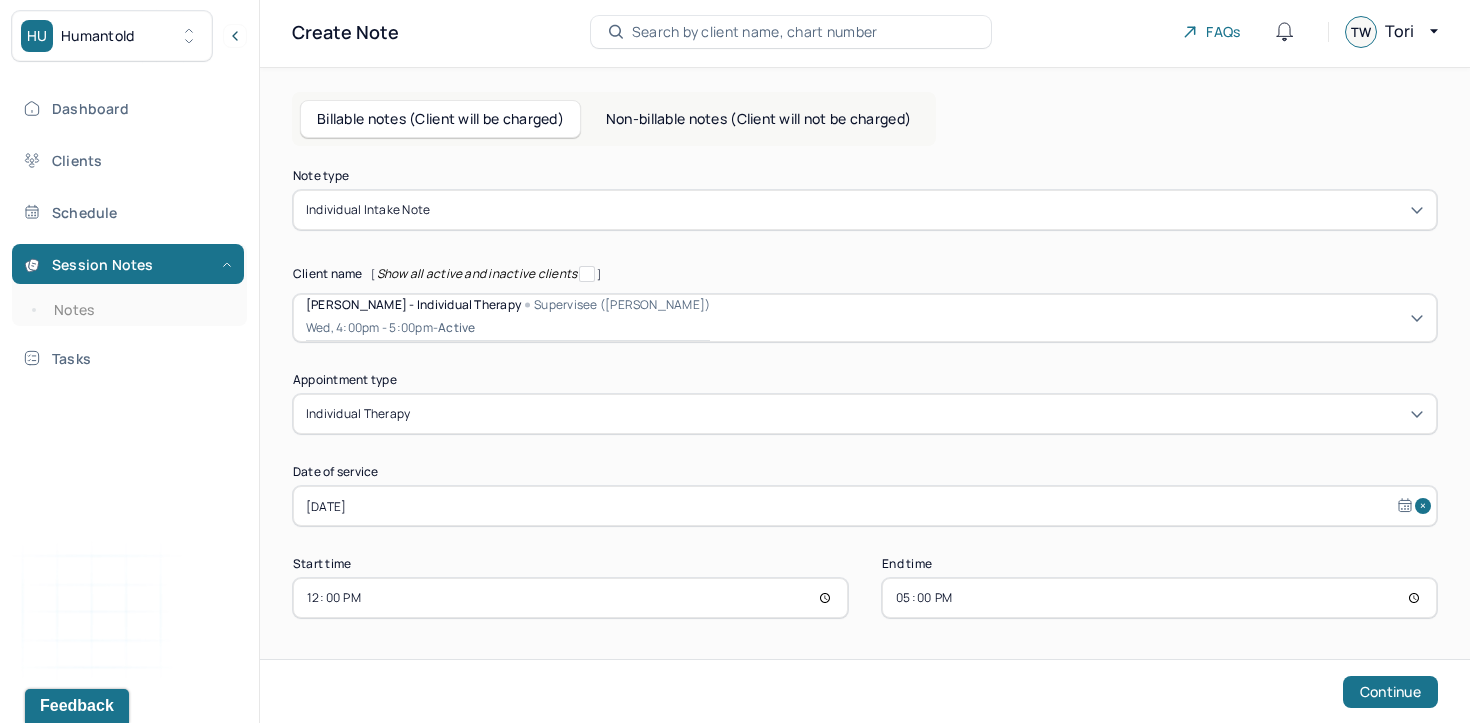 click on "17:00" at bounding box center (1159, 598) 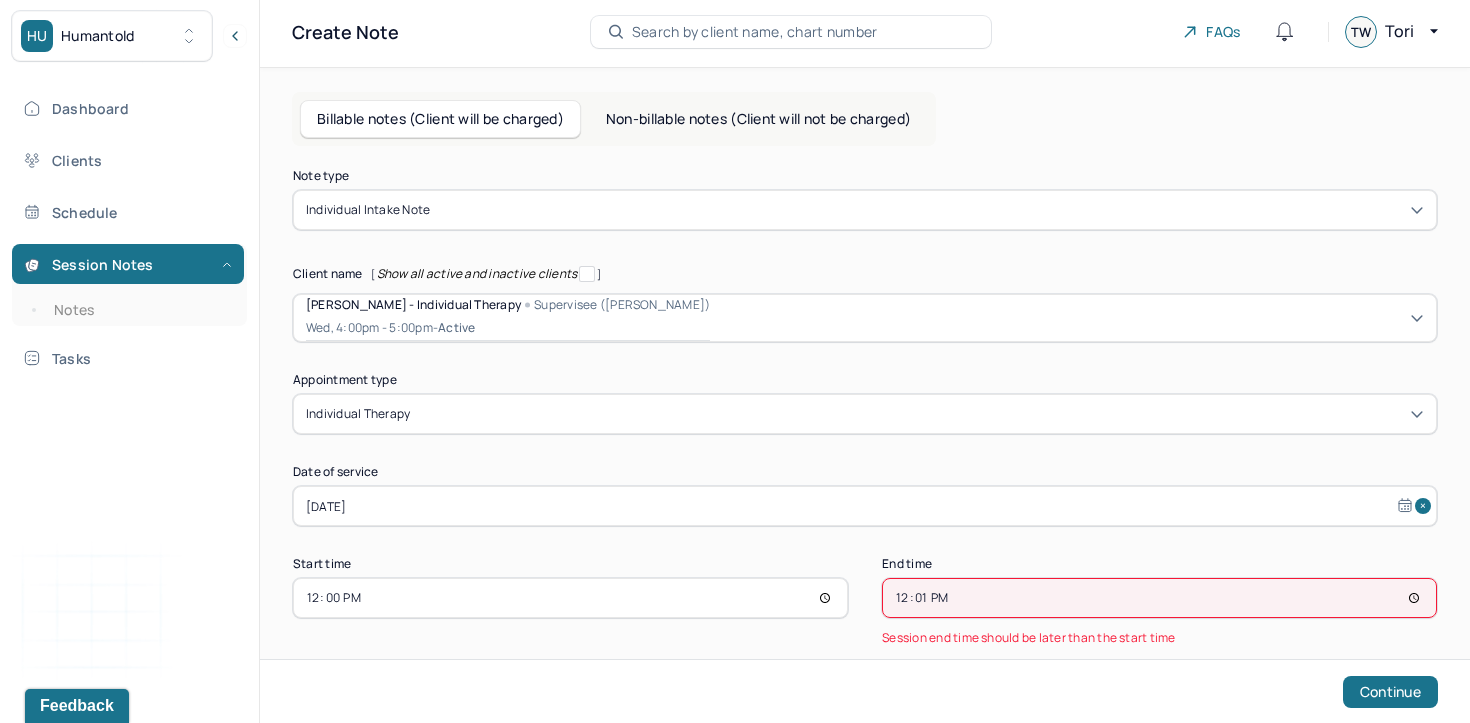 type on "12:16" 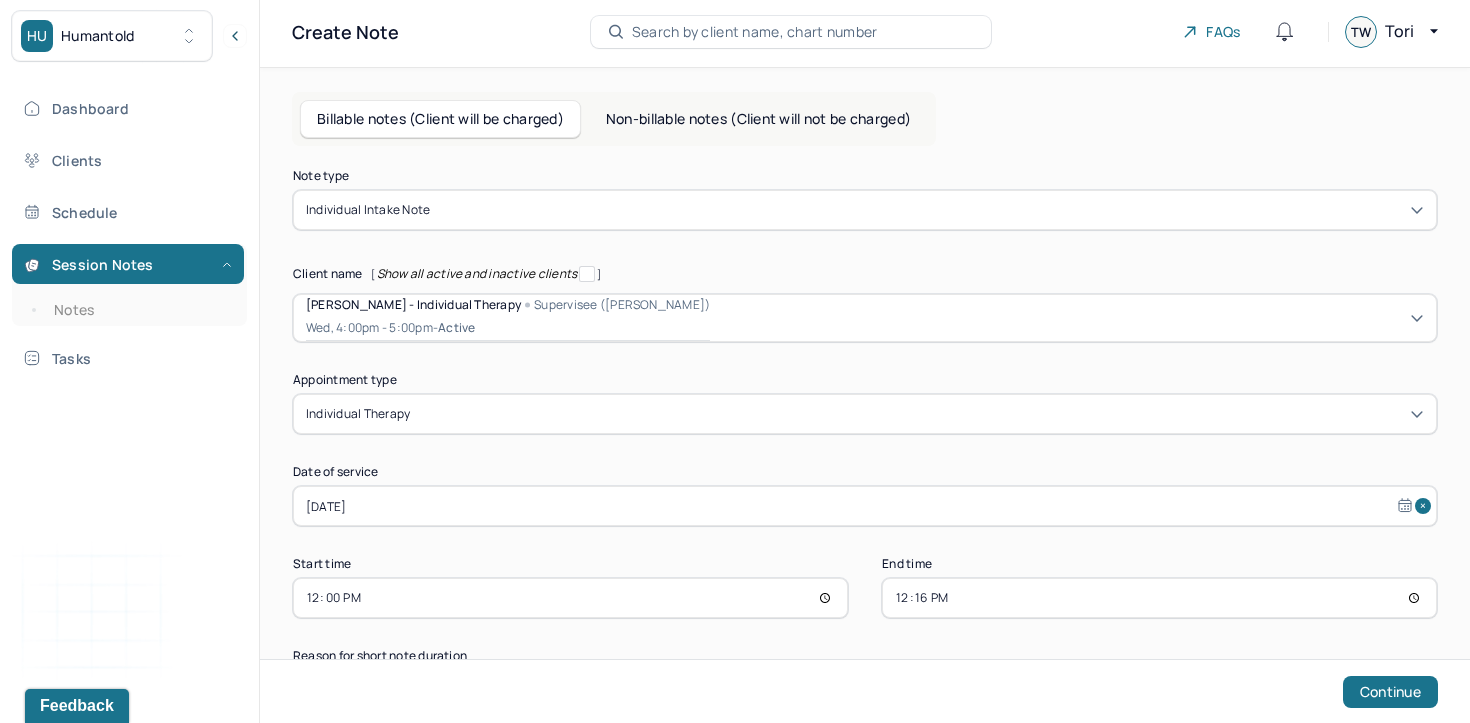scroll, scrollTop: 108, scrollLeft: 0, axis: vertical 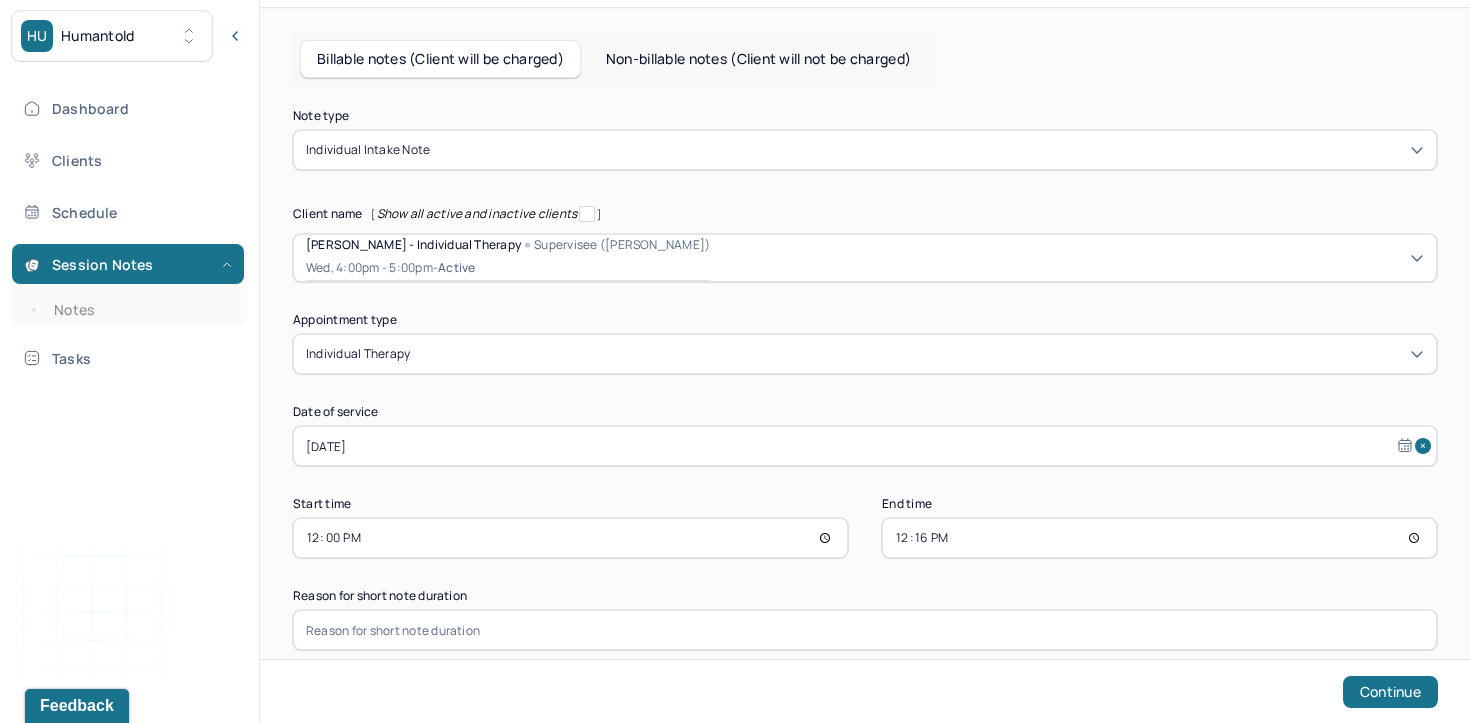 click at bounding box center (865, 630) 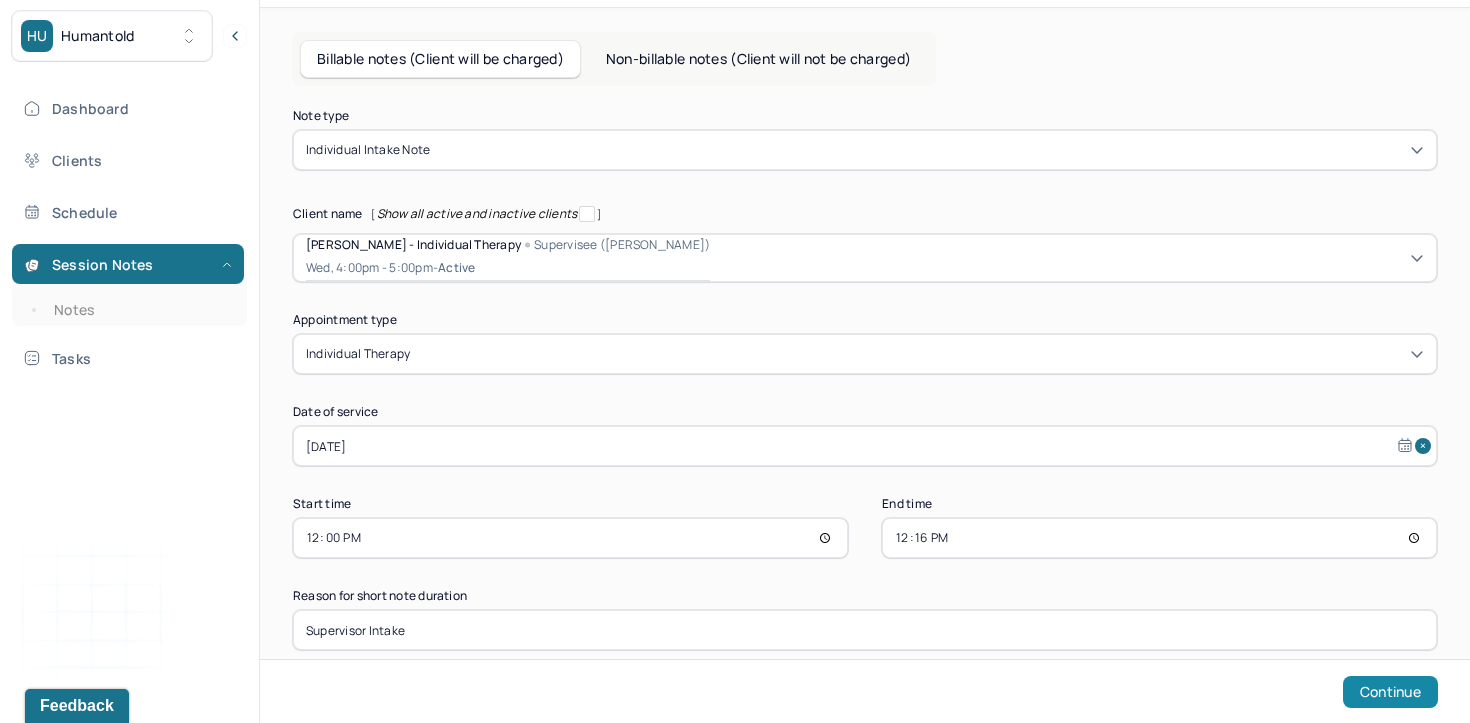 click on "Continue" at bounding box center (1390, 692) 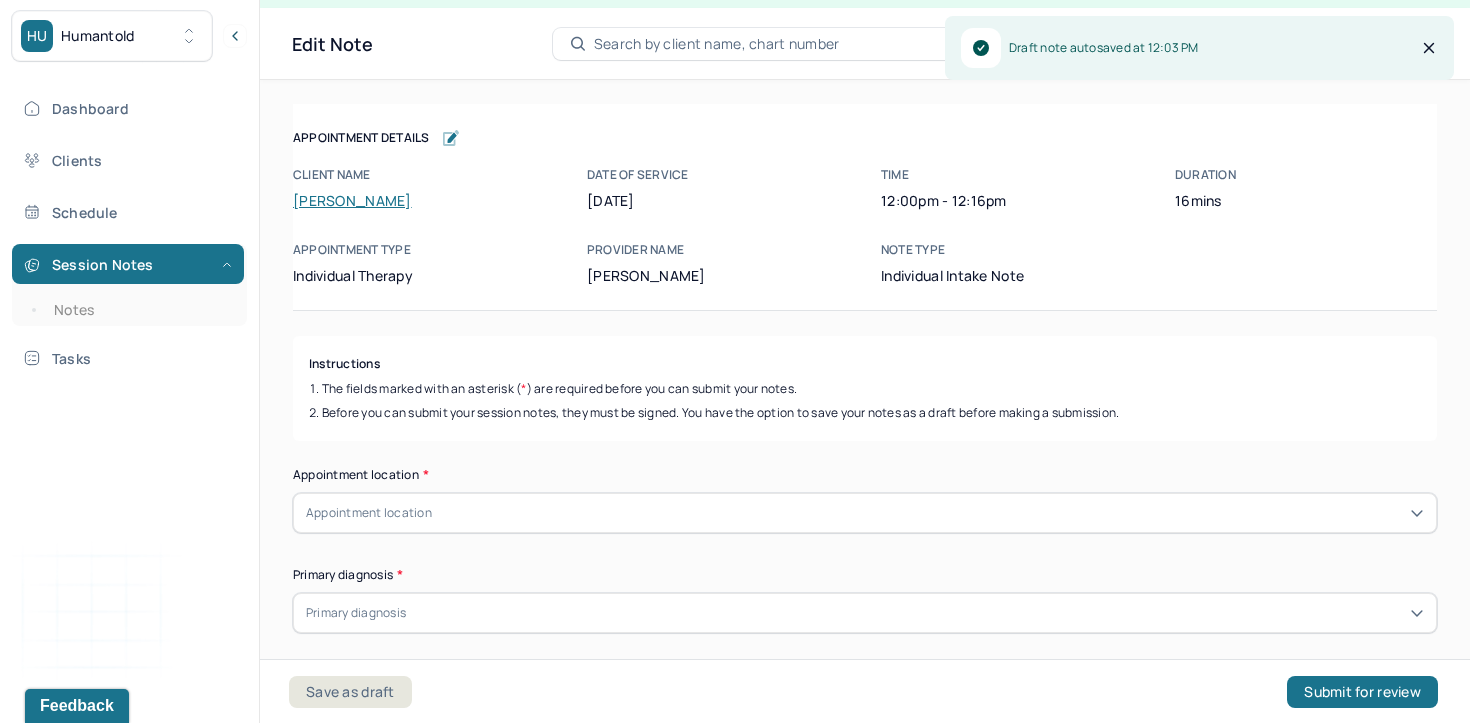 scroll, scrollTop: 36, scrollLeft: 0, axis: vertical 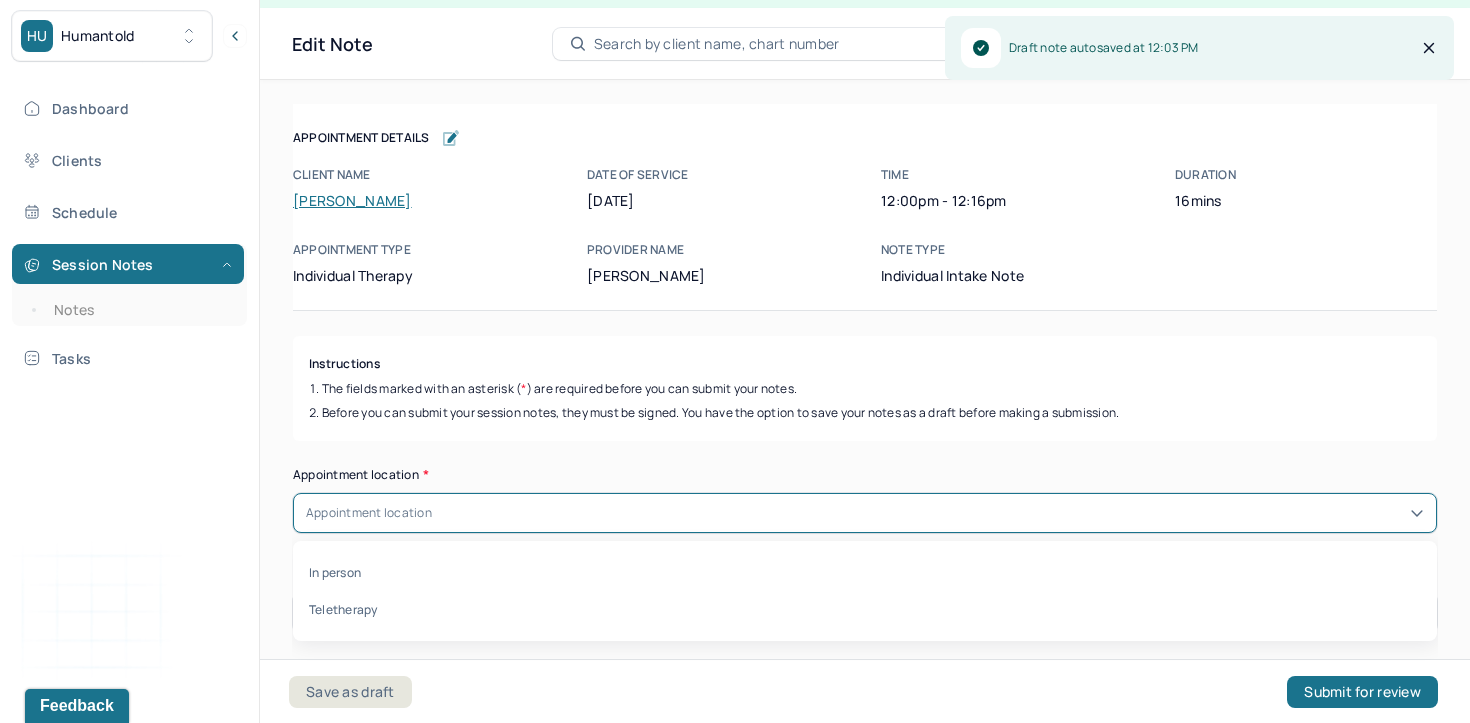 click on "Appointment location" at bounding box center [865, 513] 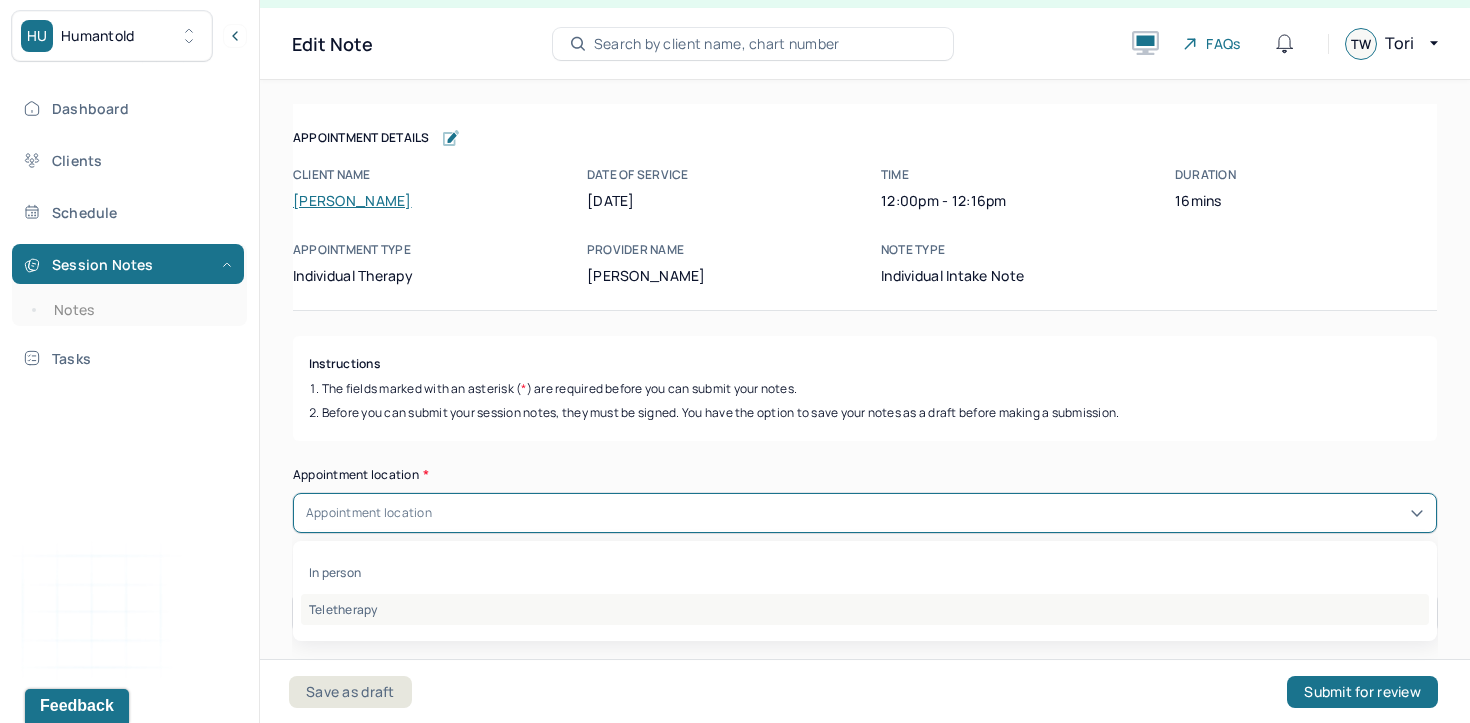 click on "Teletherapy" at bounding box center (865, 609) 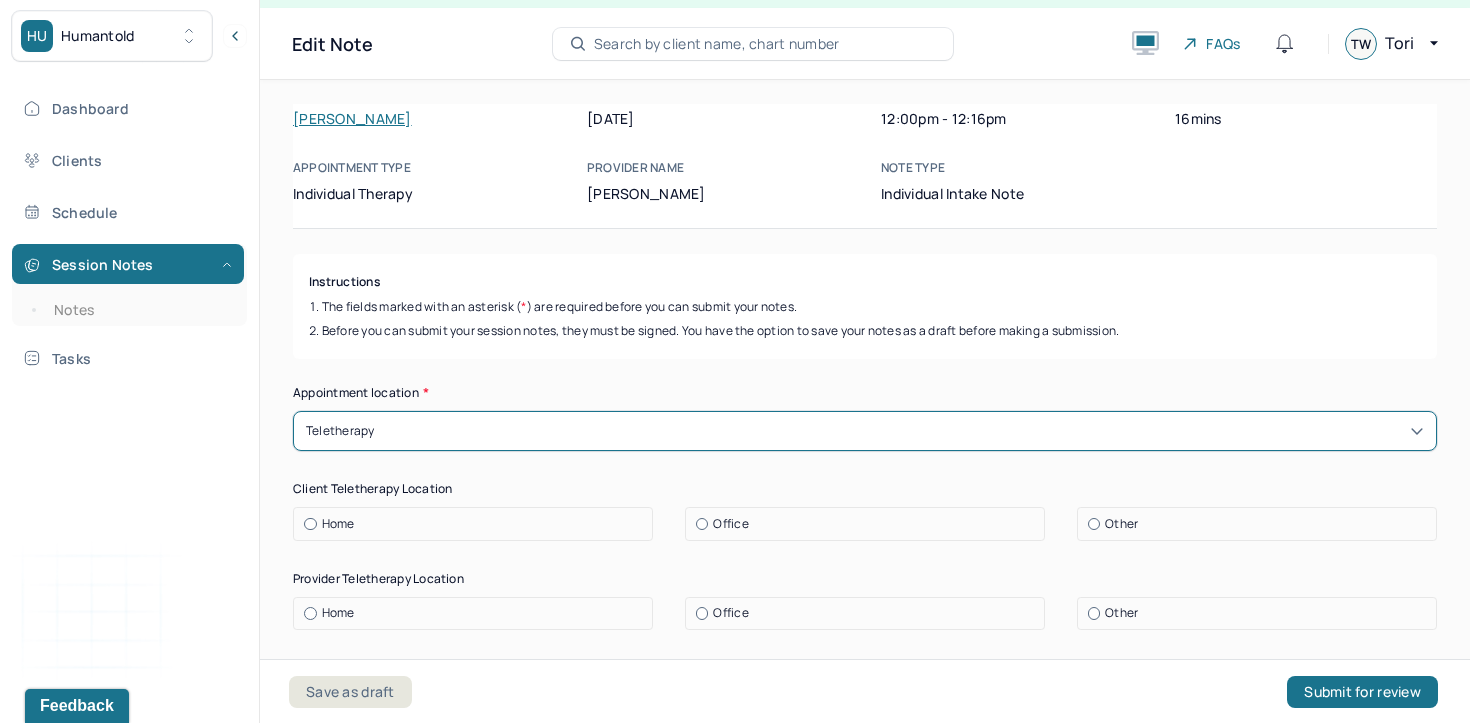 scroll, scrollTop: 209, scrollLeft: 0, axis: vertical 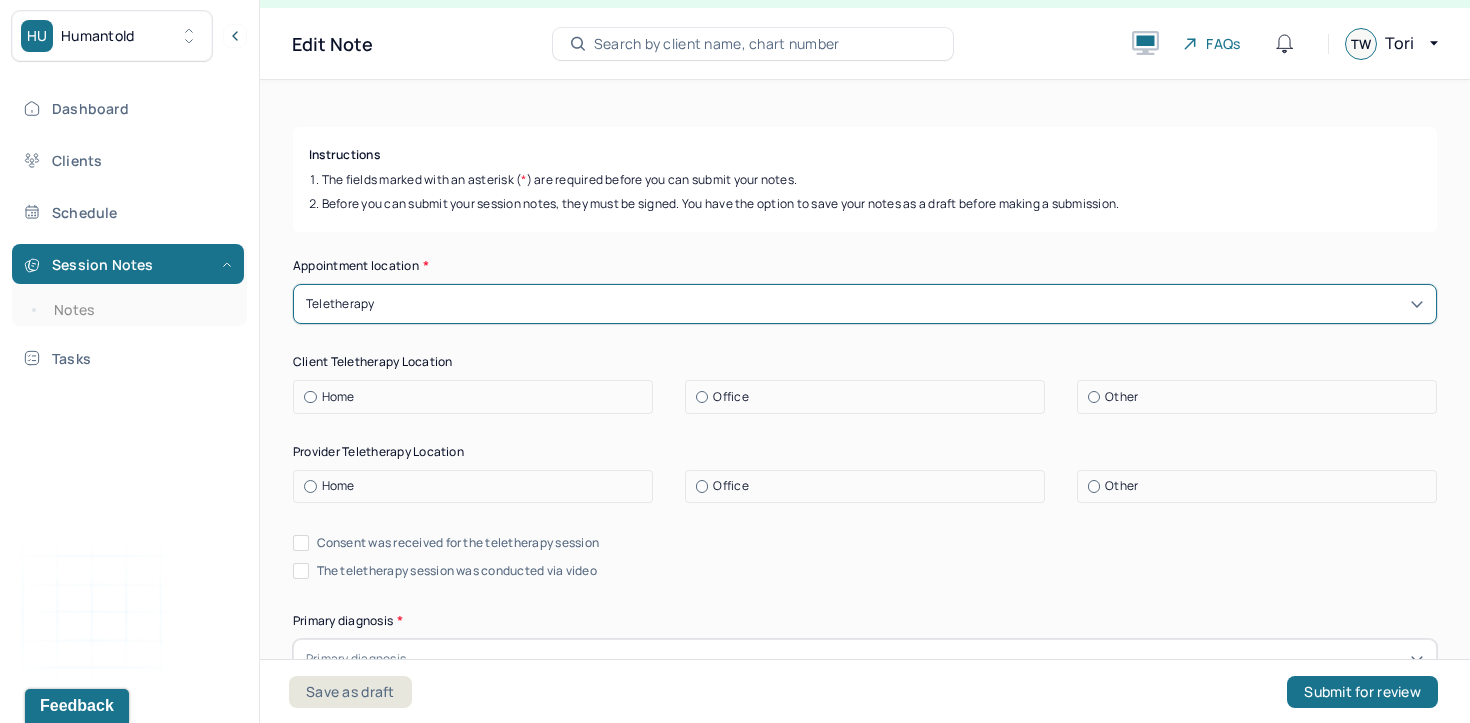 click on "Home" at bounding box center (478, 397) 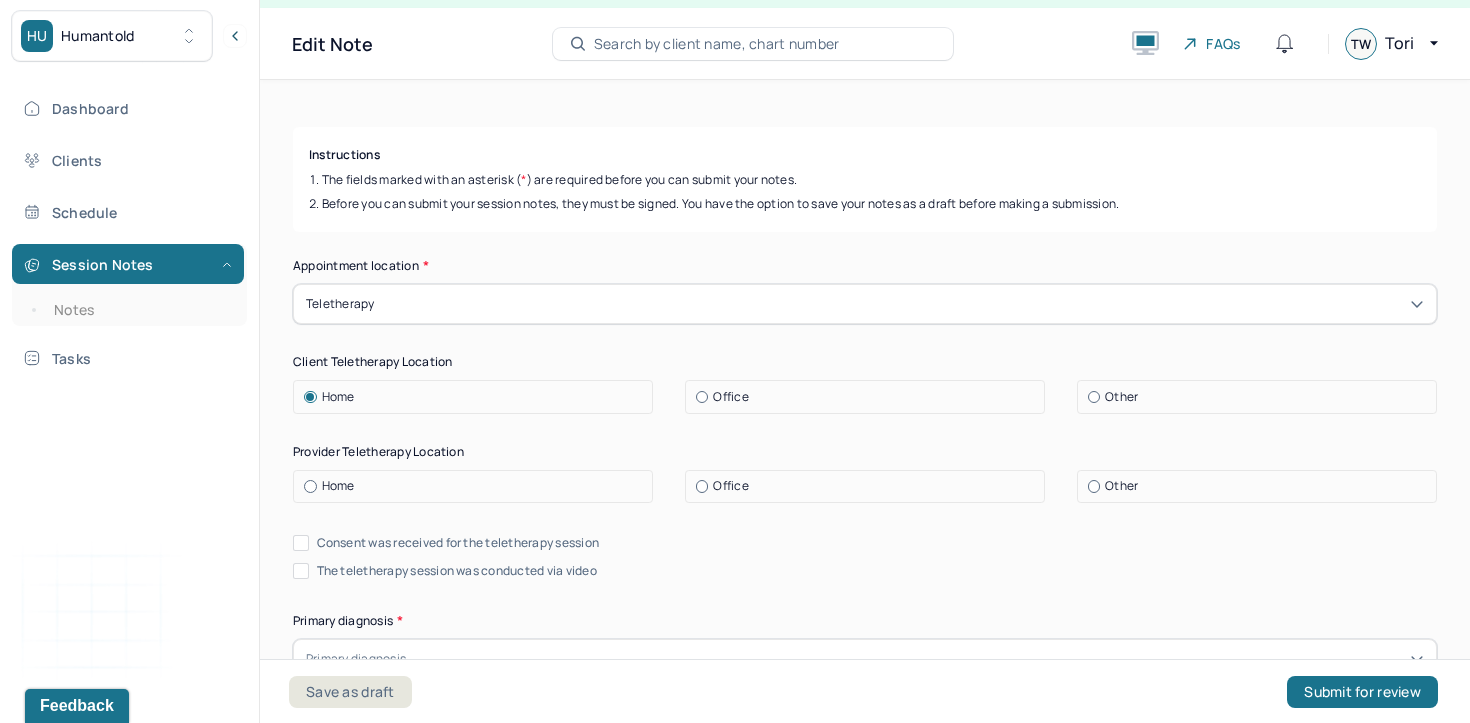 click on "Home" at bounding box center [478, 486] 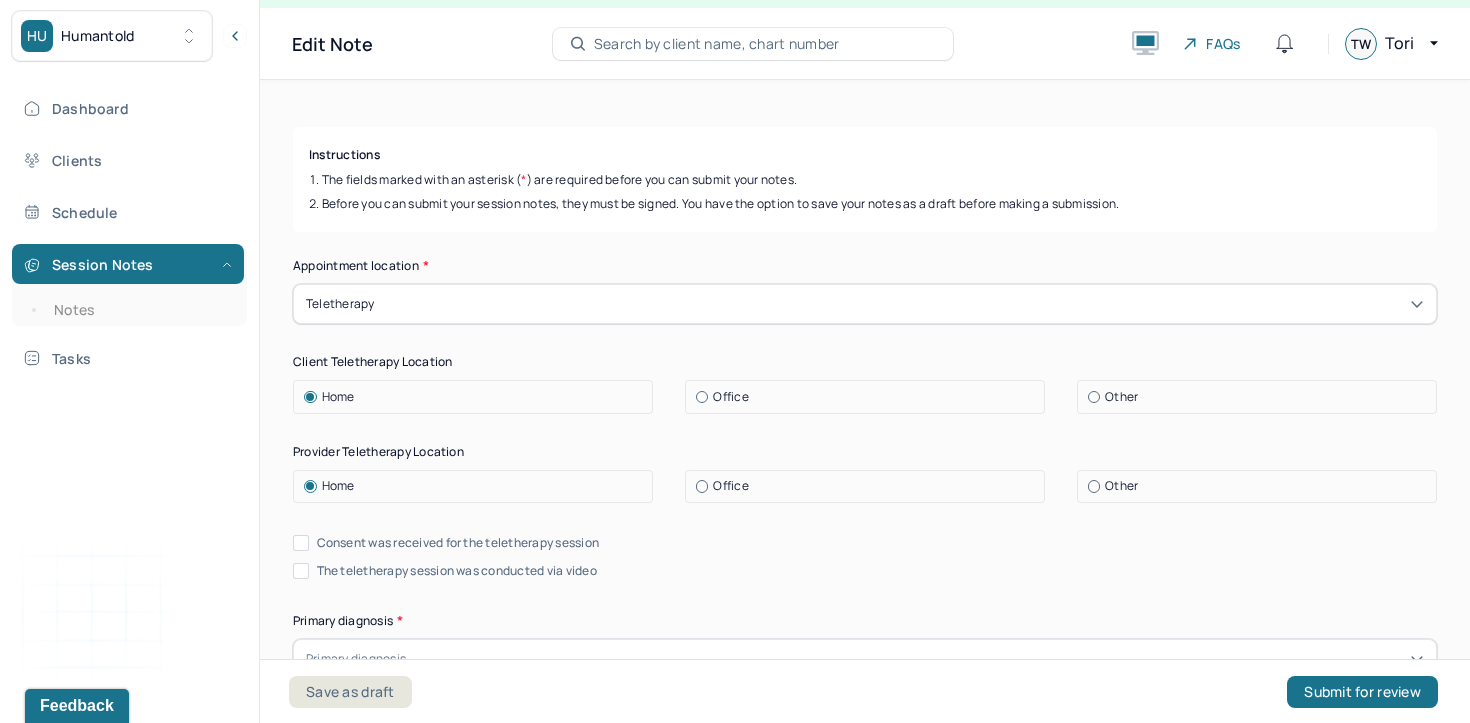 click on "Consent was received for the teletherapy session" at bounding box center (458, 543) 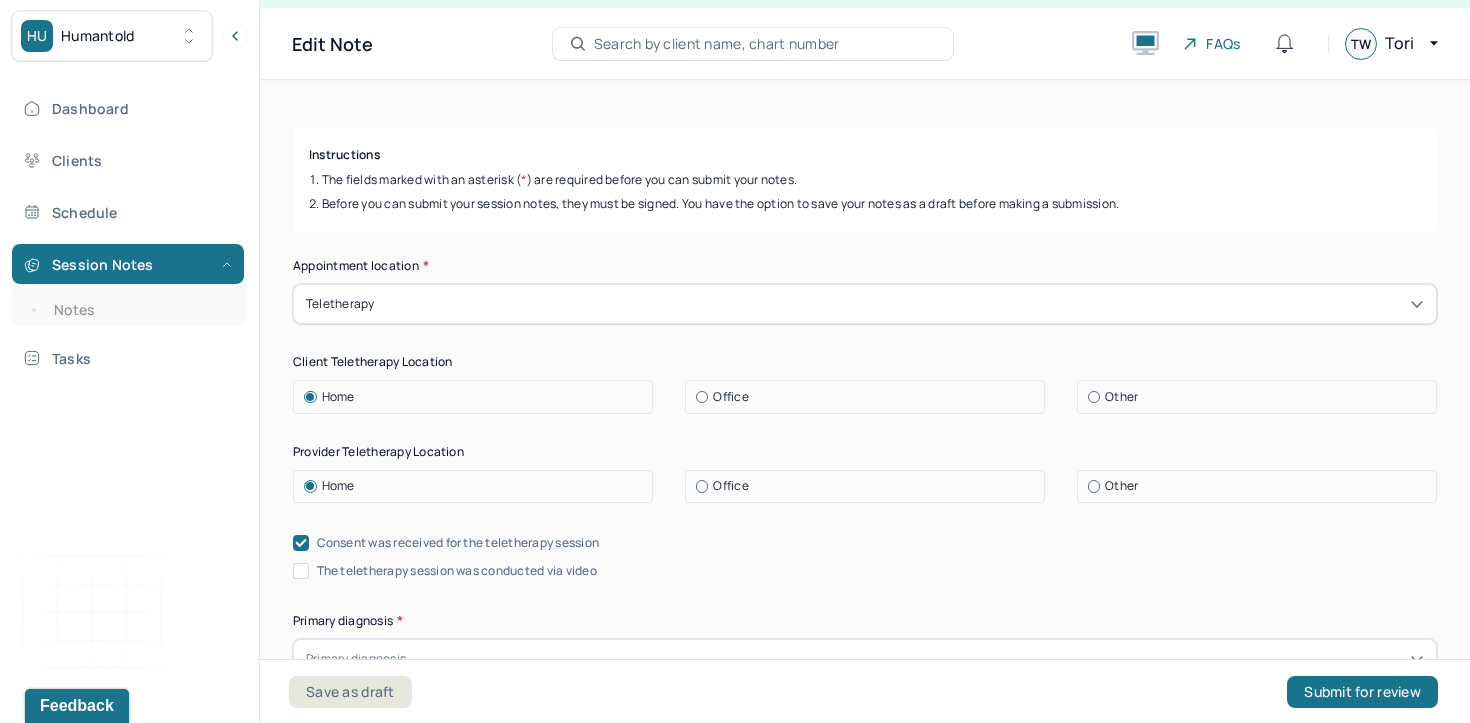 click on "The teletherapy session was conducted via video" at bounding box center (457, 571) 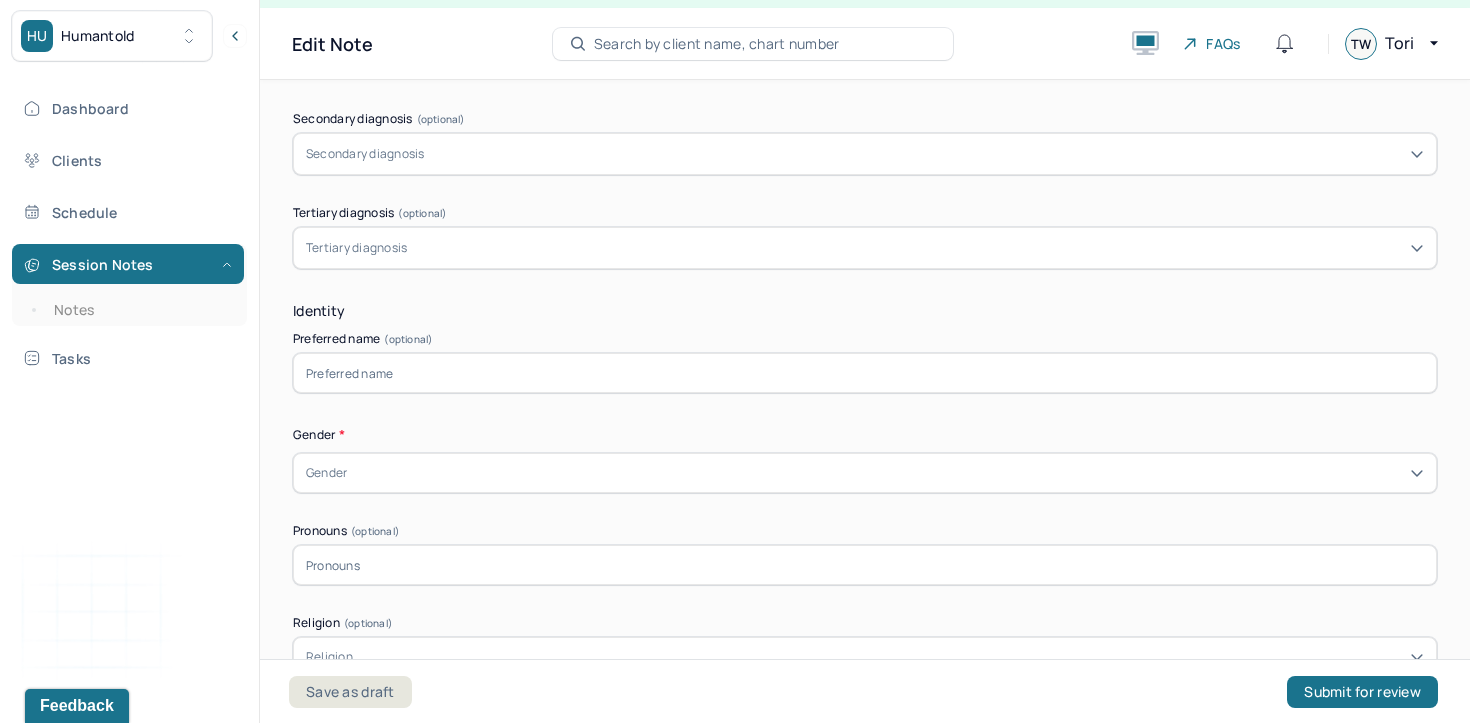 scroll, scrollTop: 819, scrollLeft: 0, axis: vertical 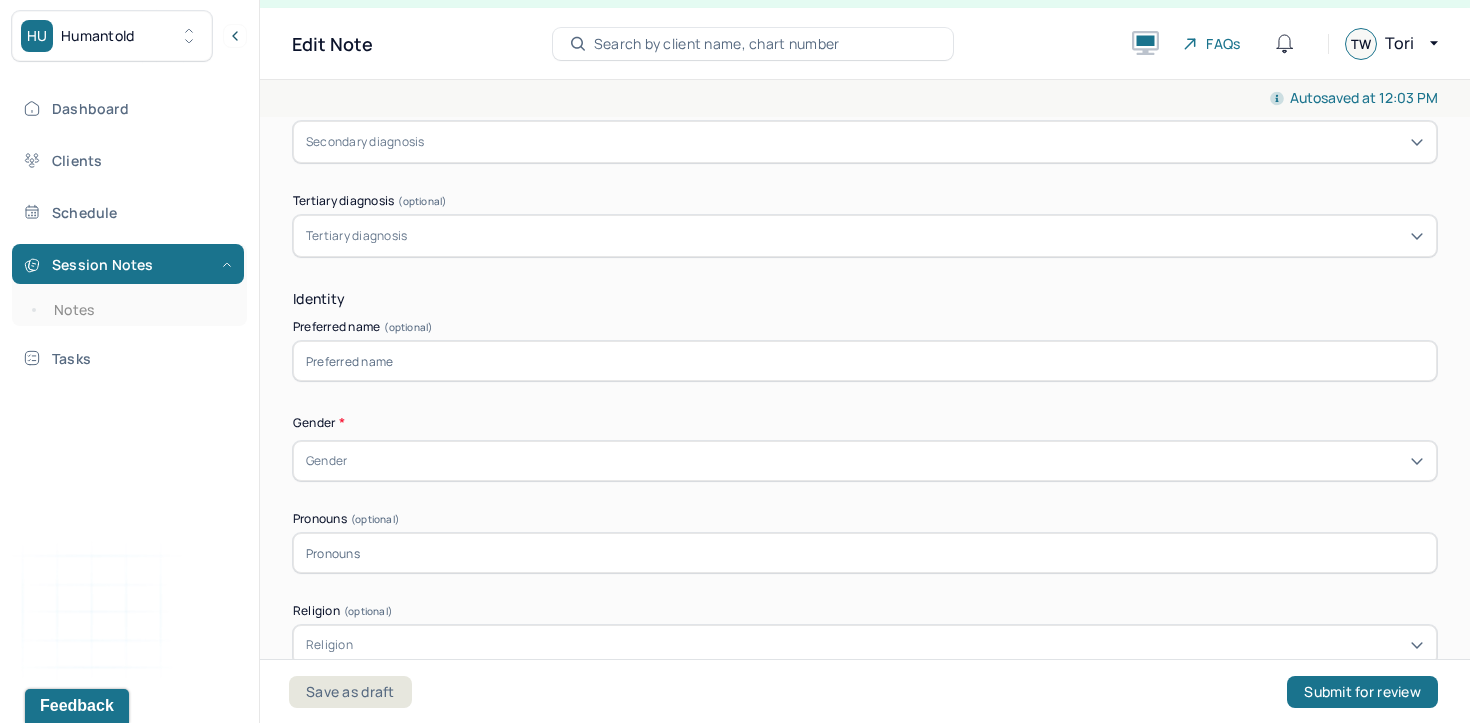 click at bounding box center [865, 361] 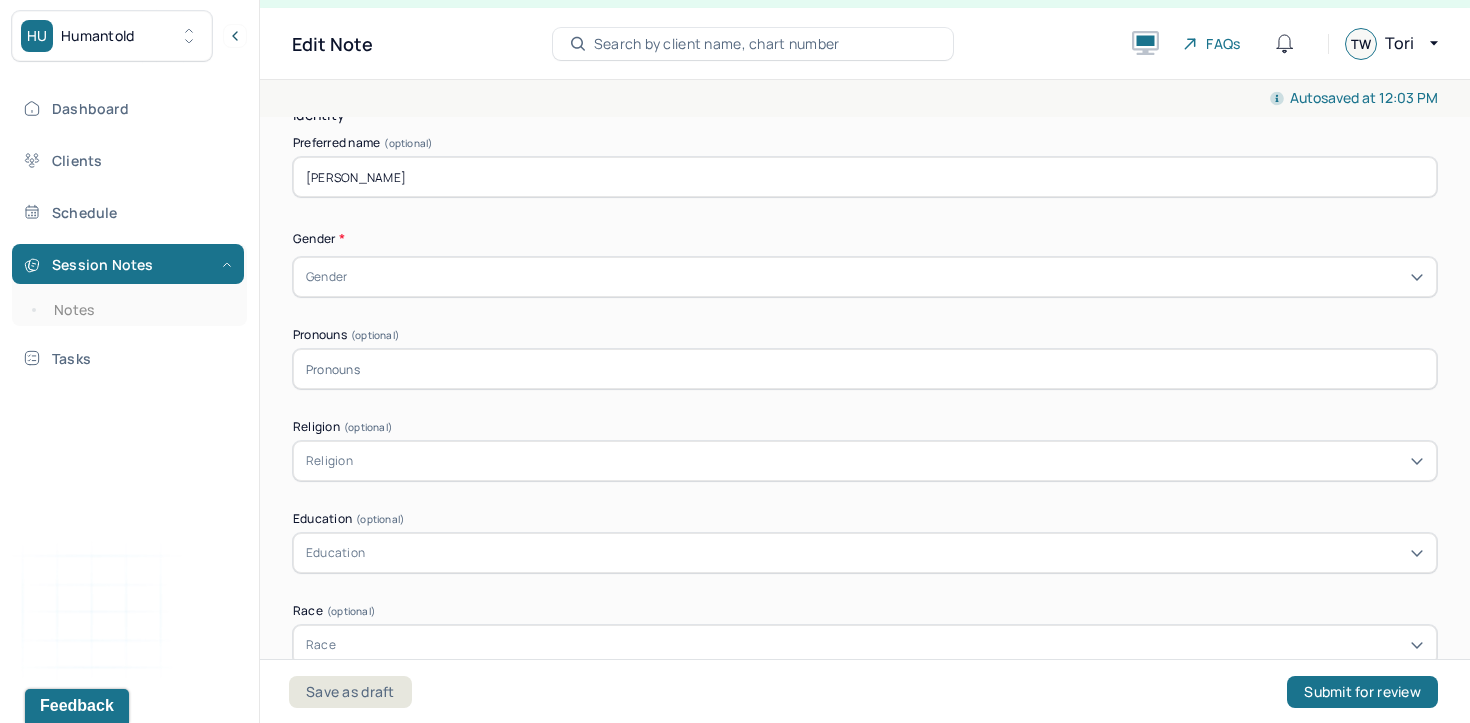 scroll, scrollTop: 1007, scrollLeft: 0, axis: vertical 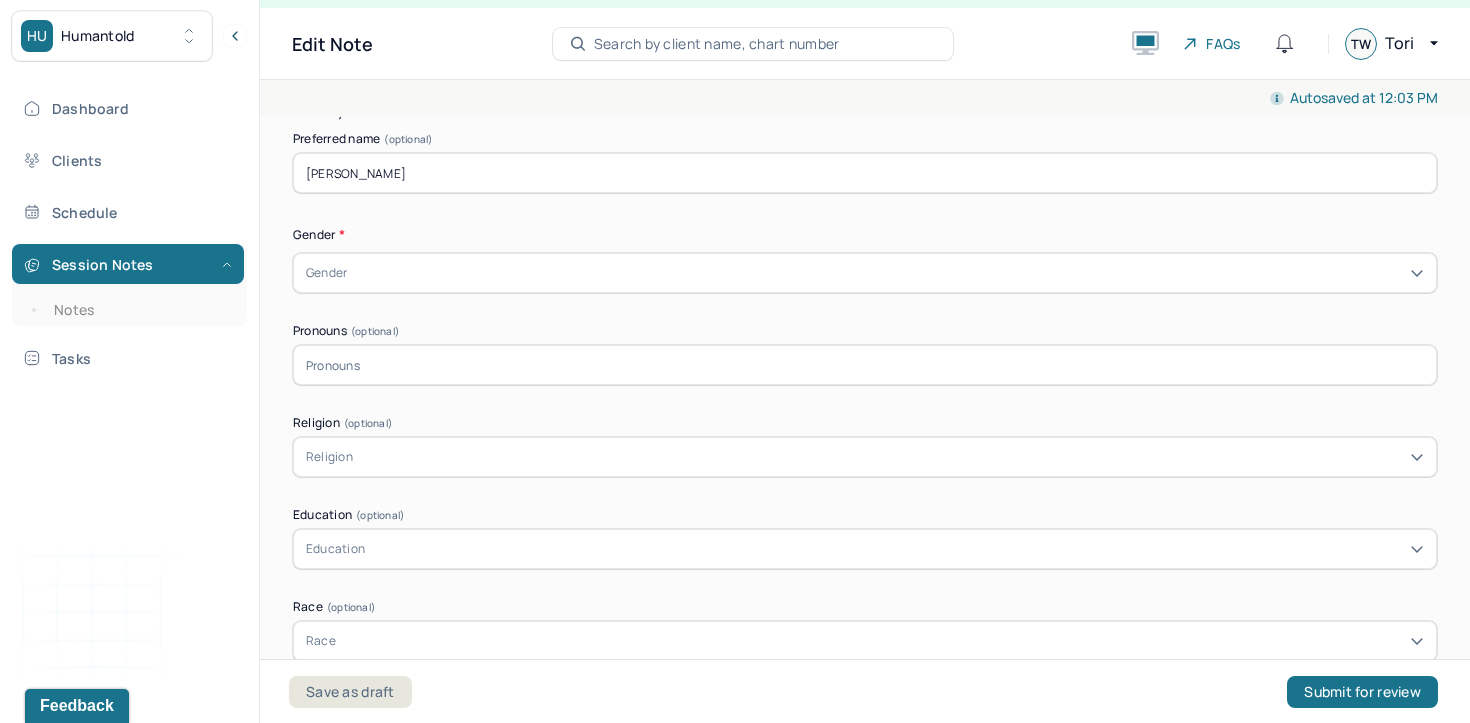 type on "[PERSON_NAME]" 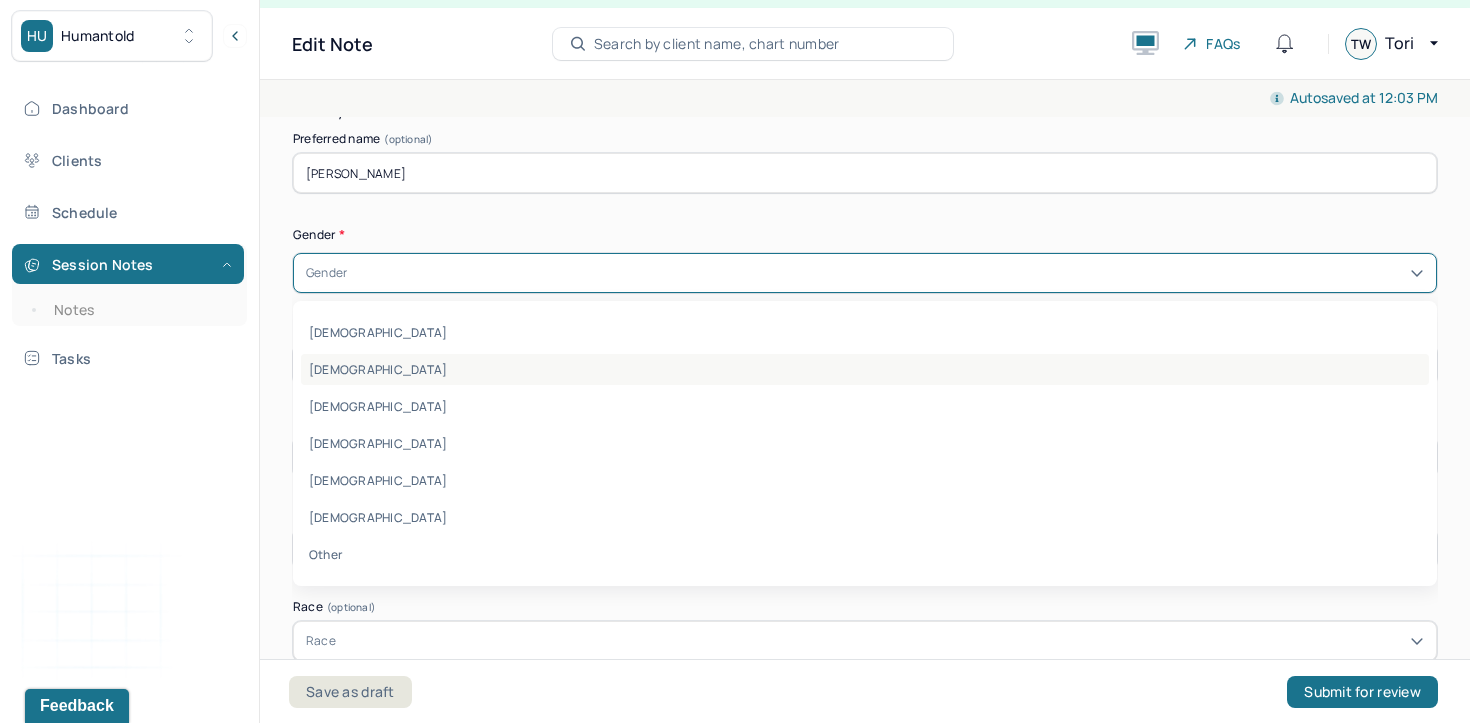 click on "[DEMOGRAPHIC_DATA]" at bounding box center [865, 369] 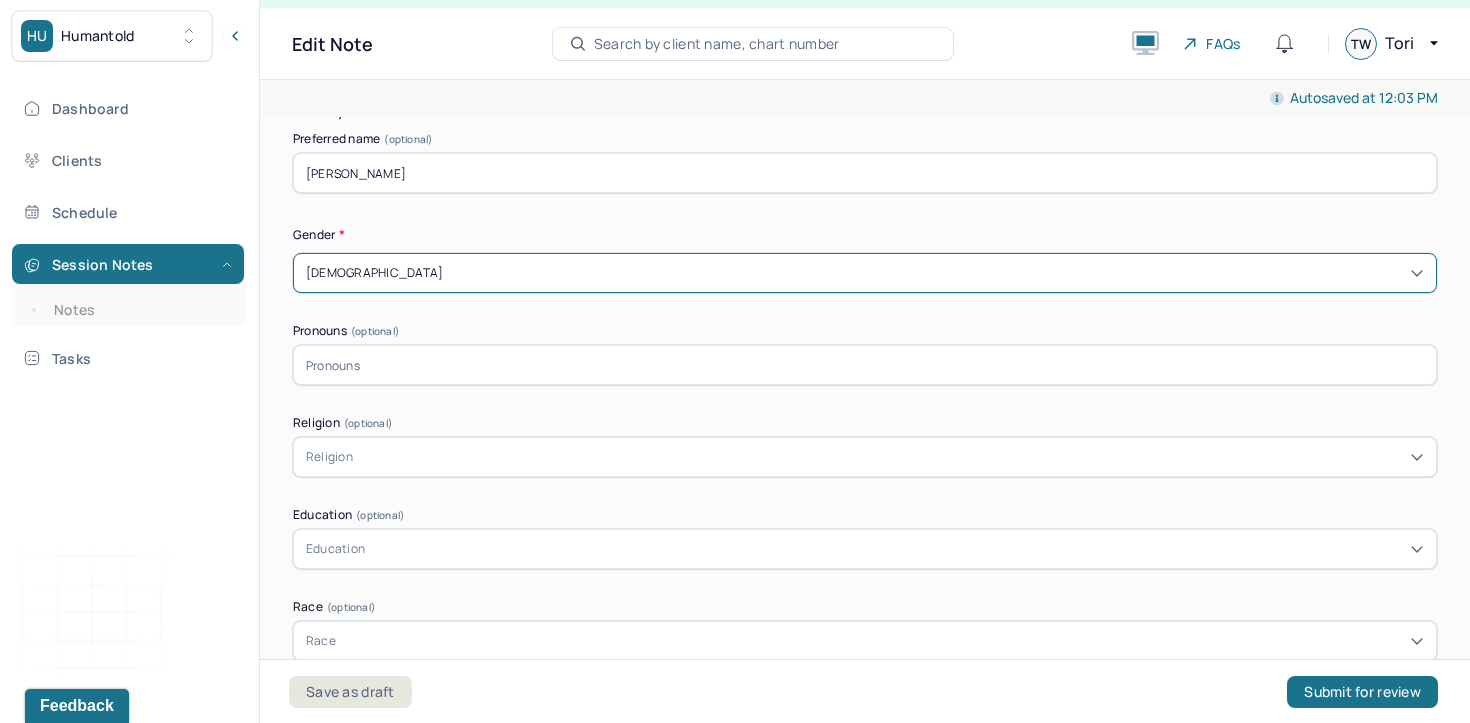 click at bounding box center [865, 365] 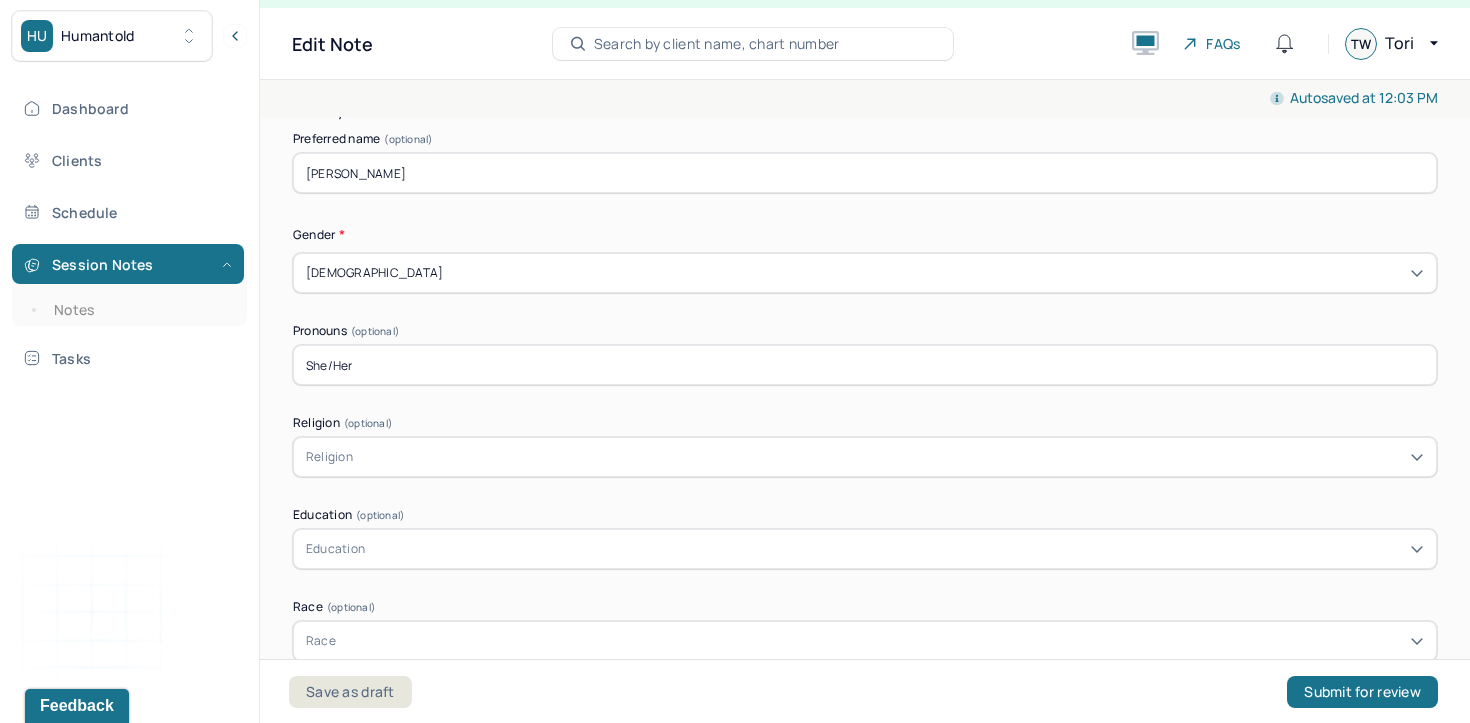 click on "She/Her" at bounding box center (865, 365) 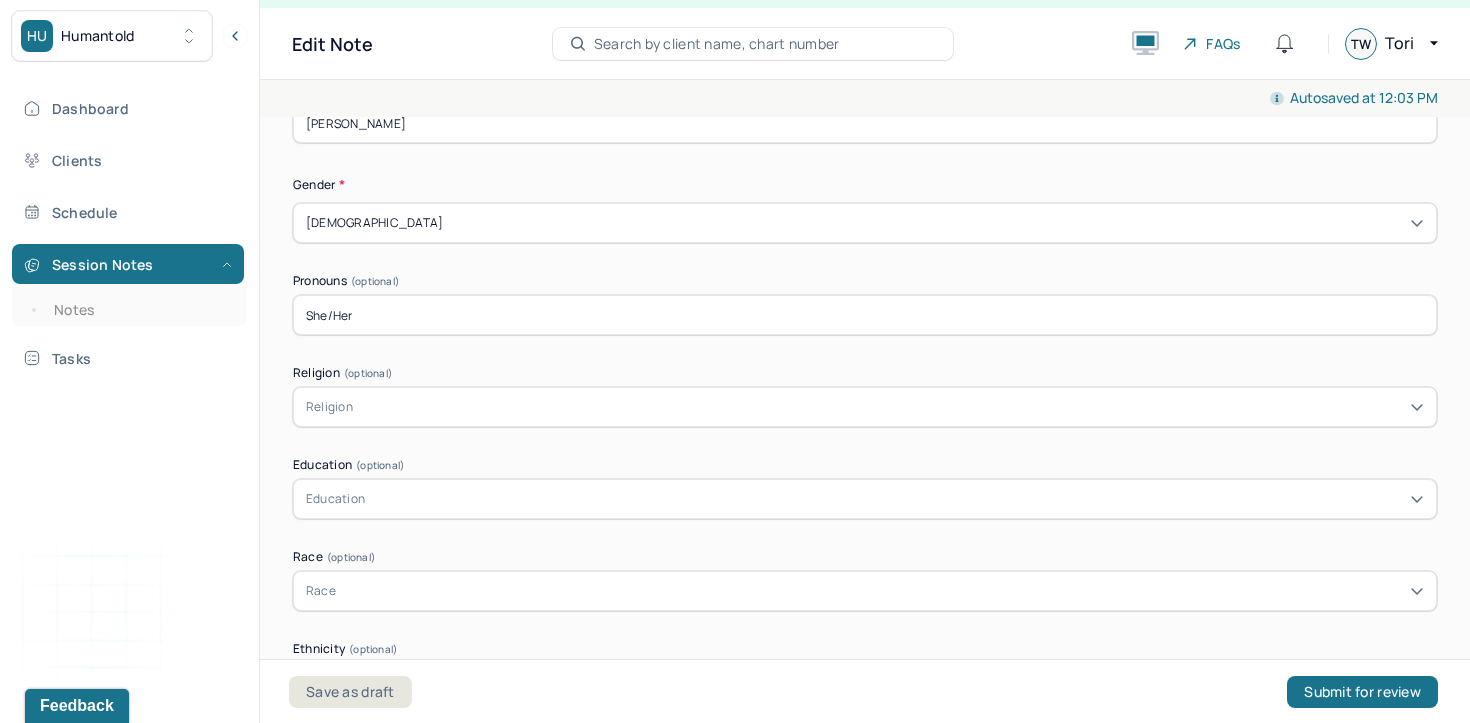 scroll, scrollTop: 1107, scrollLeft: 0, axis: vertical 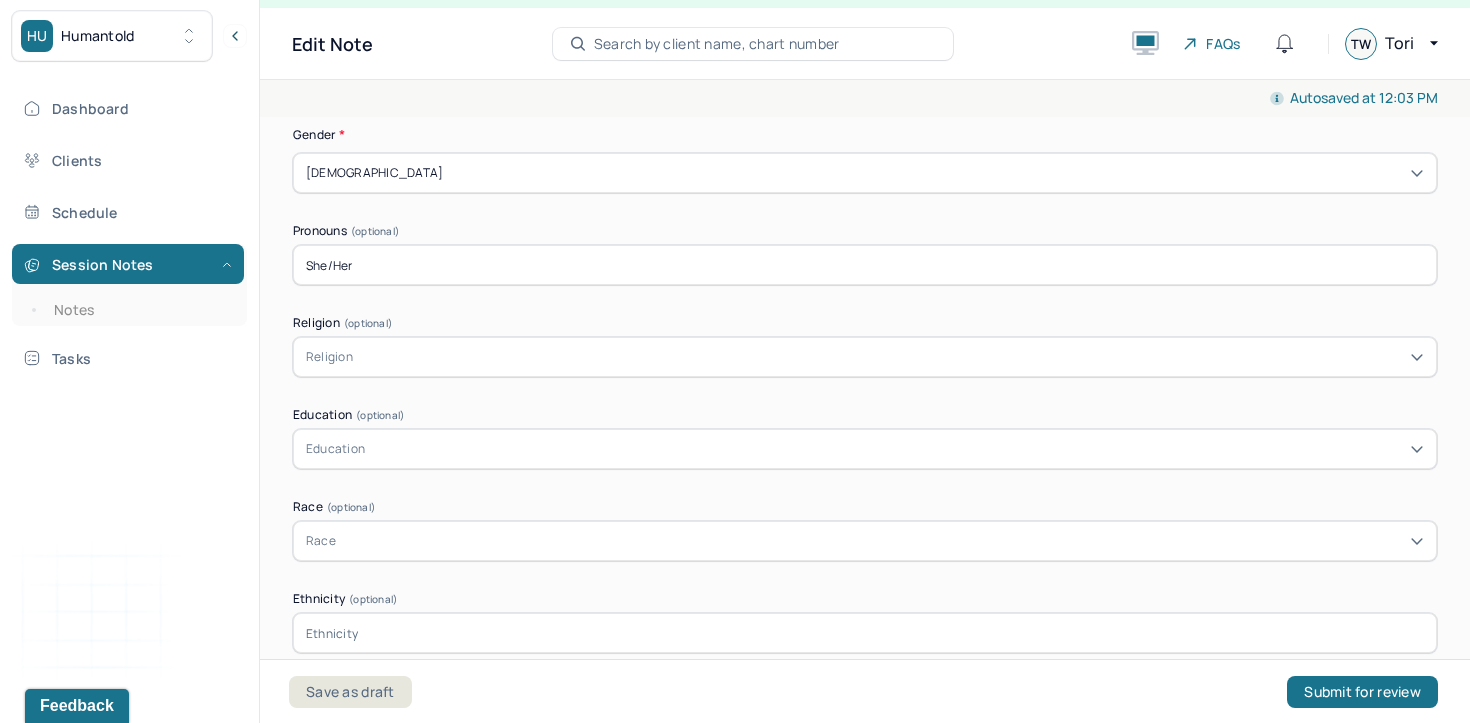 type on "She/Her" 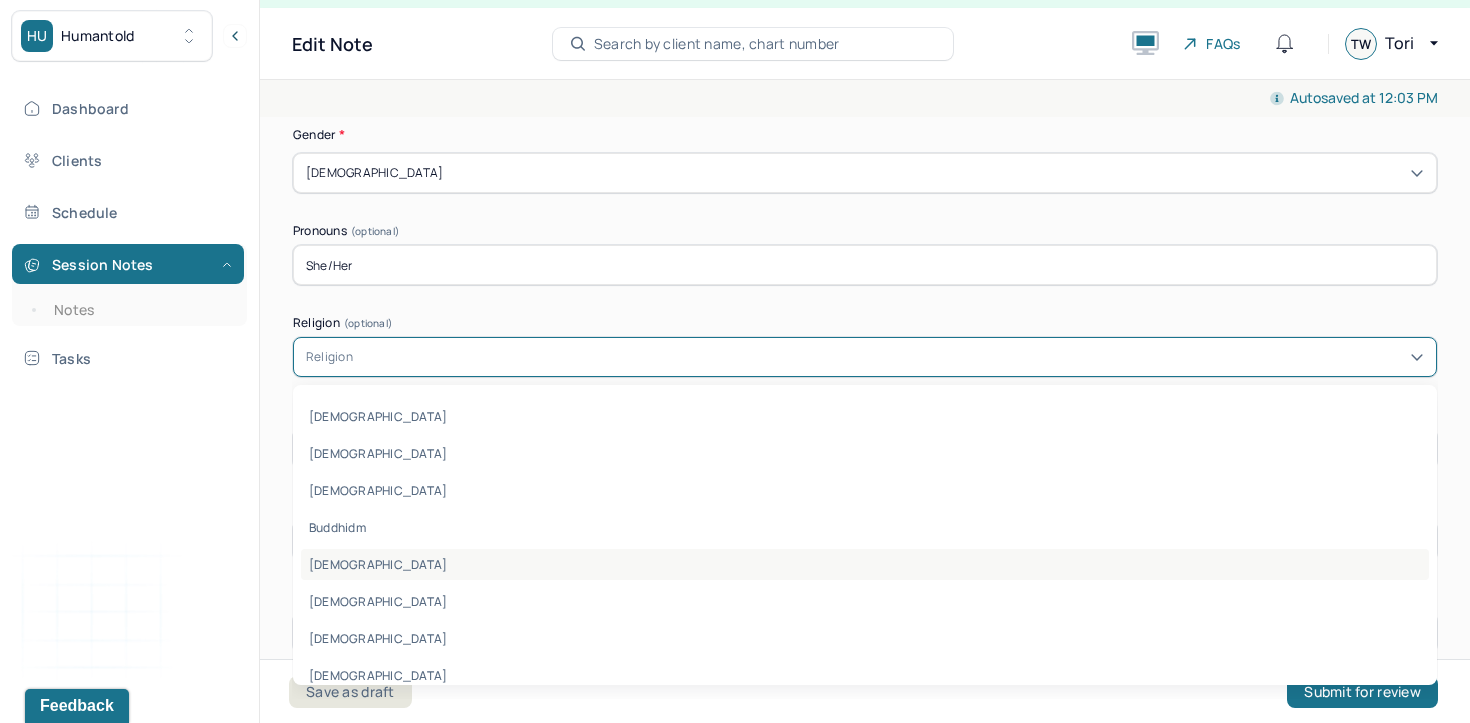 scroll, scrollTop: 96, scrollLeft: 0, axis: vertical 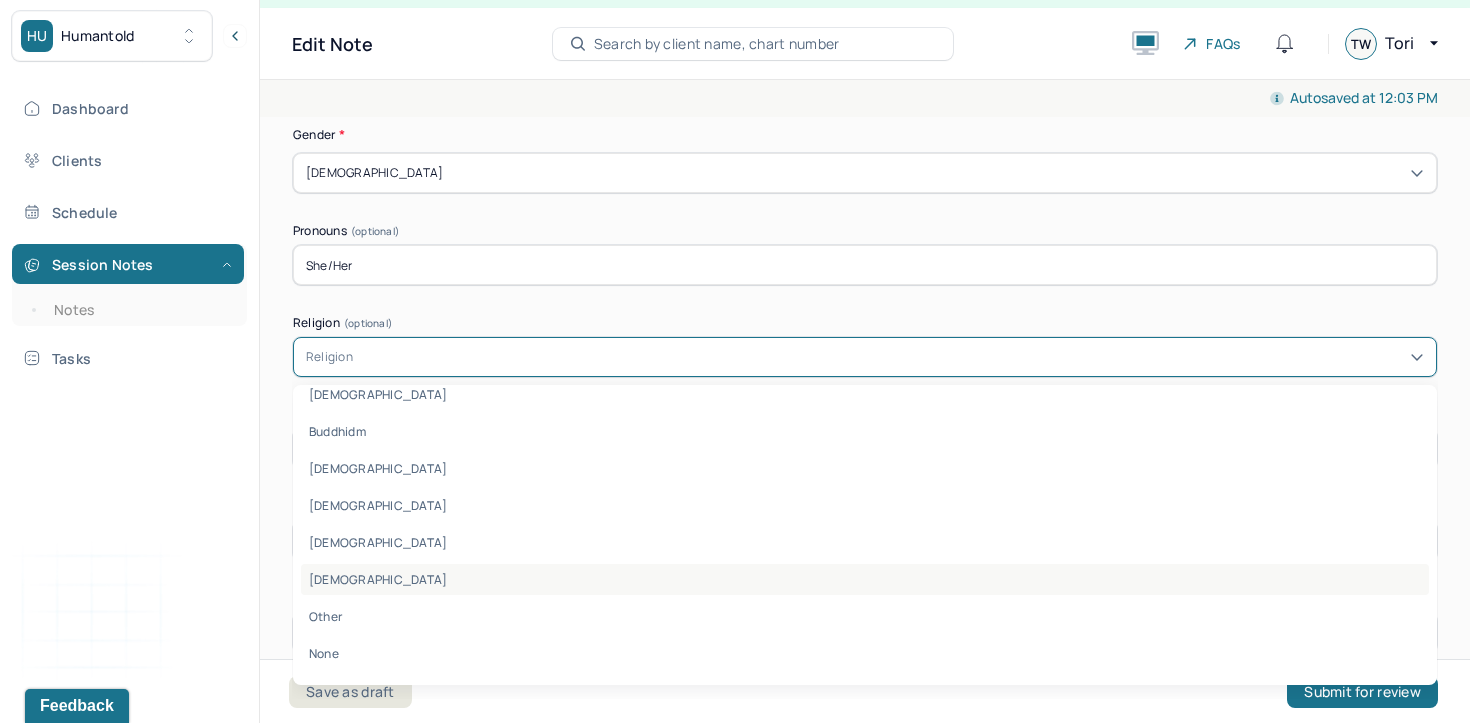 click on "[DEMOGRAPHIC_DATA]" at bounding box center [865, 579] 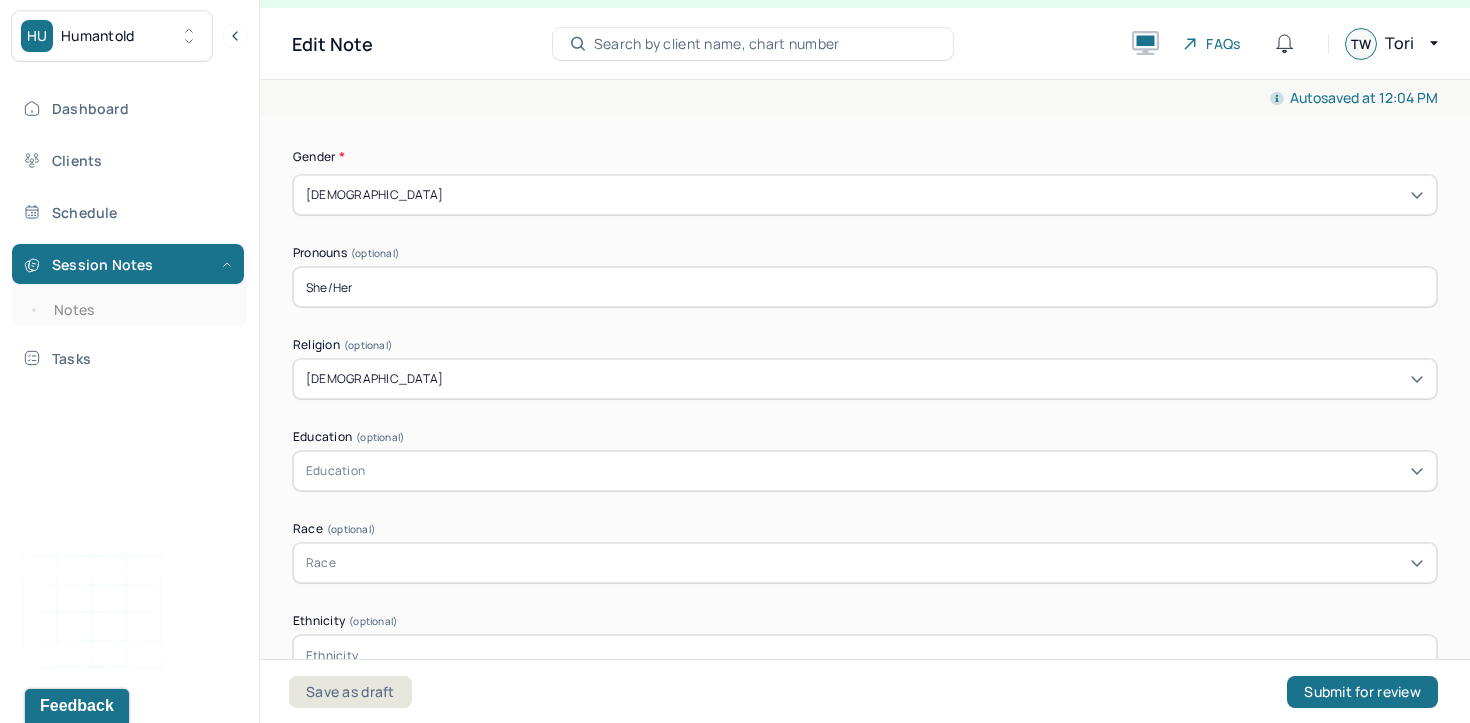 scroll, scrollTop: 1084, scrollLeft: 0, axis: vertical 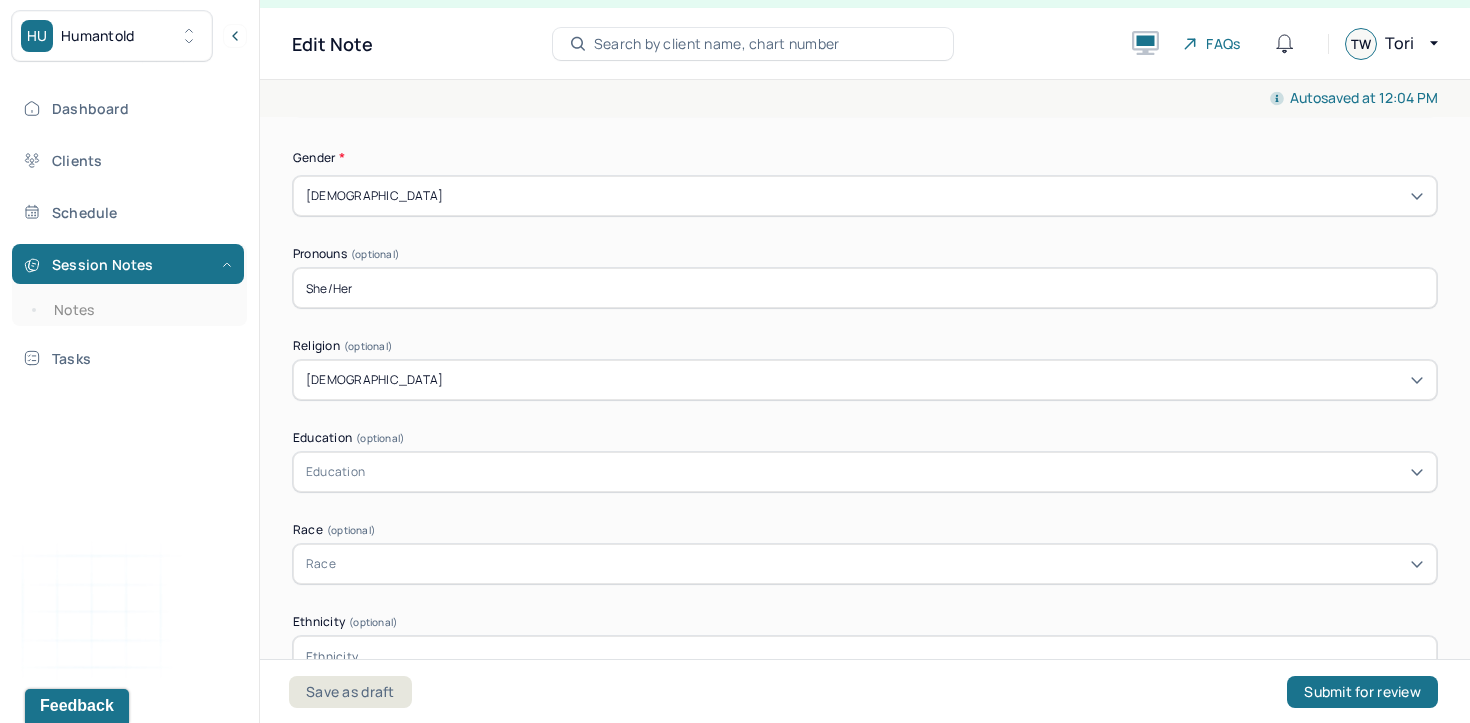 click on "Education" at bounding box center [865, 472] 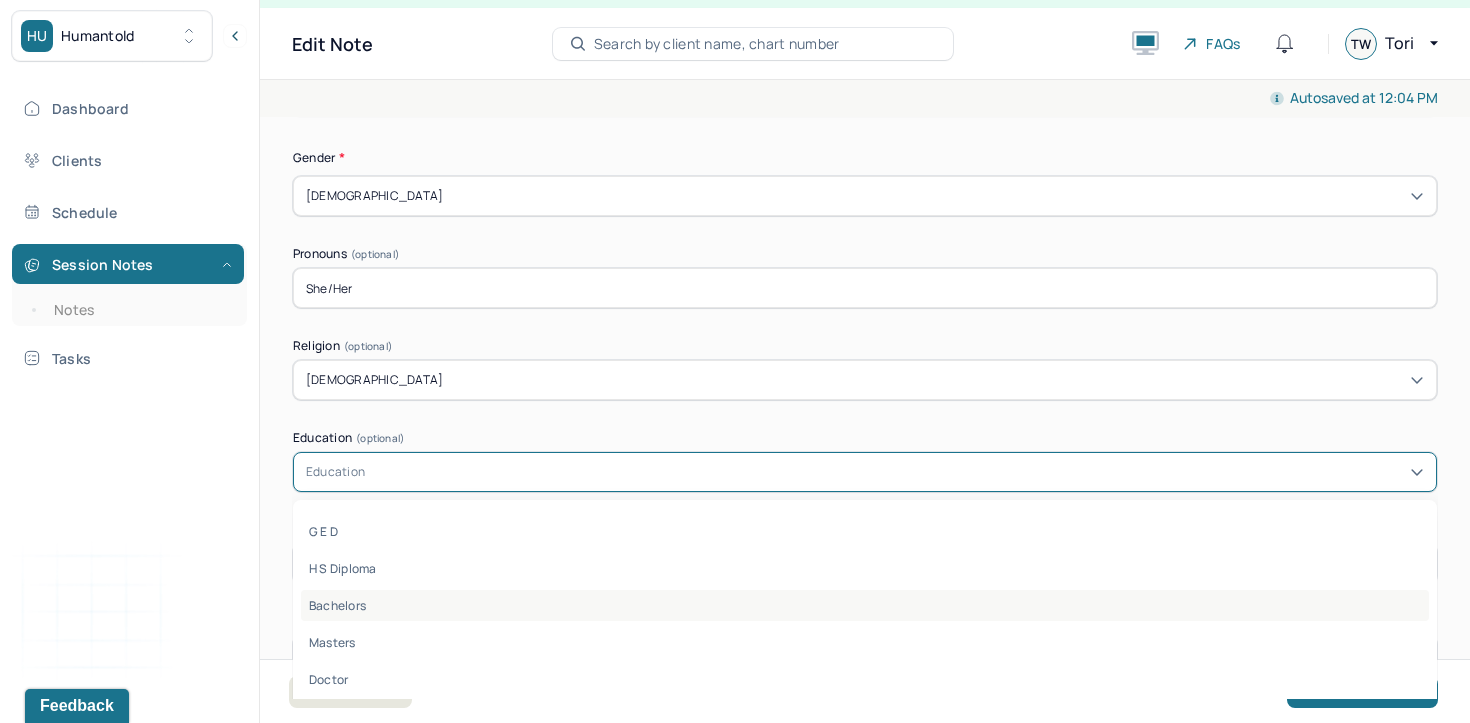 click on "Bachelors" at bounding box center (865, 605) 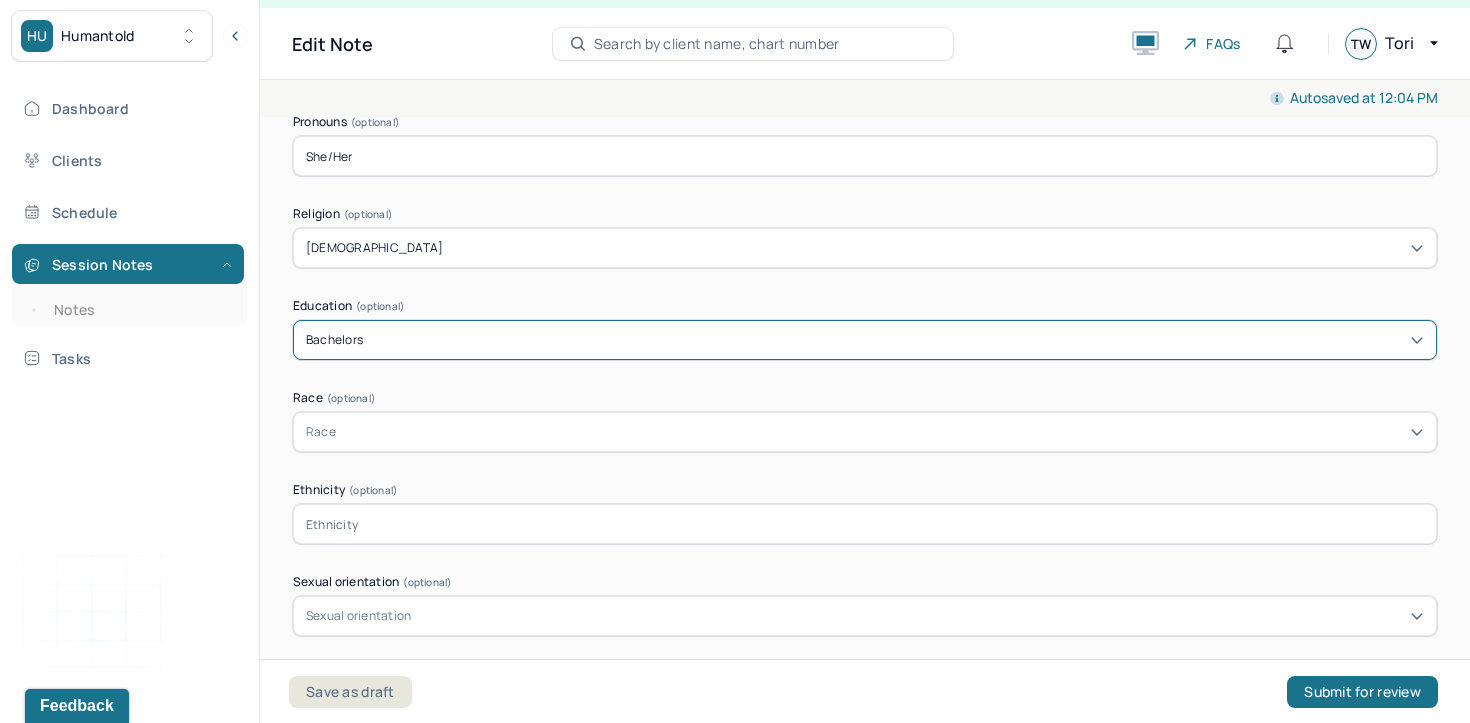 scroll, scrollTop: 1251, scrollLeft: 0, axis: vertical 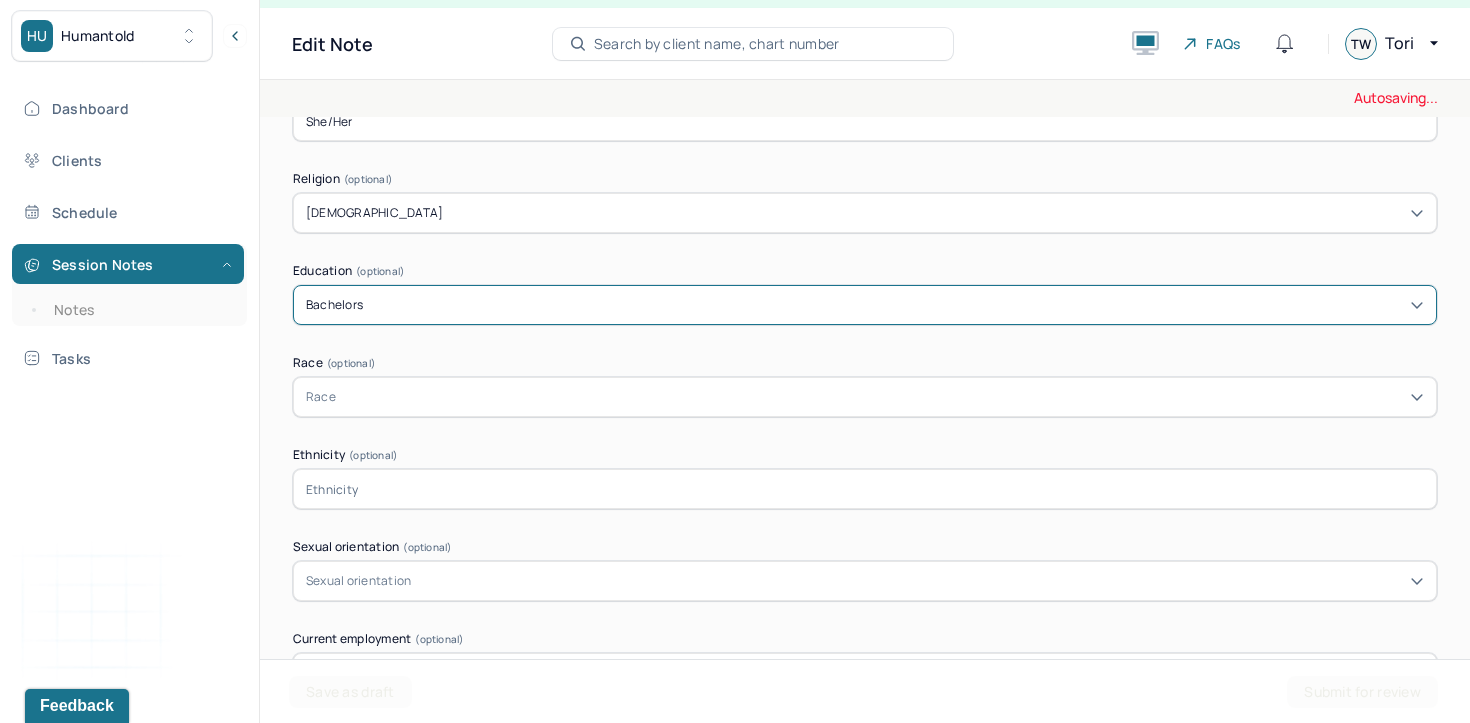 click on "Race" at bounding box center (865, 397) 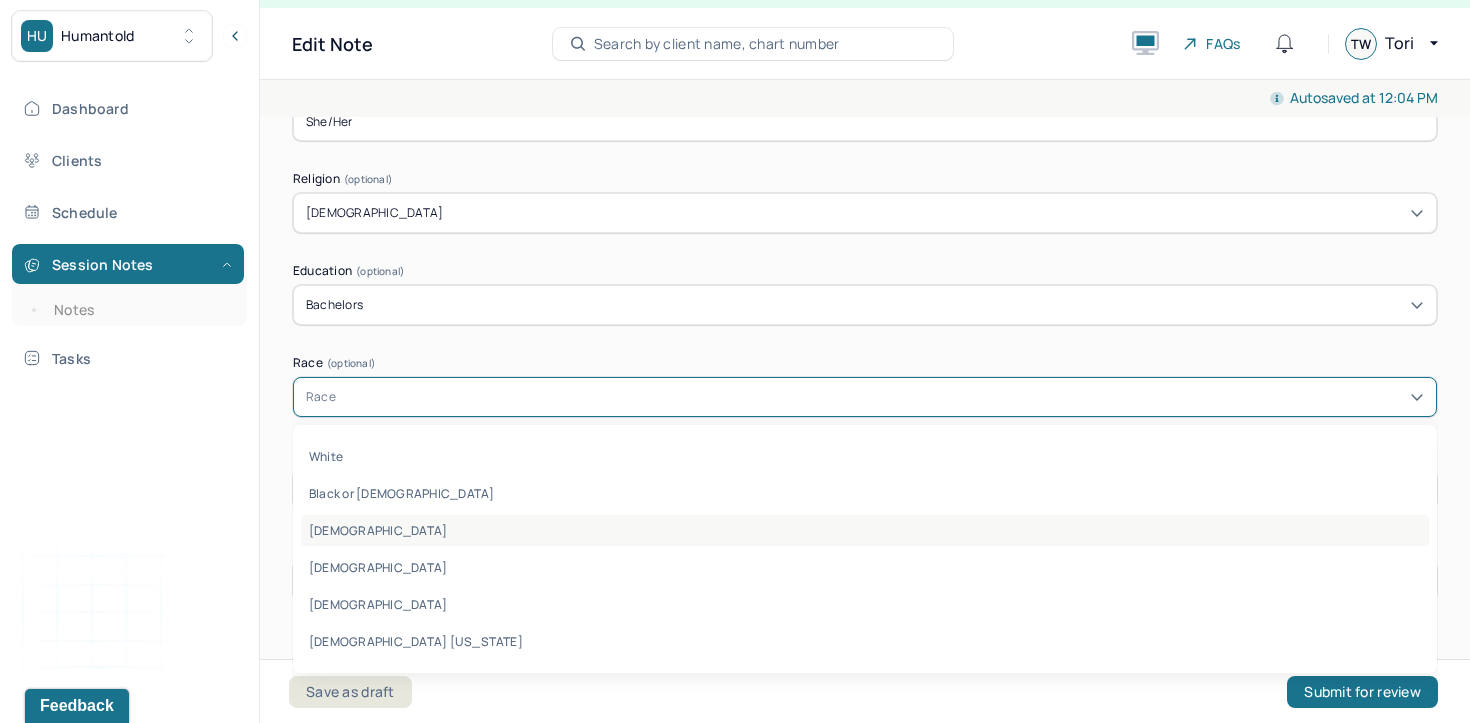 click on "[DEMOGRAPHIC_DATA]" at bounding box center (865, 530) 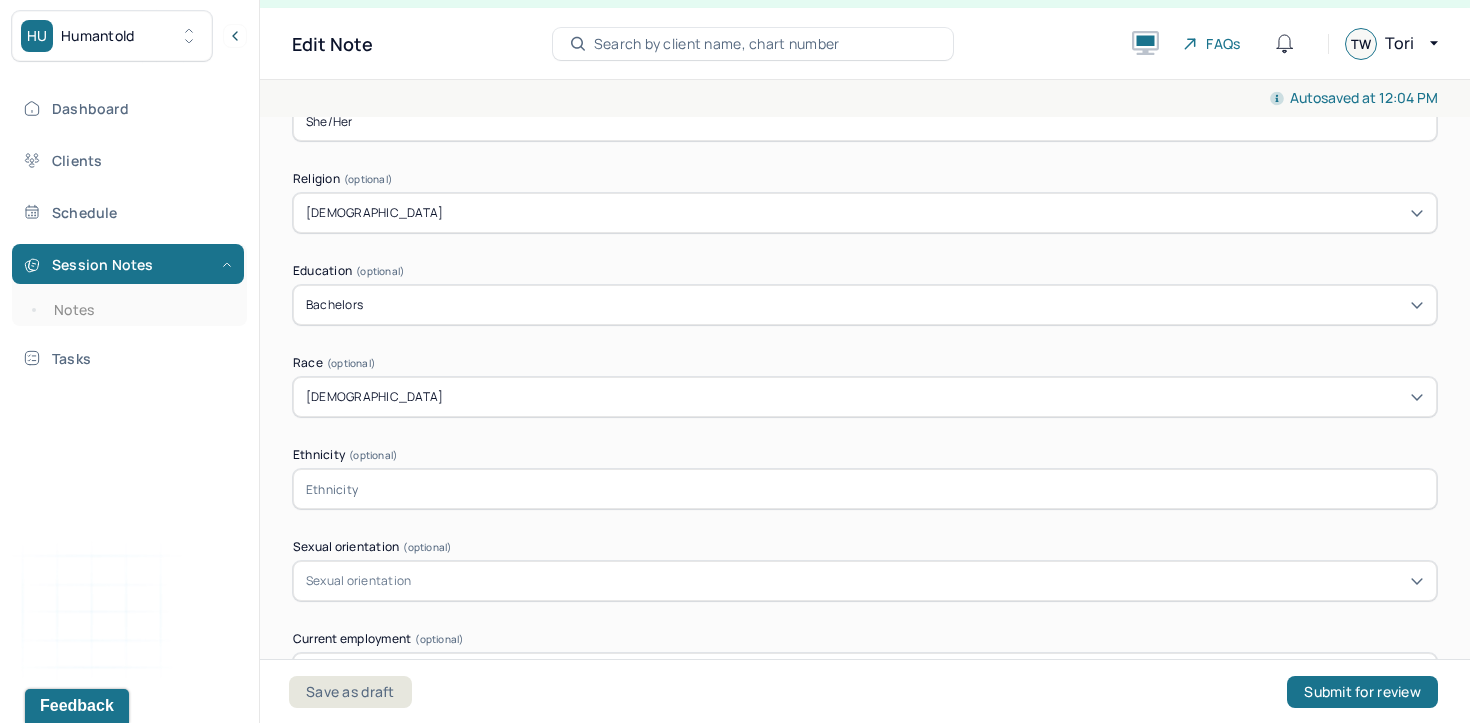 click at bounding box center (865, 489) 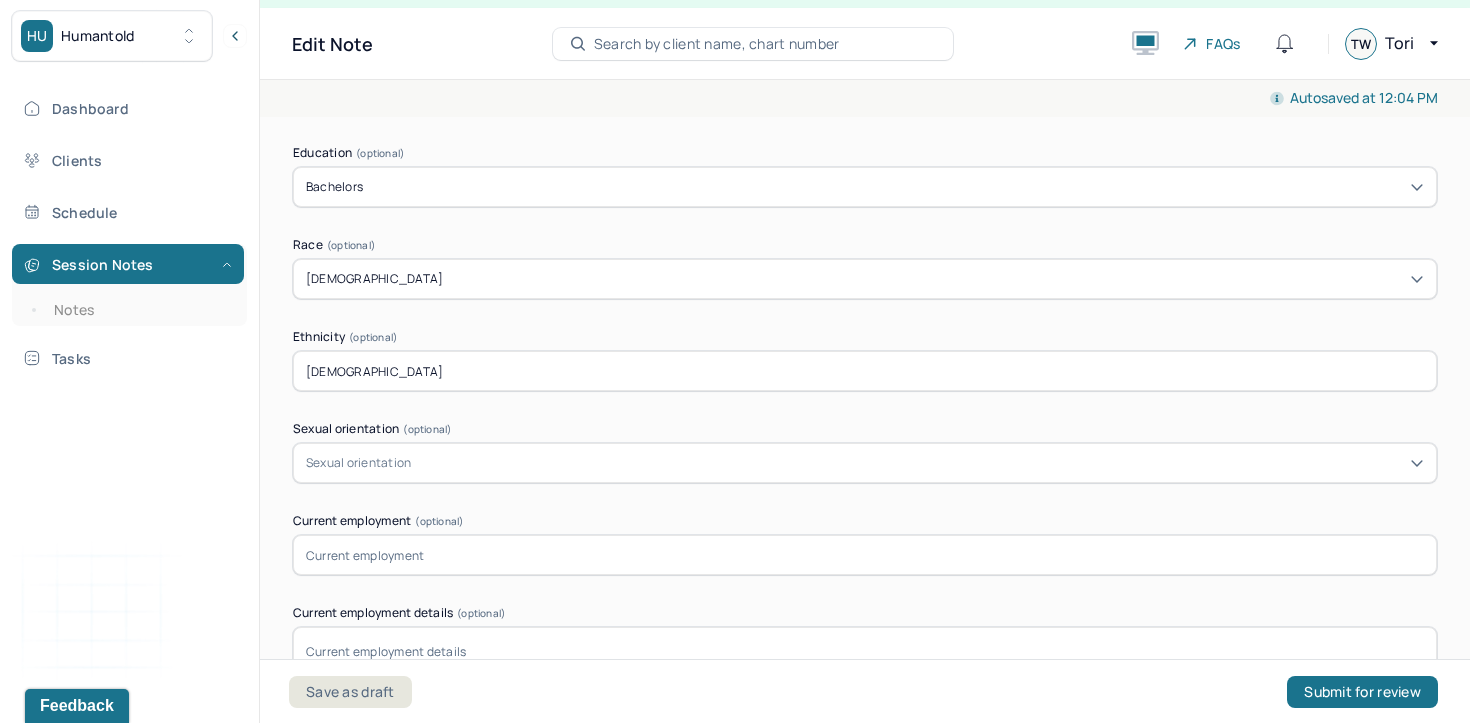 scroll, scrollTop: 1388, scrollLeft: 0, axis: vertical 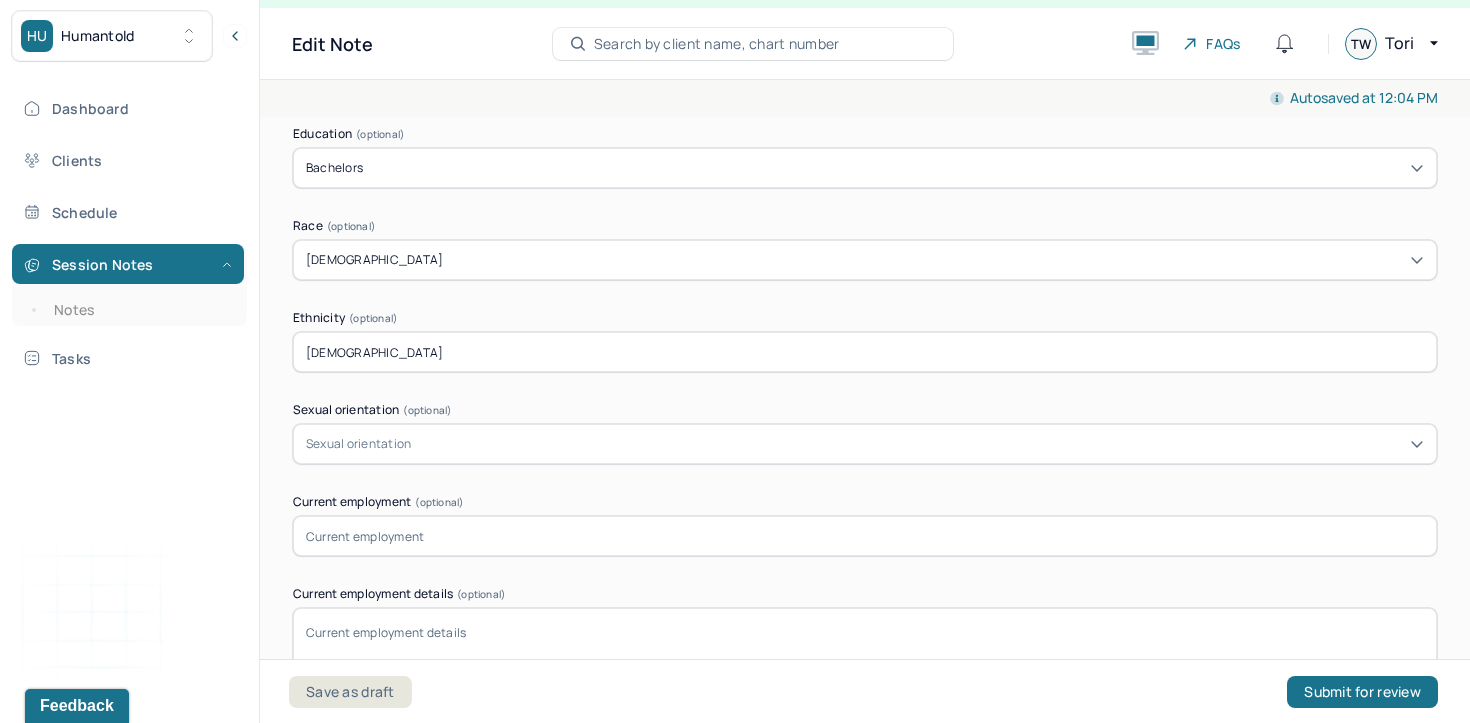 type on "[DEMOGRAPHIC_DATA]" 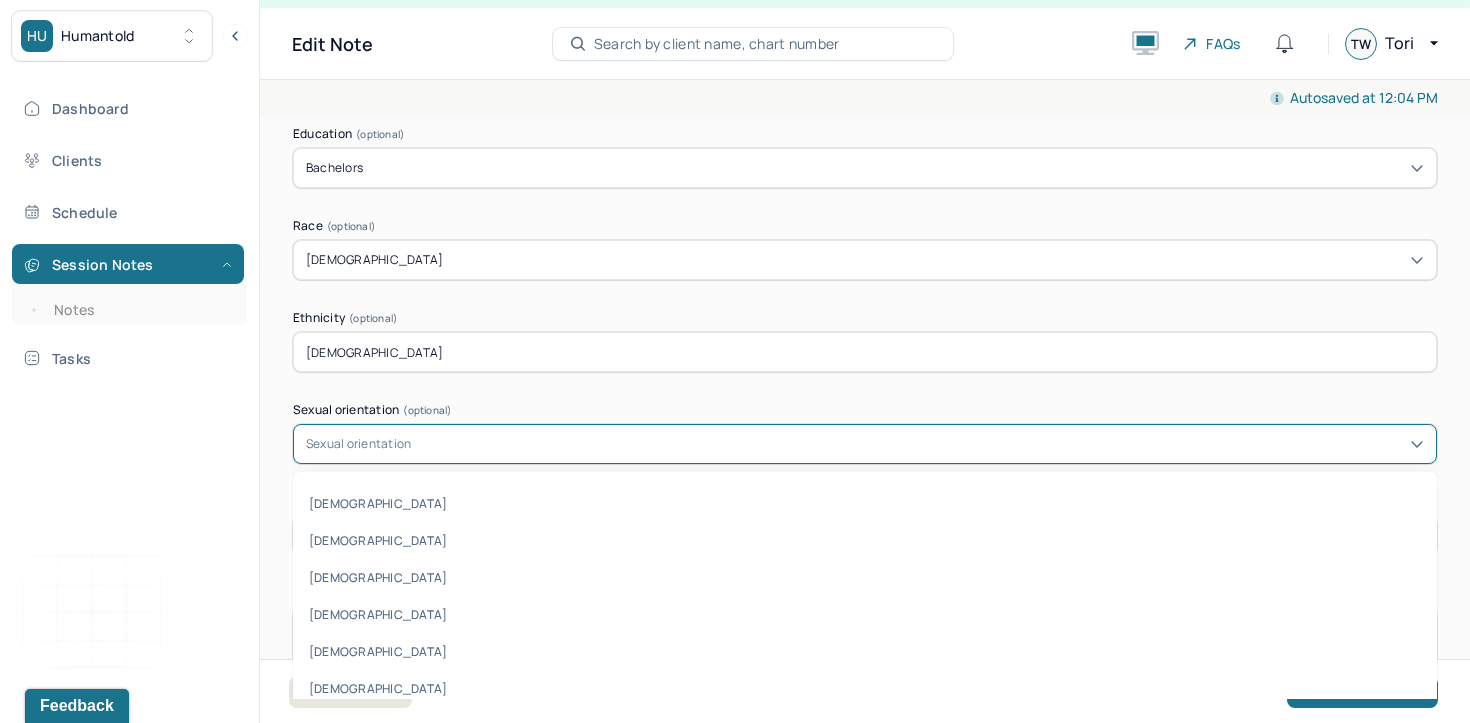 click on "Sexual orientation" at bounding box center [865, 444] 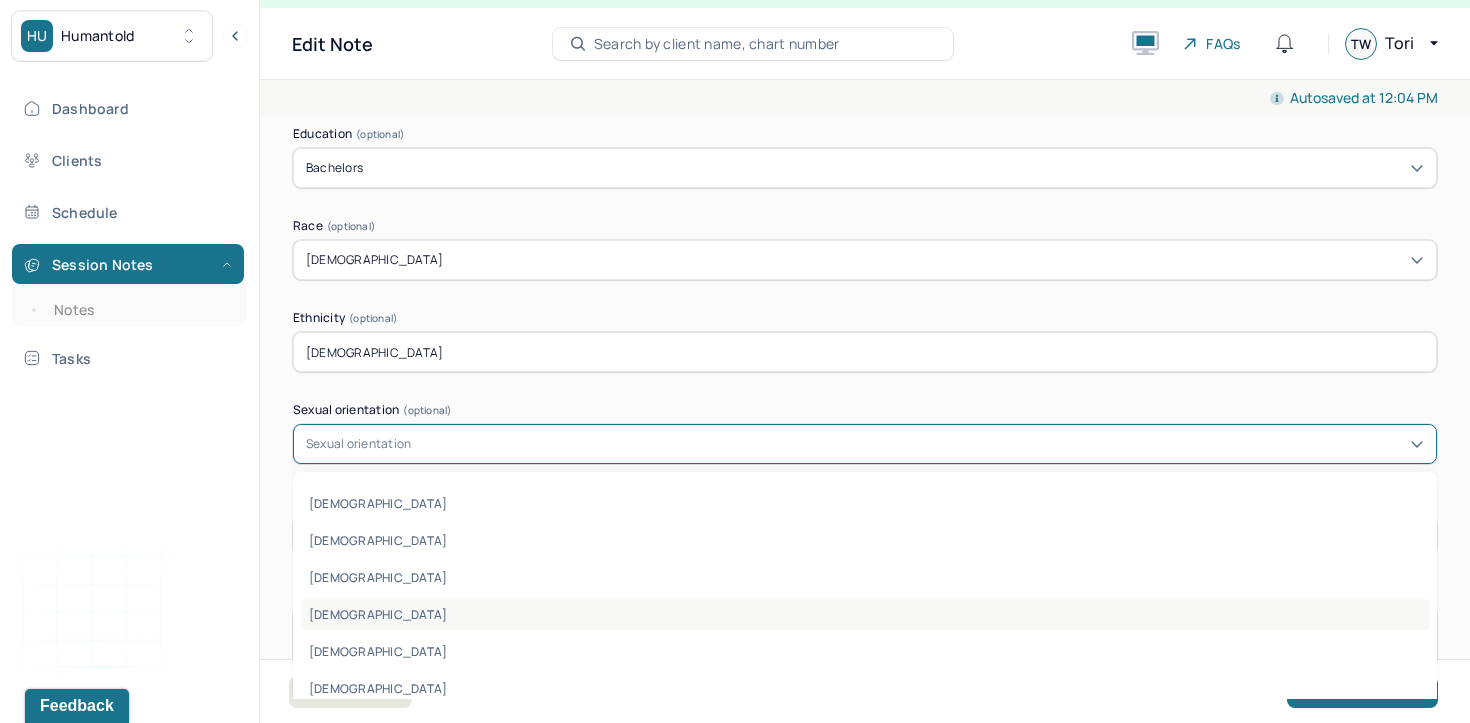 scroll, scrollTop: 22, scrollLeft: 0, axis: vertical 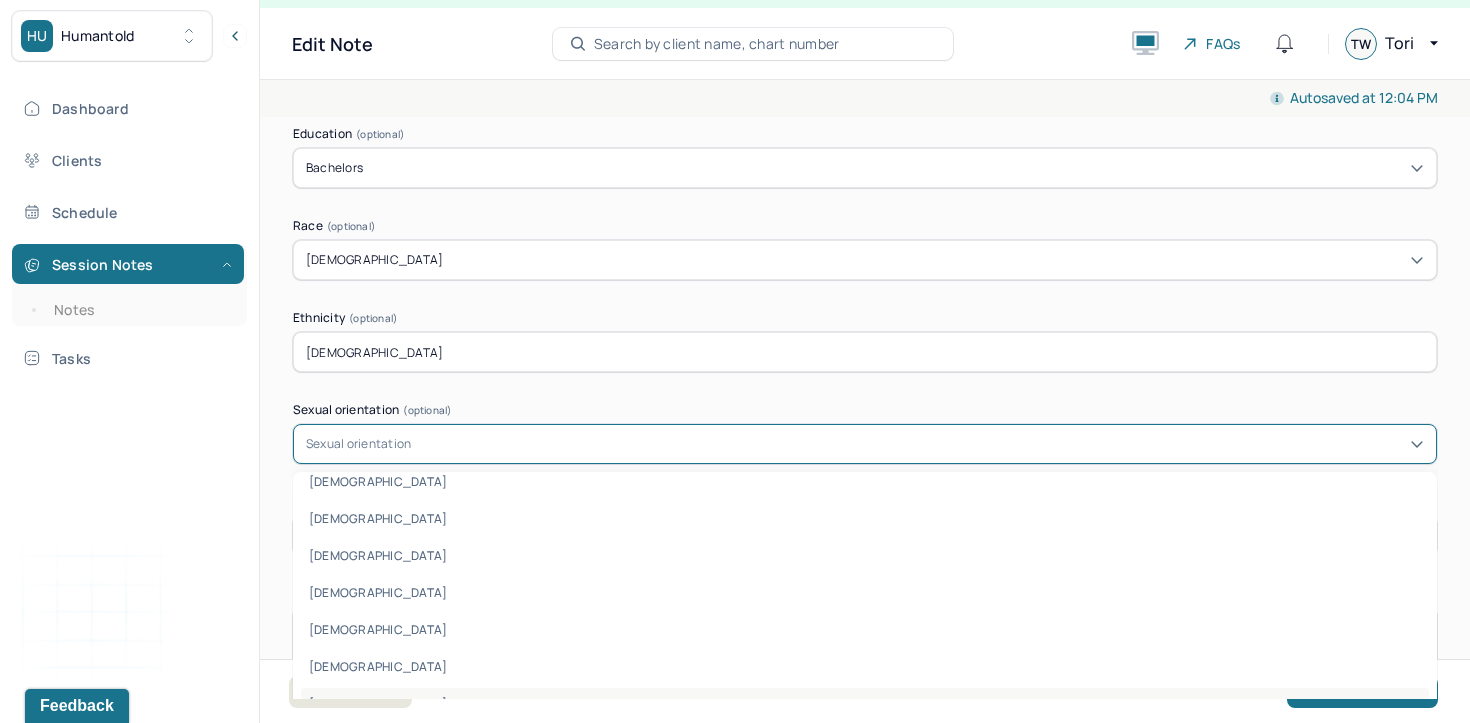click on "[DEMOGRAPHIC_DATA]" at bounding box center (865, 703) 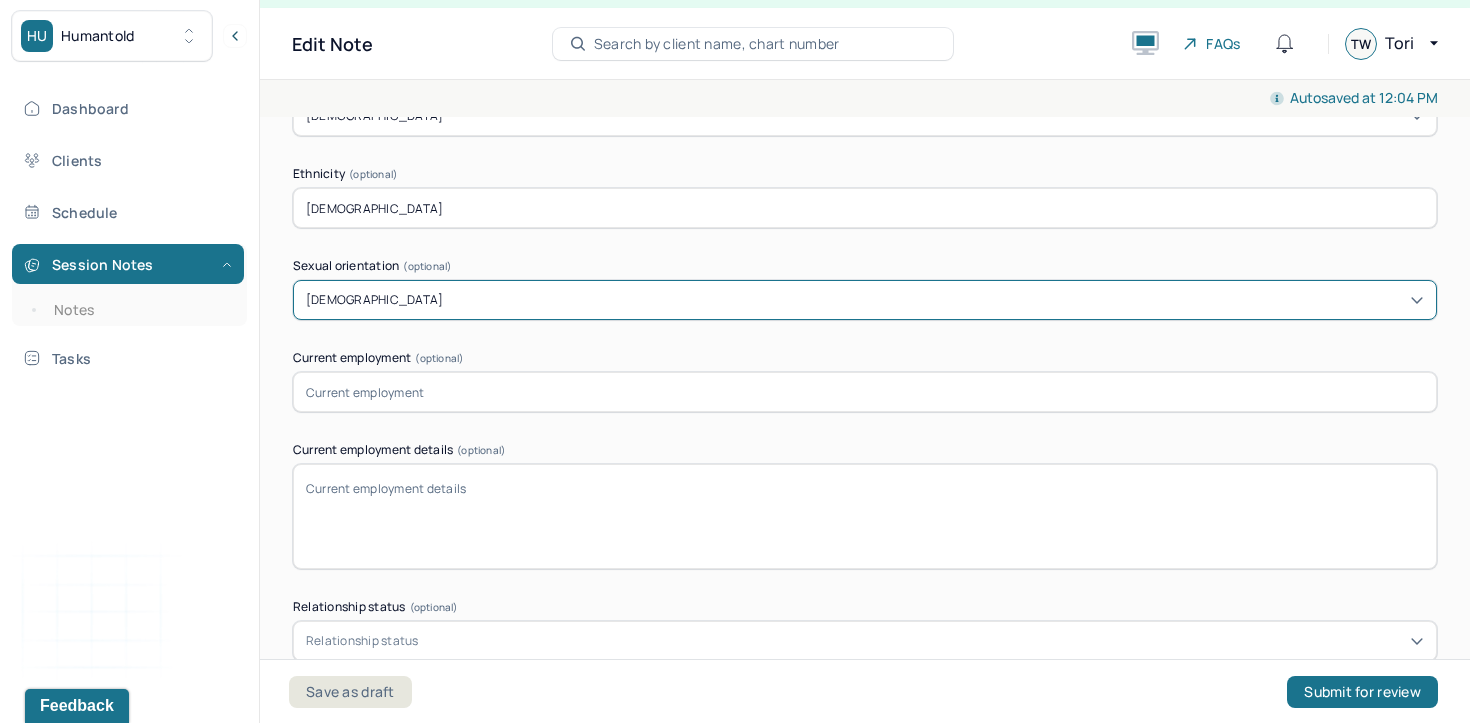 scroll, scrollTop: 1556, scrollLeft: 0, axis: vertical 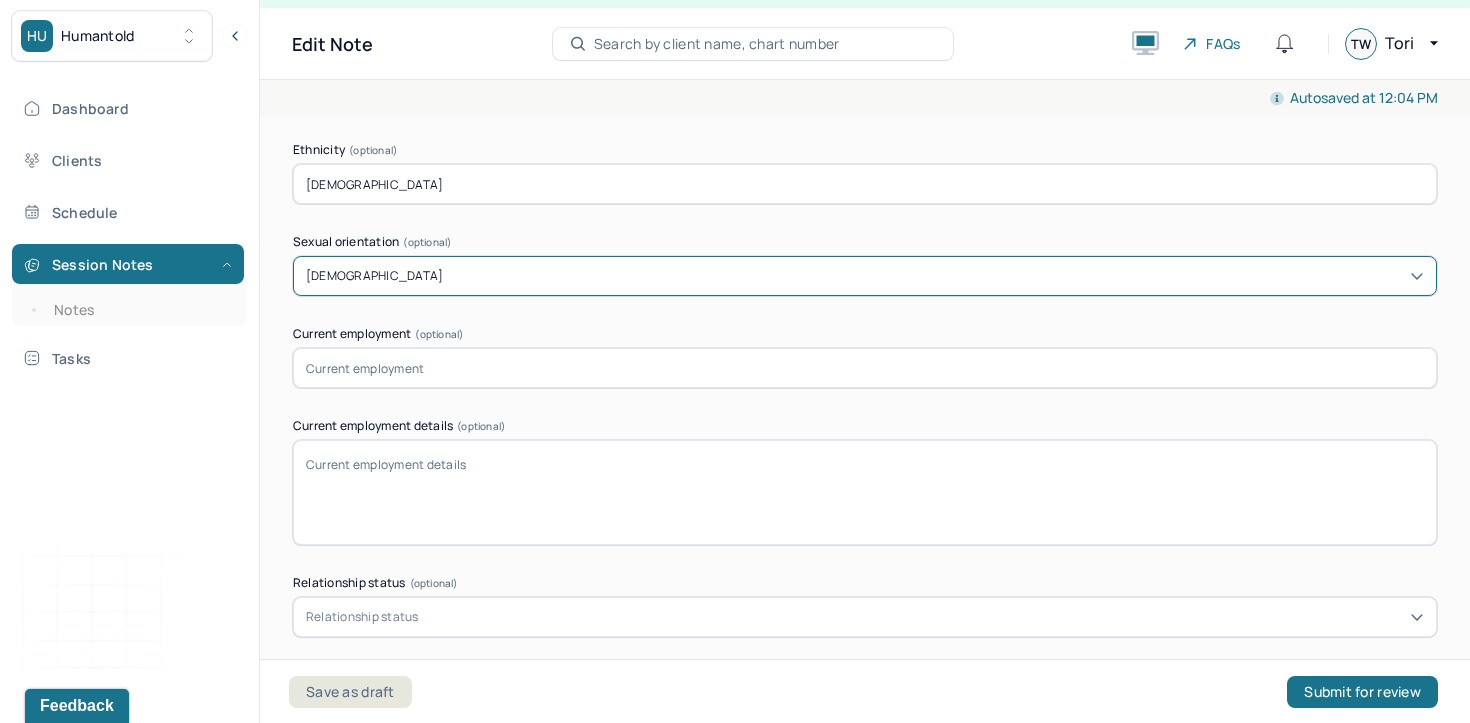 click at bounding box center (865, 368) 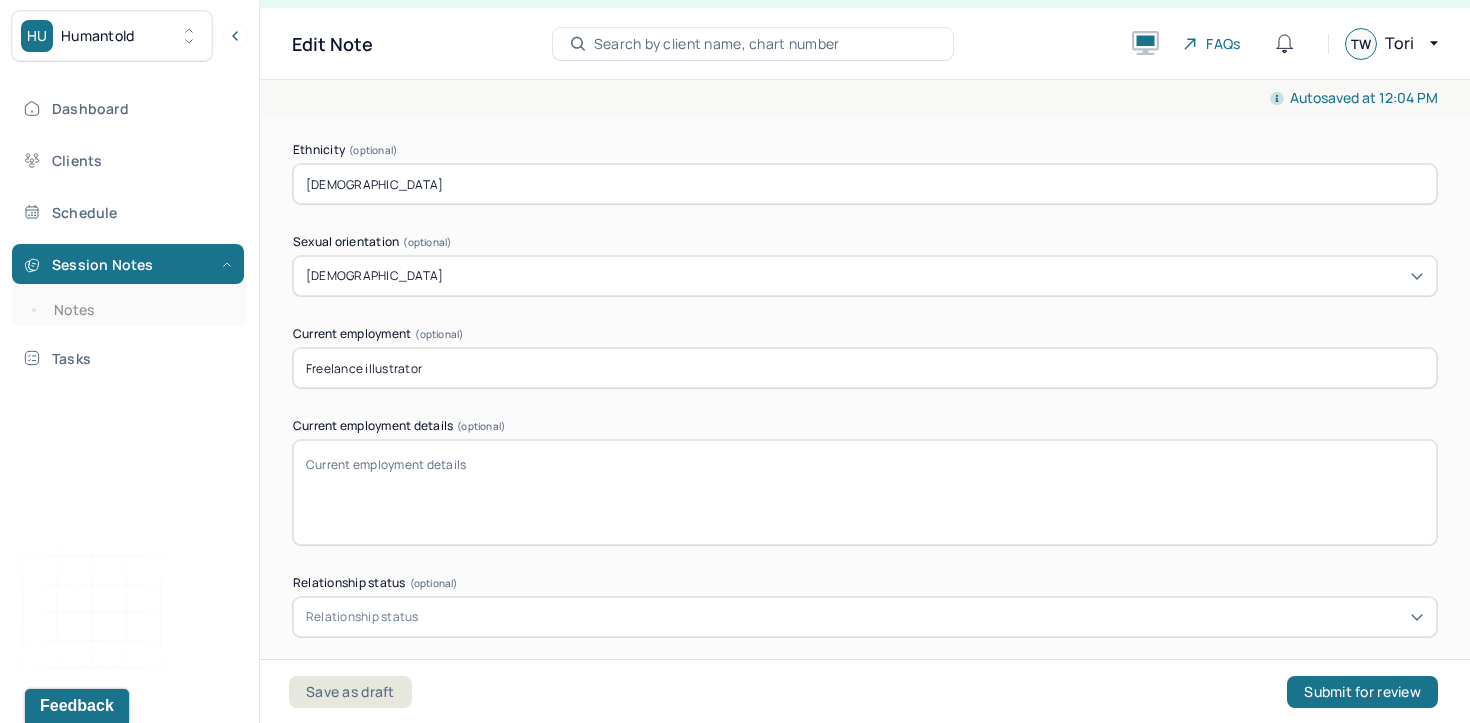 click on "Freelance illustrator" at bounding box center [865, 368] 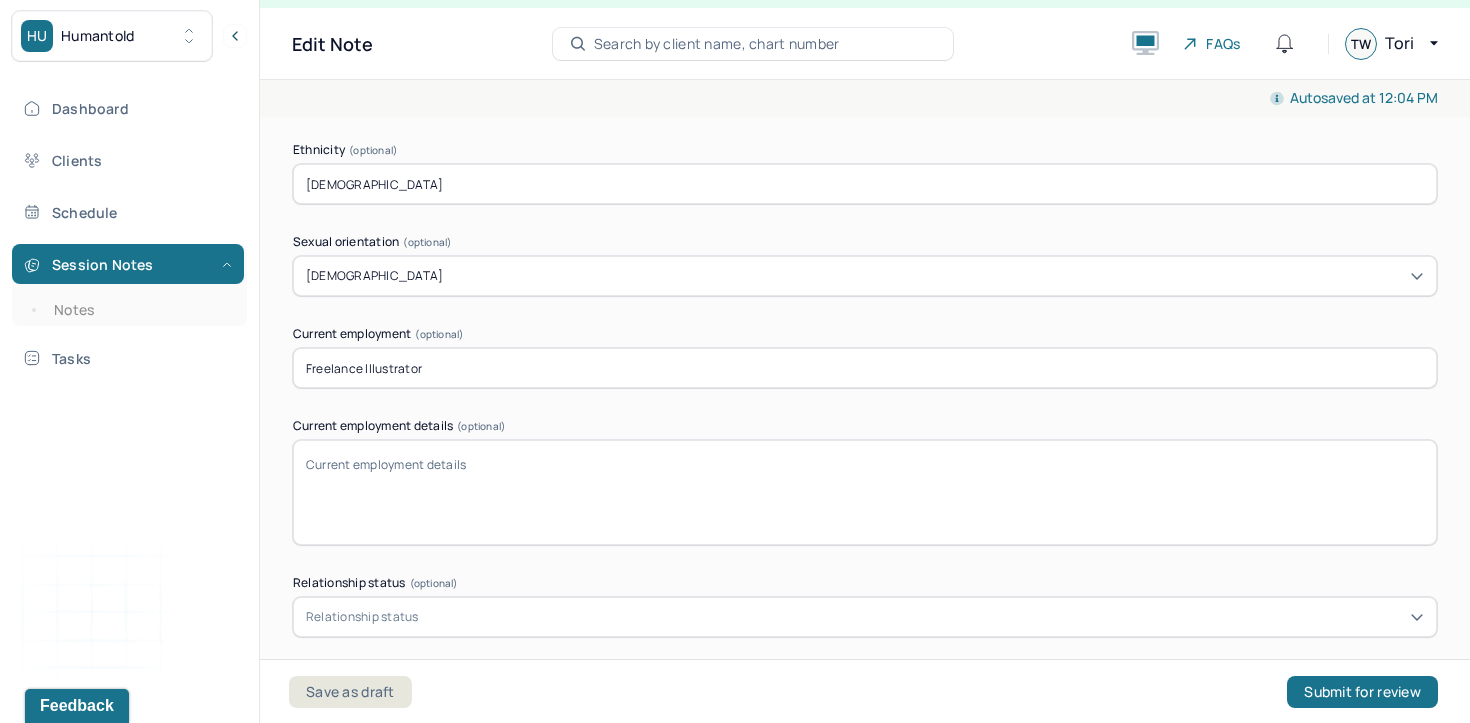 type on "Freelance Illustrator" 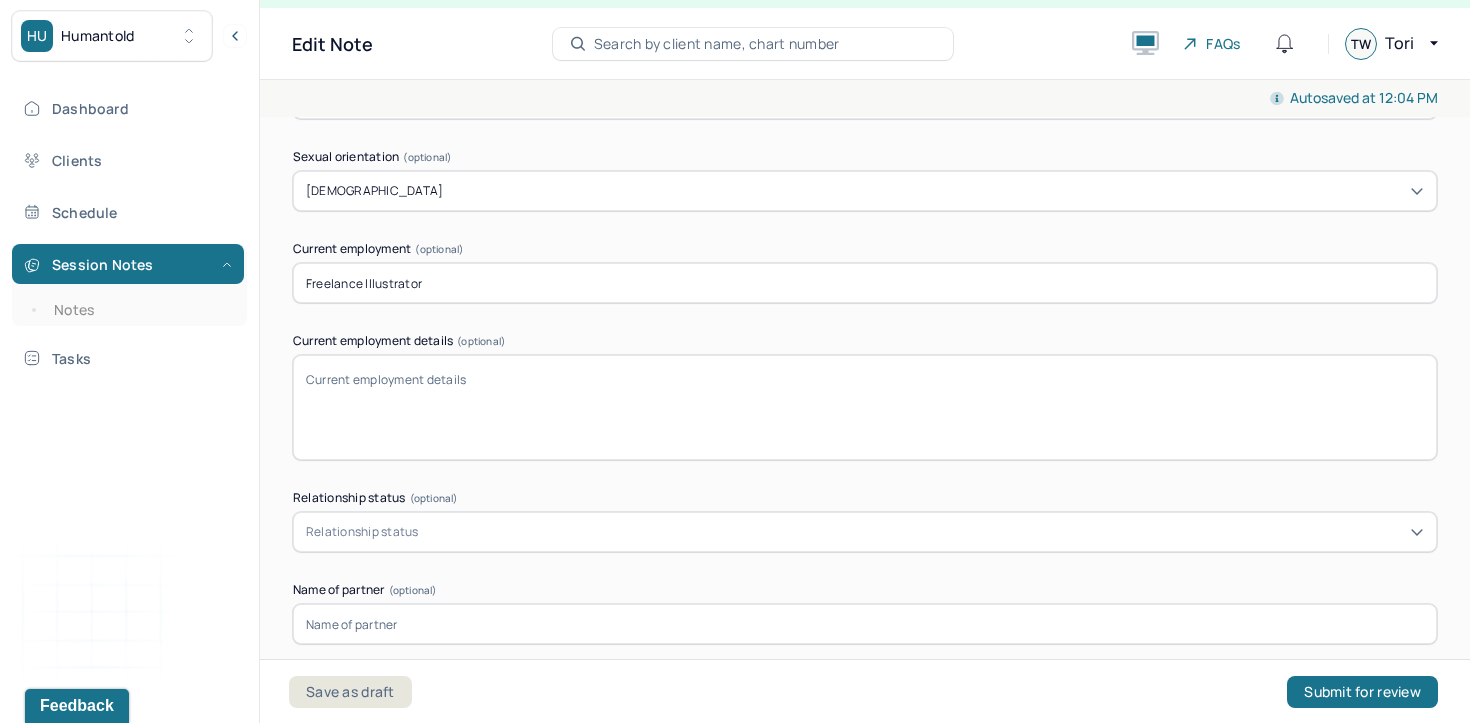 scroll, scrollTop: 1654, scrollLeft: 0, axis: vertical 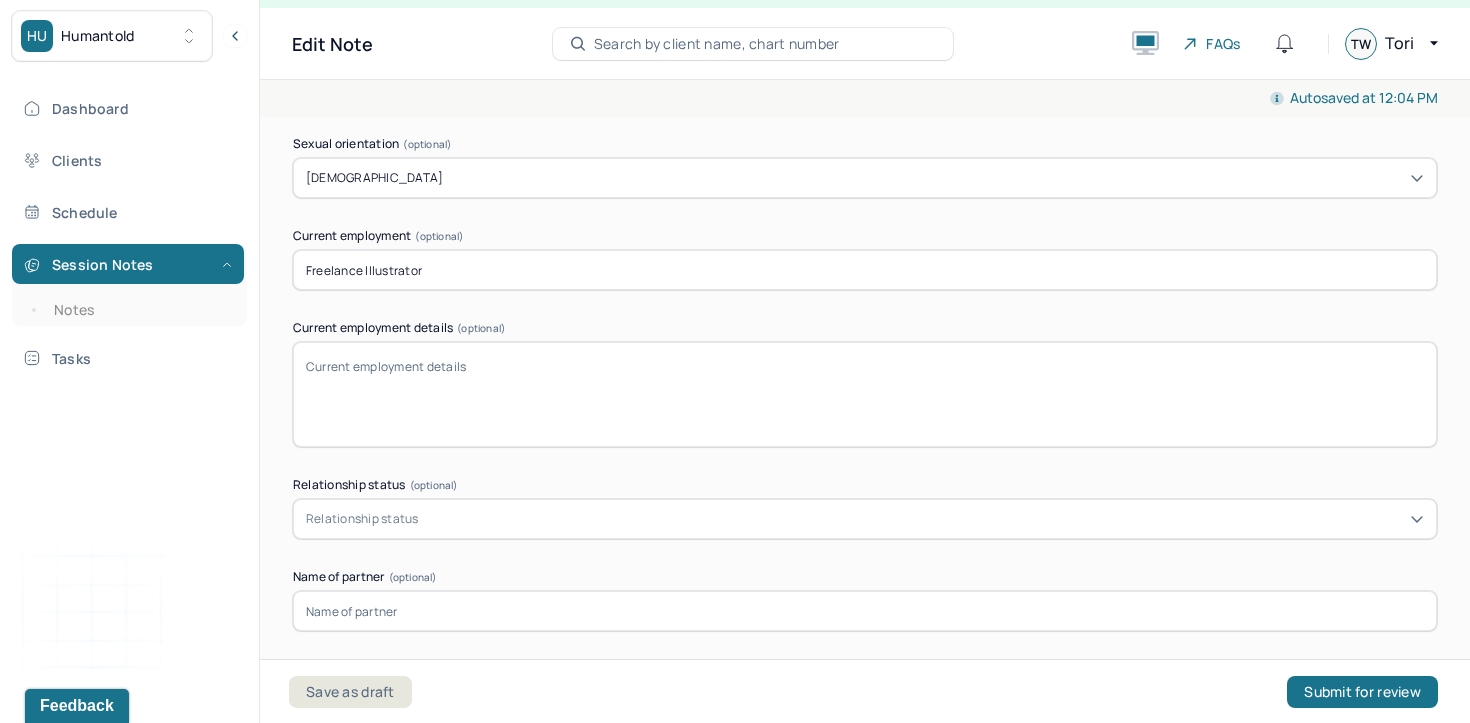 click on "Current employment details (optional)" at bounding box center [865, 394] 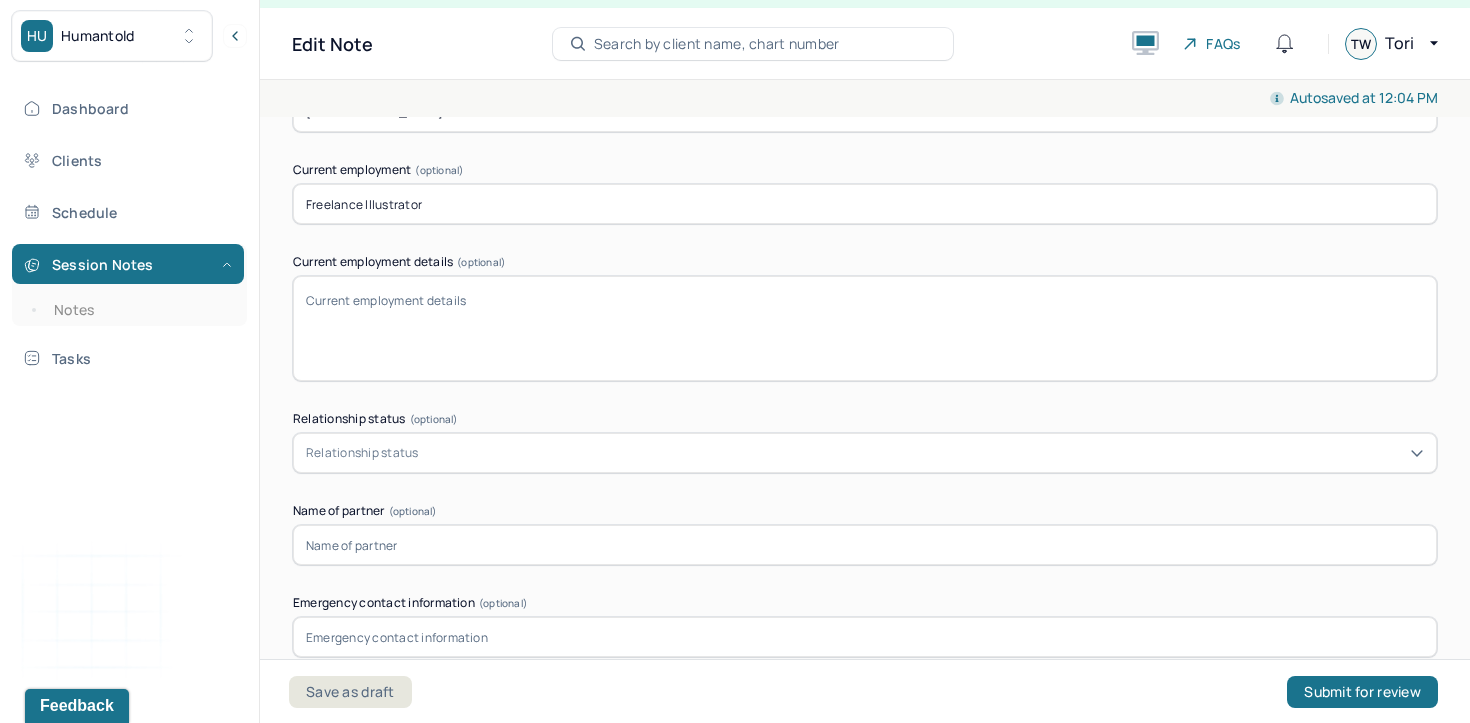 scroll, scrollTop: 1752, scrollLeft: 0, axis: vertical 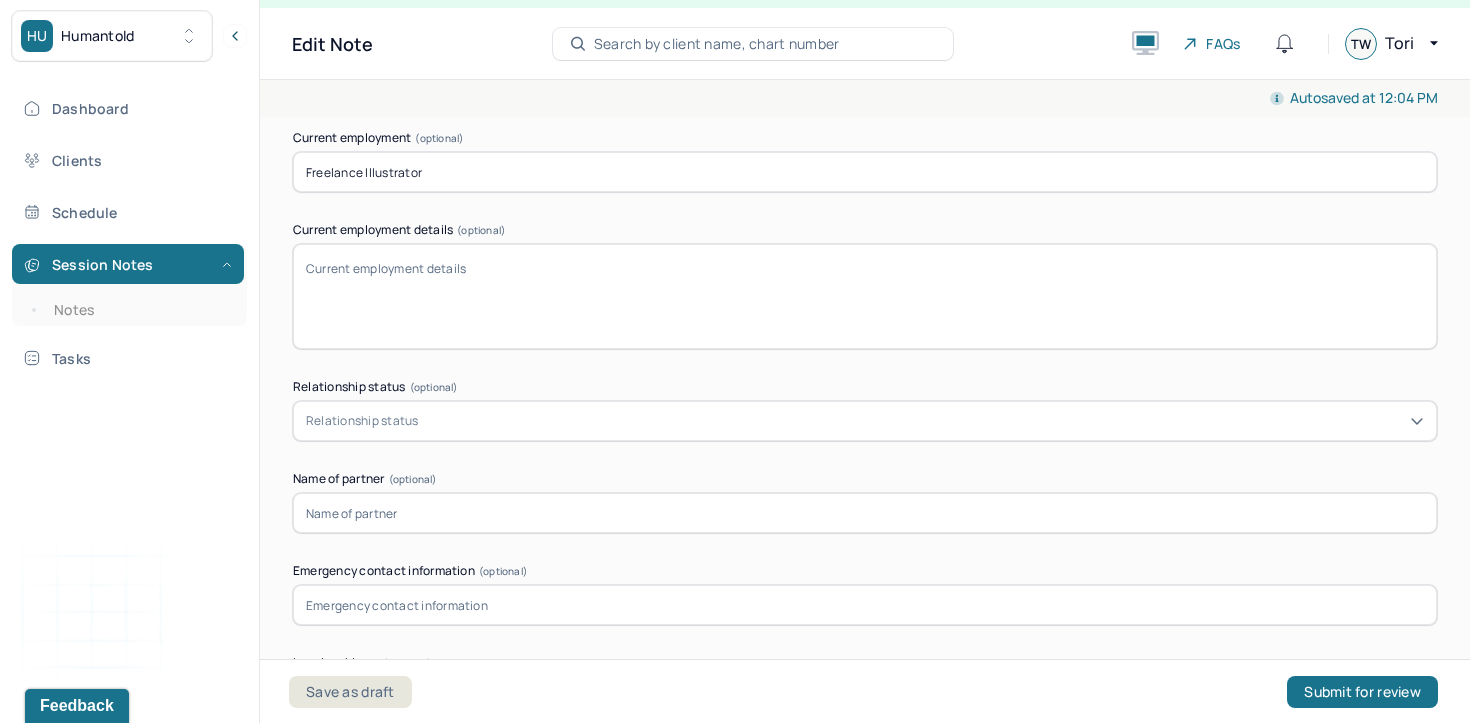 click on "Relationship status" at bounding box center [865, 421] 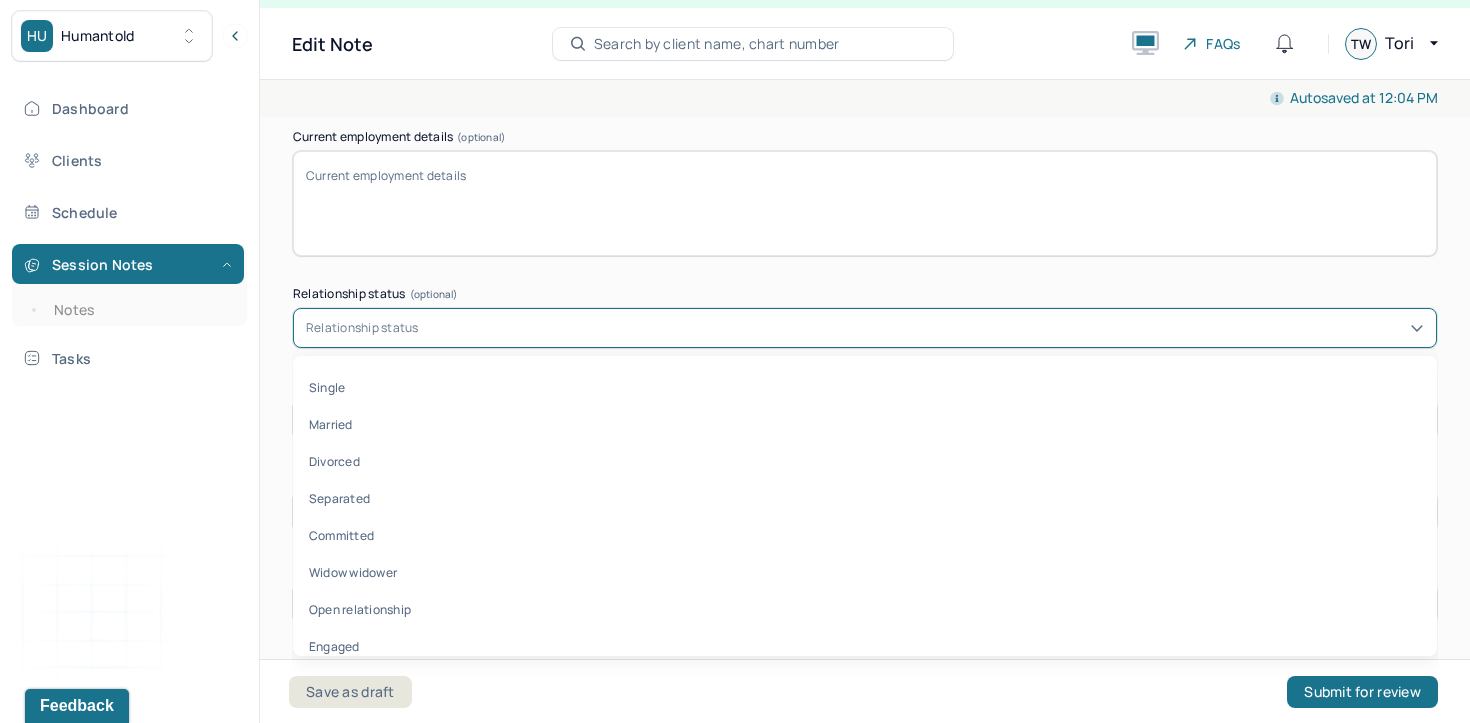scroll, scrollTop: 1879, scrollLeft: 0, axis: vertical 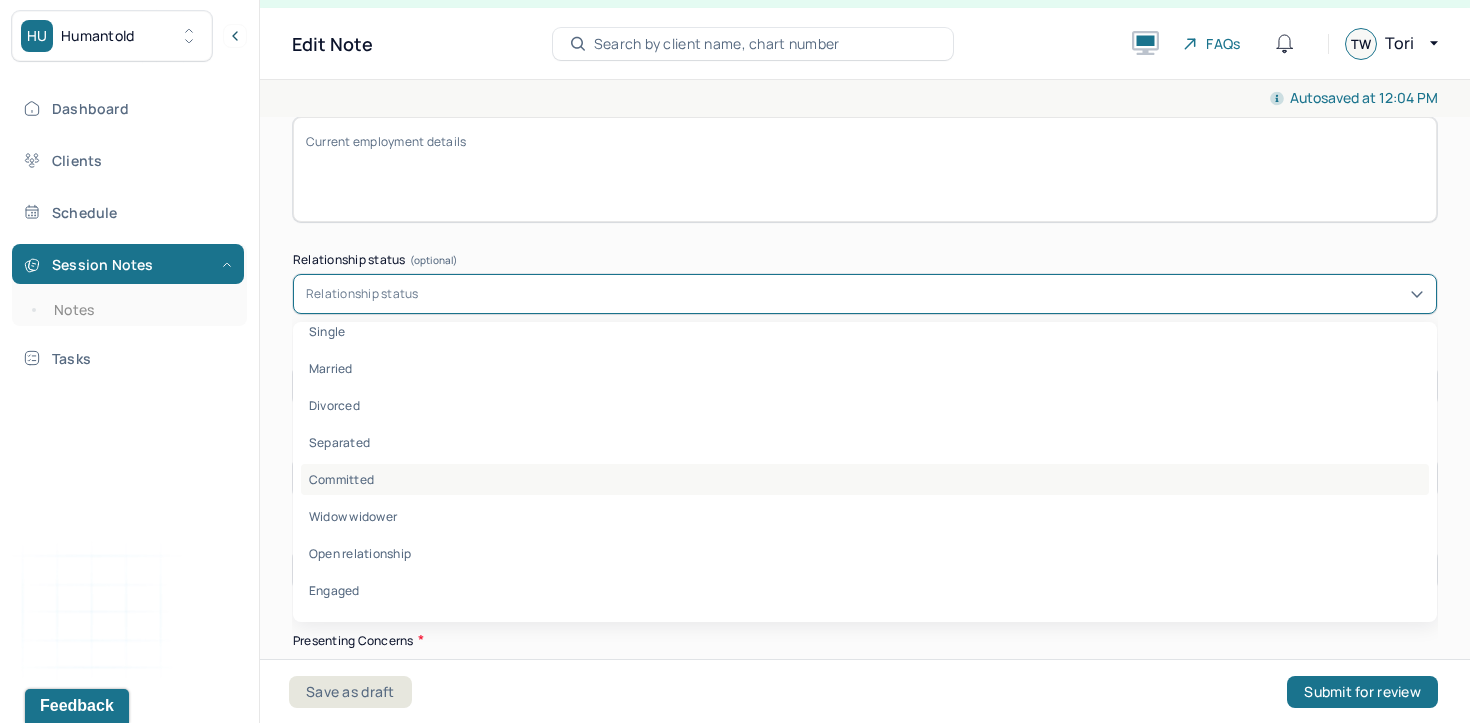 click on "Committed" at bounding box center (865, 479) 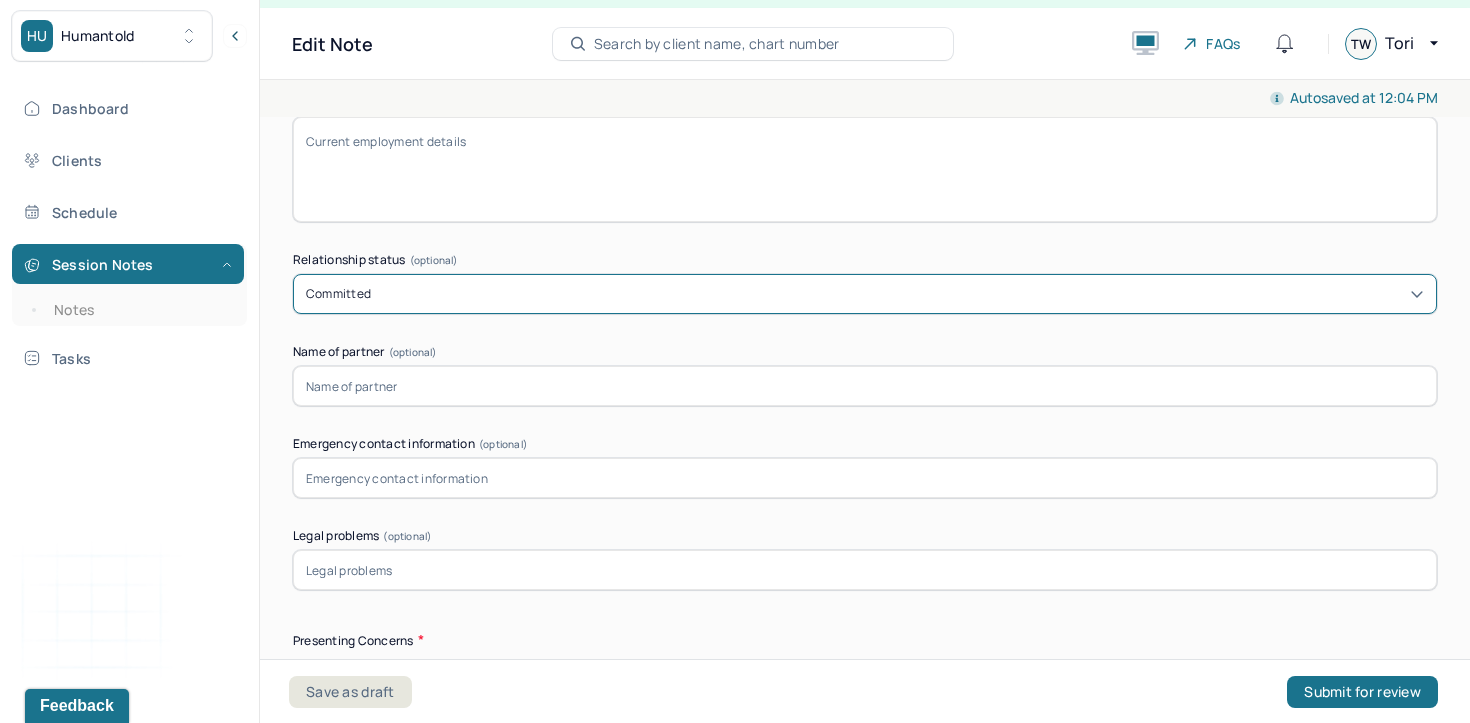 click at bounding box center [865, 386] 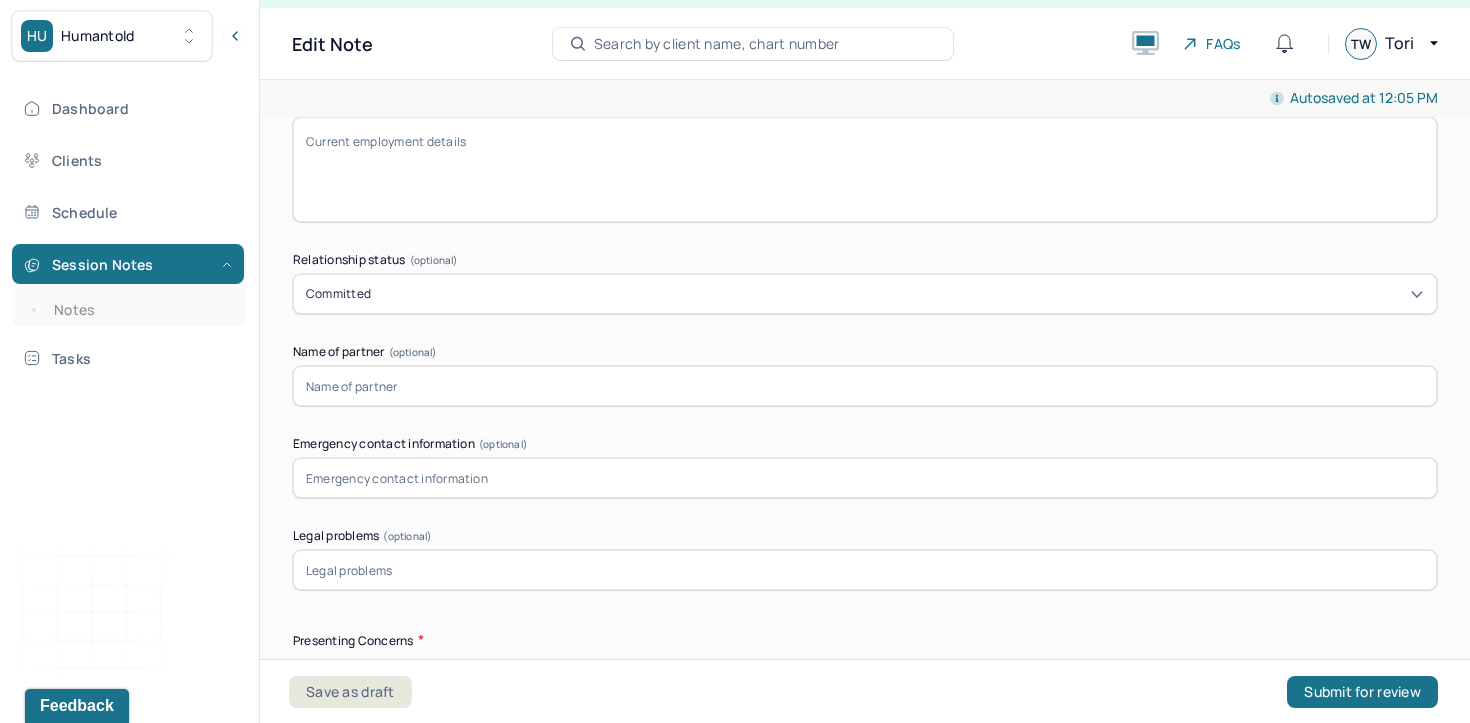 click at bounding box center [865, 386] 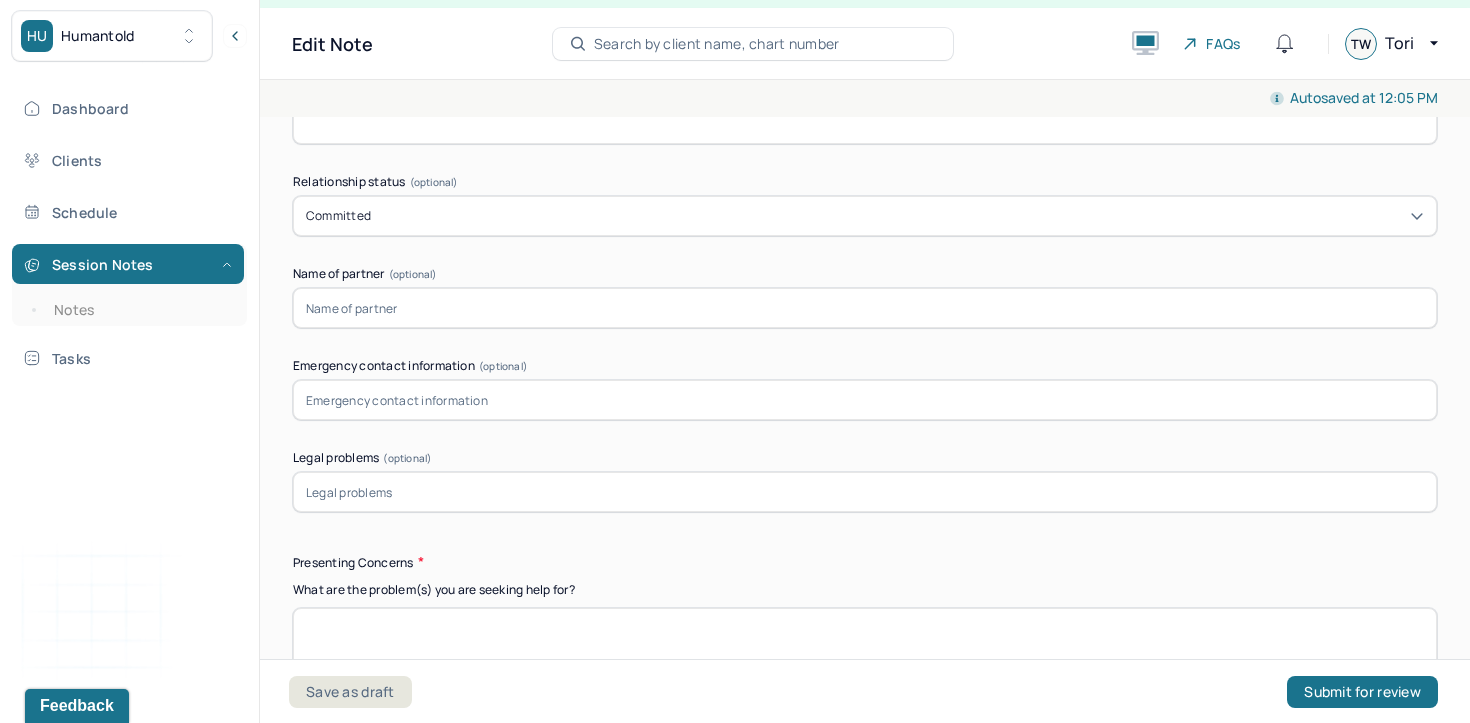 scroll, scrollTop: 1993, scrollLeft: 0, axis: vertical 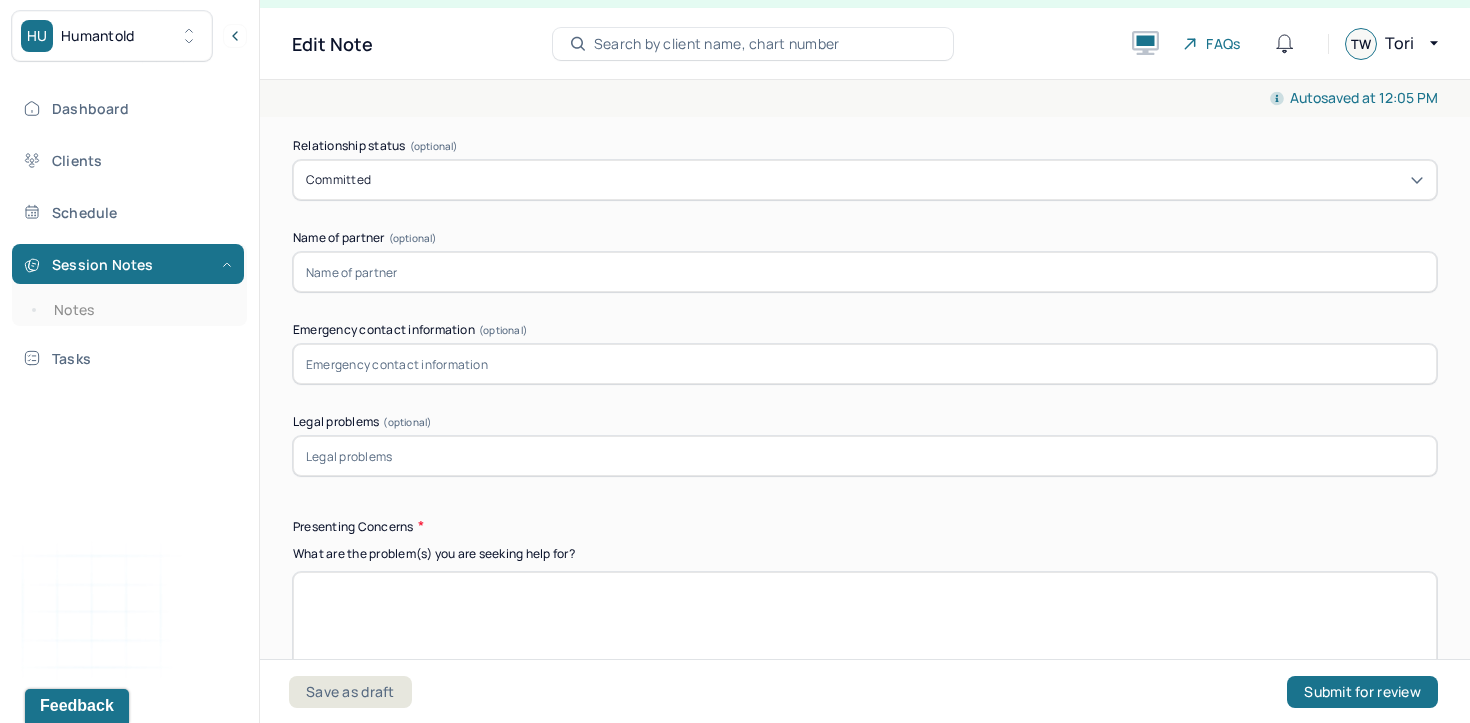 click at bounding box center (865, 364) 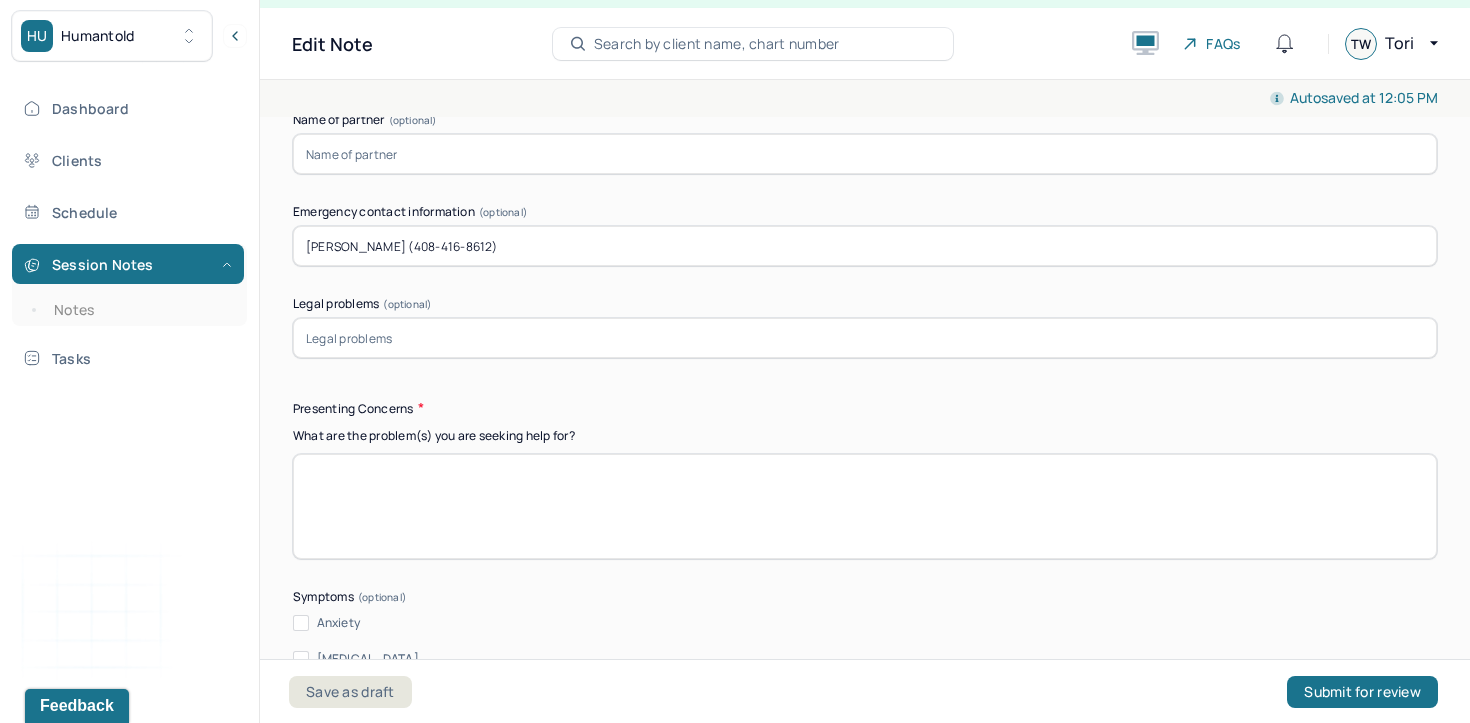 scroll, scrollTop: 2120, scrollLeft: 0, axis: vertical 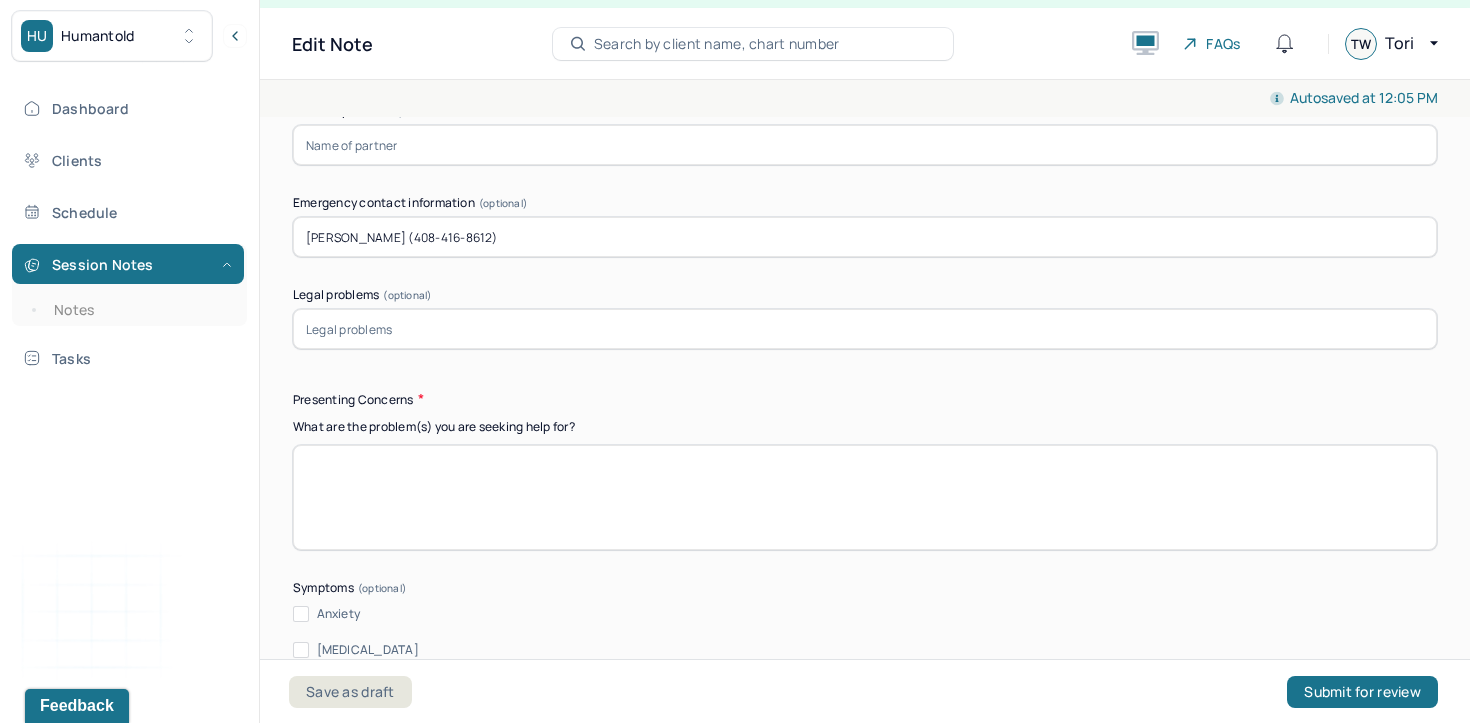 type on "[PERSON_NAME] (408-416-8612)" 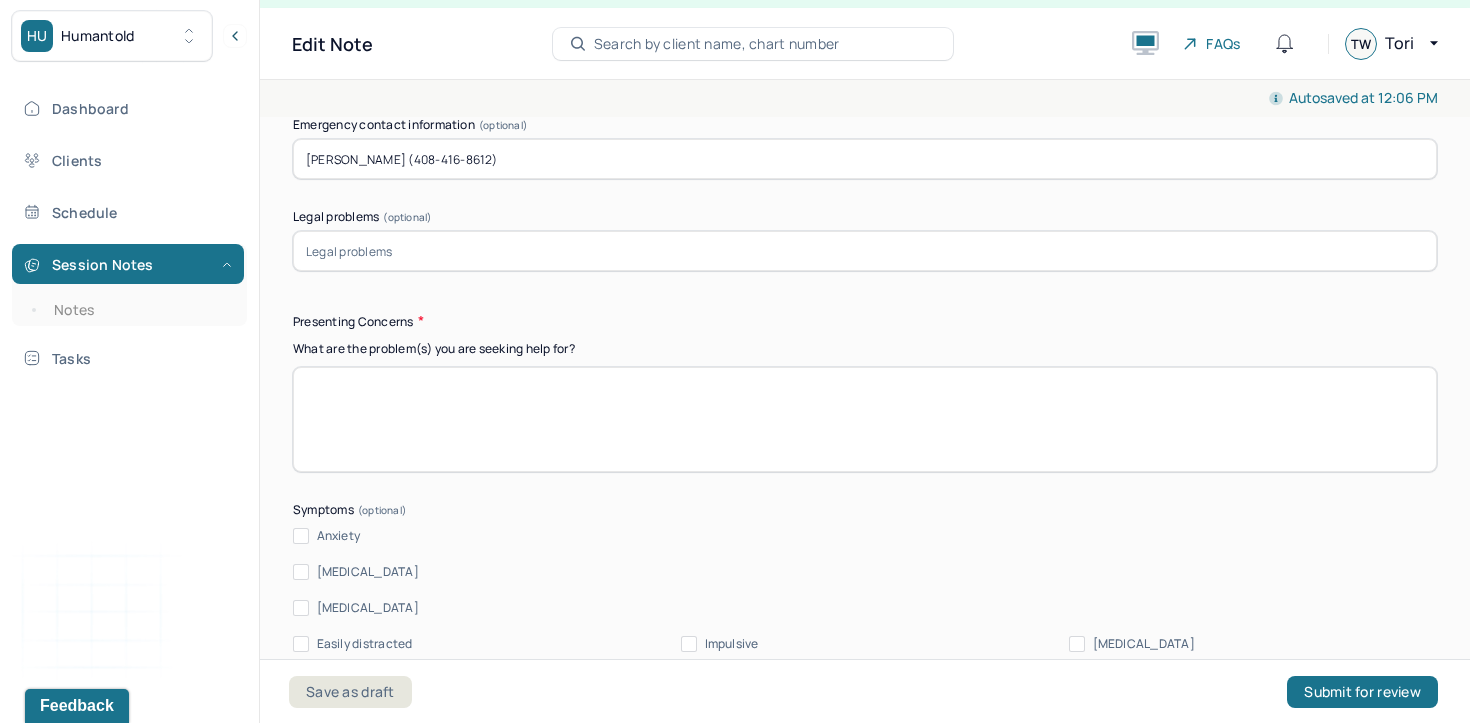 scroll, scrollTop: 2203, scrollLeft: 0, axis: vertical 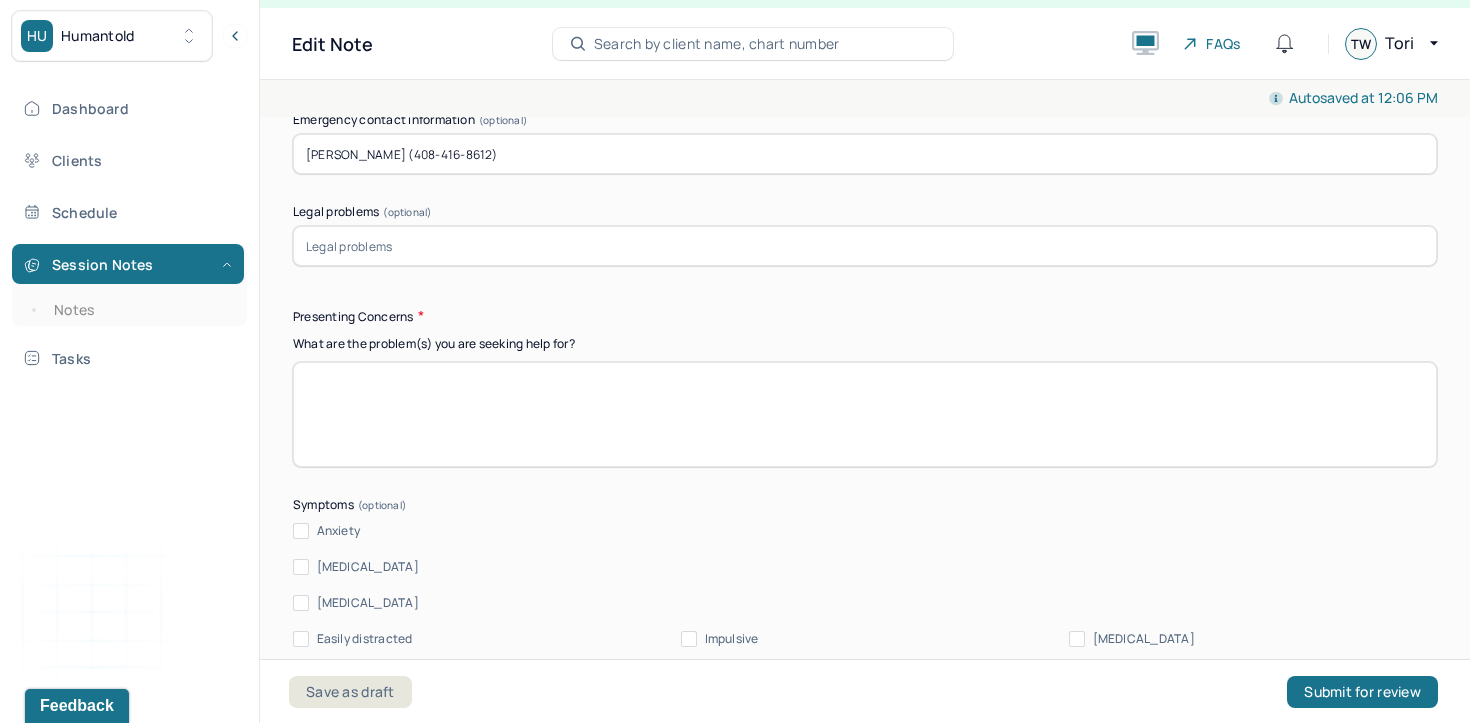 type on "s" 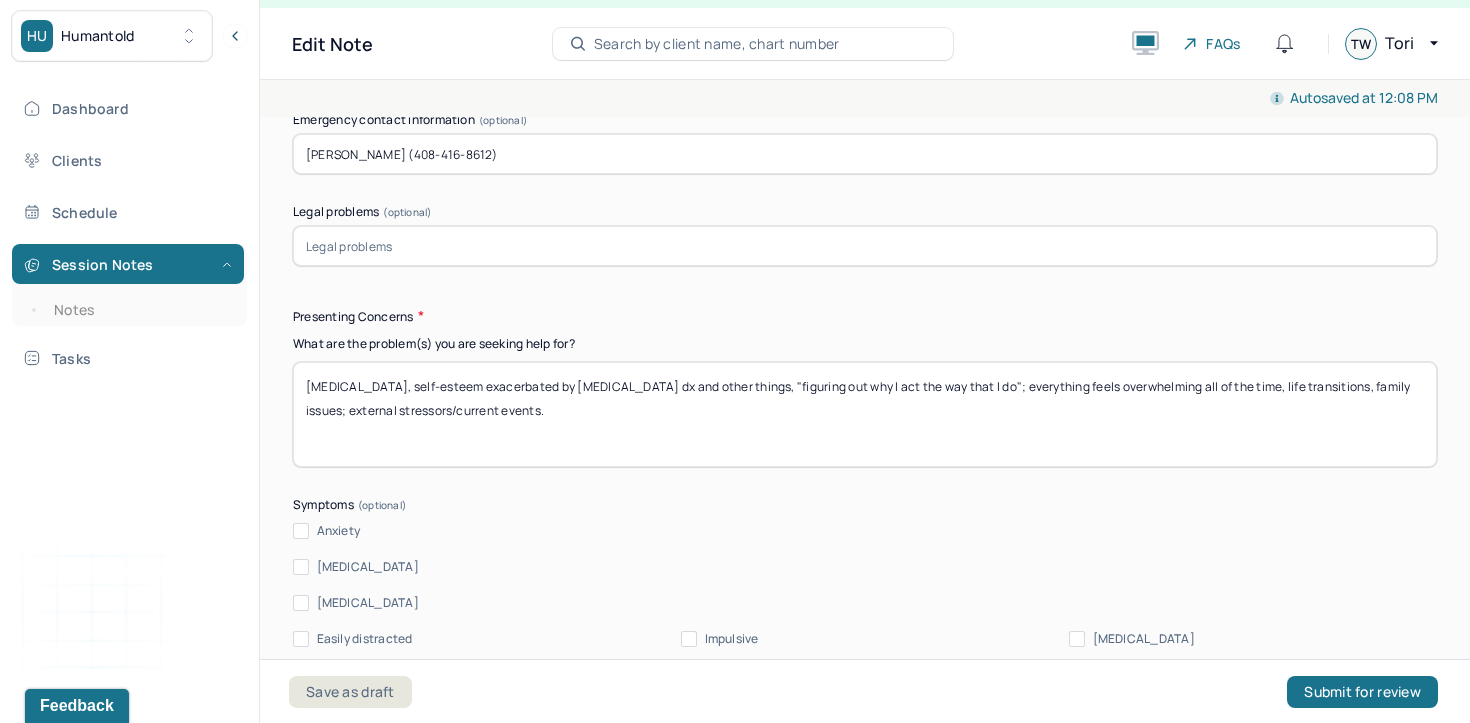 click on "[MEDICAL_DATA], self-esteem exacerbated by [MEDICAL_DATA] dx and other things, "figuring out why I act the way that I do"; everything feels overwhelming all of the time, life transitions, family issues; external stressors/current events." at bounding box center [865, 414] 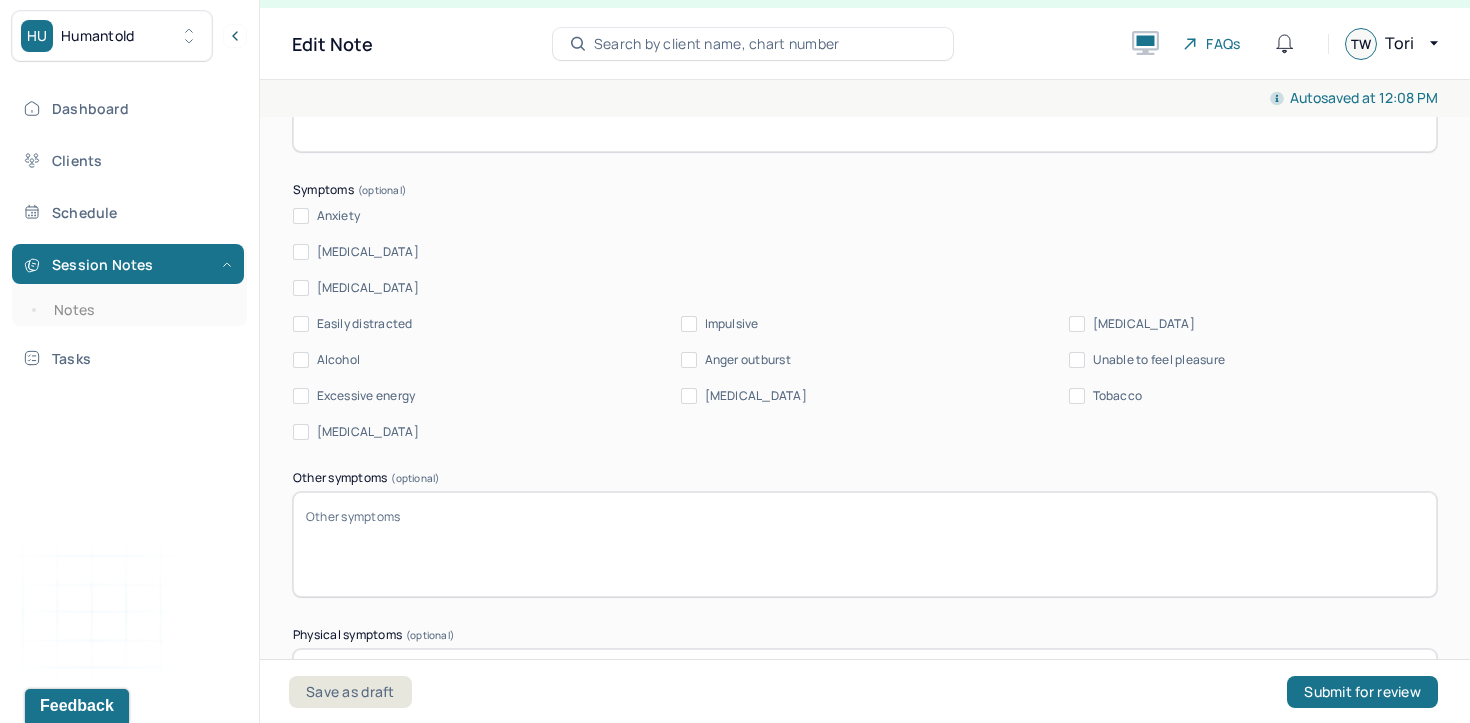 scroll, scrollTop: 2522, scrollLeft: 0, axis: vertical 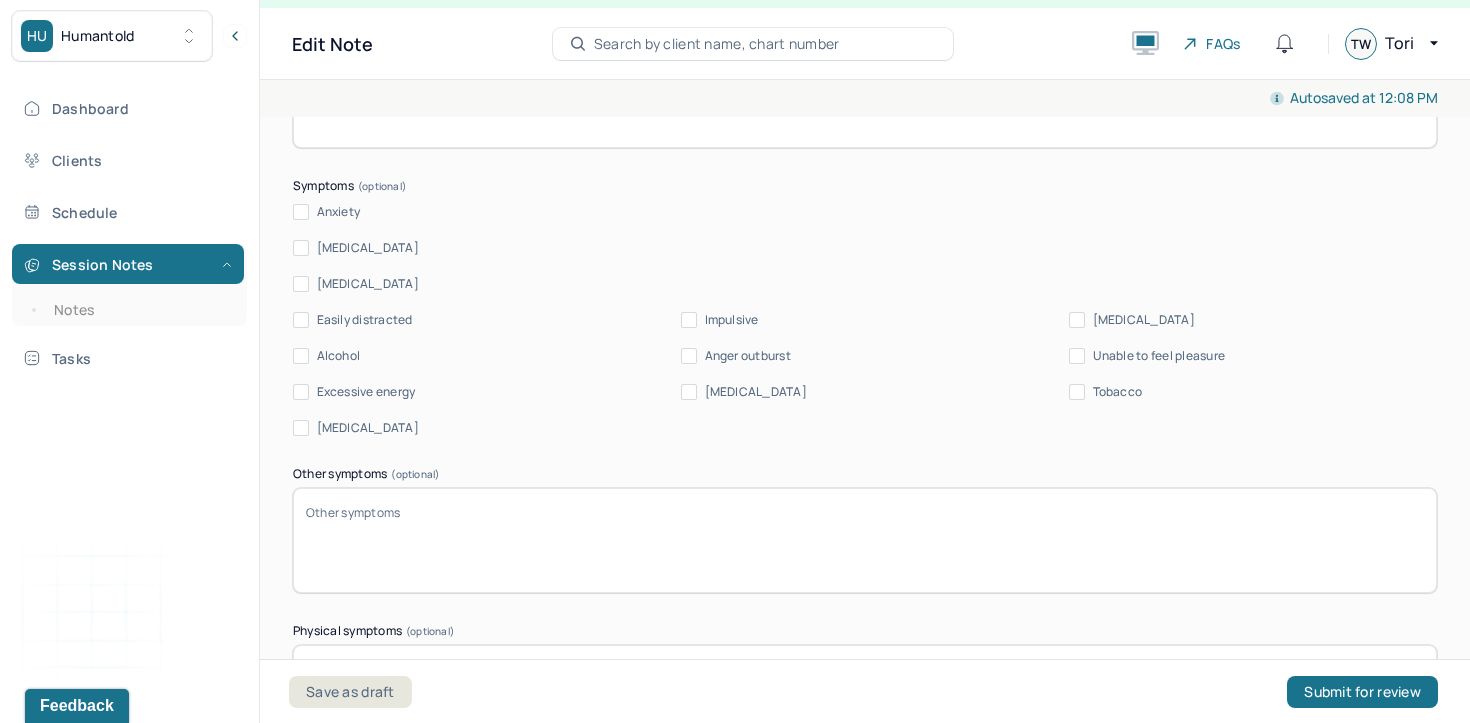 type on "[MEDICAL_DATA], self-esteem exacerbated by [MEDICAL_DATA] dx and other things, "figuring out why I act the way that I do"; everything feels overwhelming all of the time, life transitions, family issues; external stressors/current events." 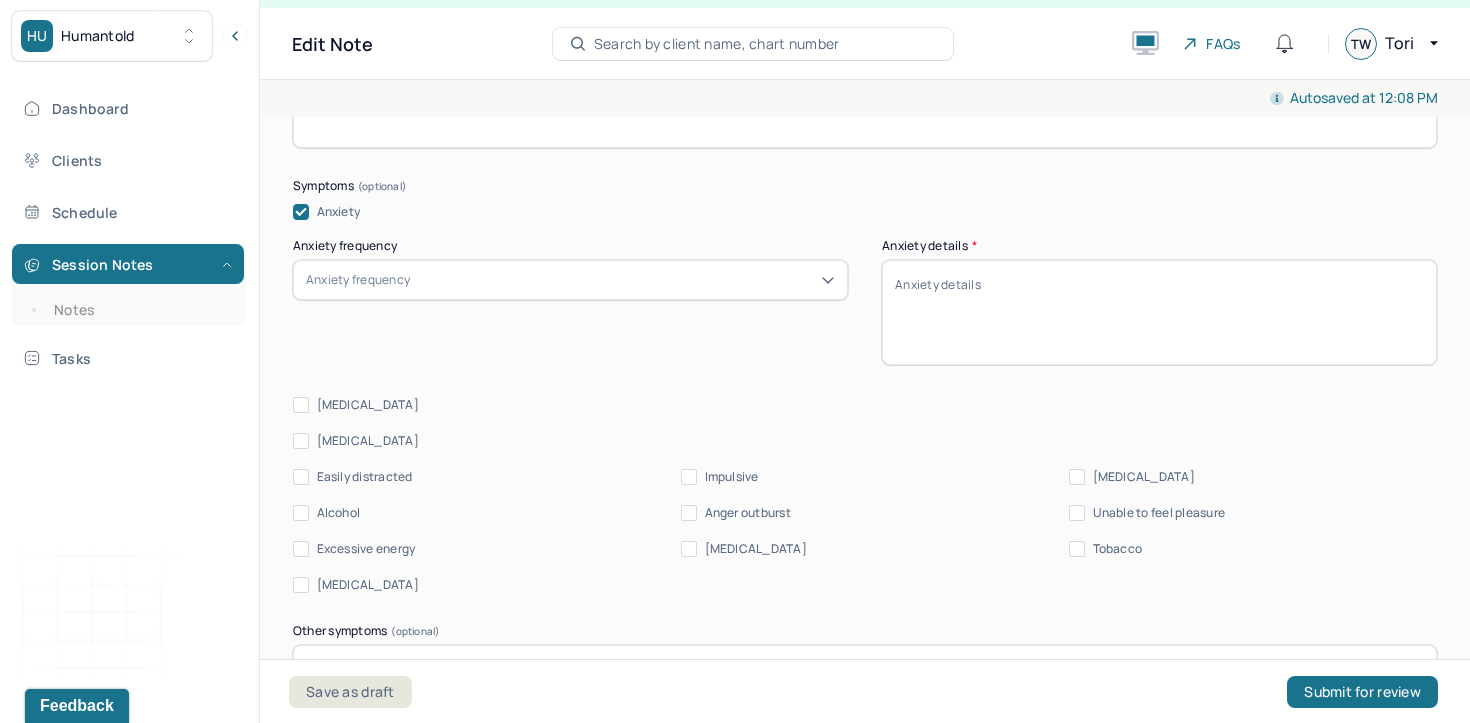 scroll, scrollTop: 2556, scrollLeft: 0, axis: vertical 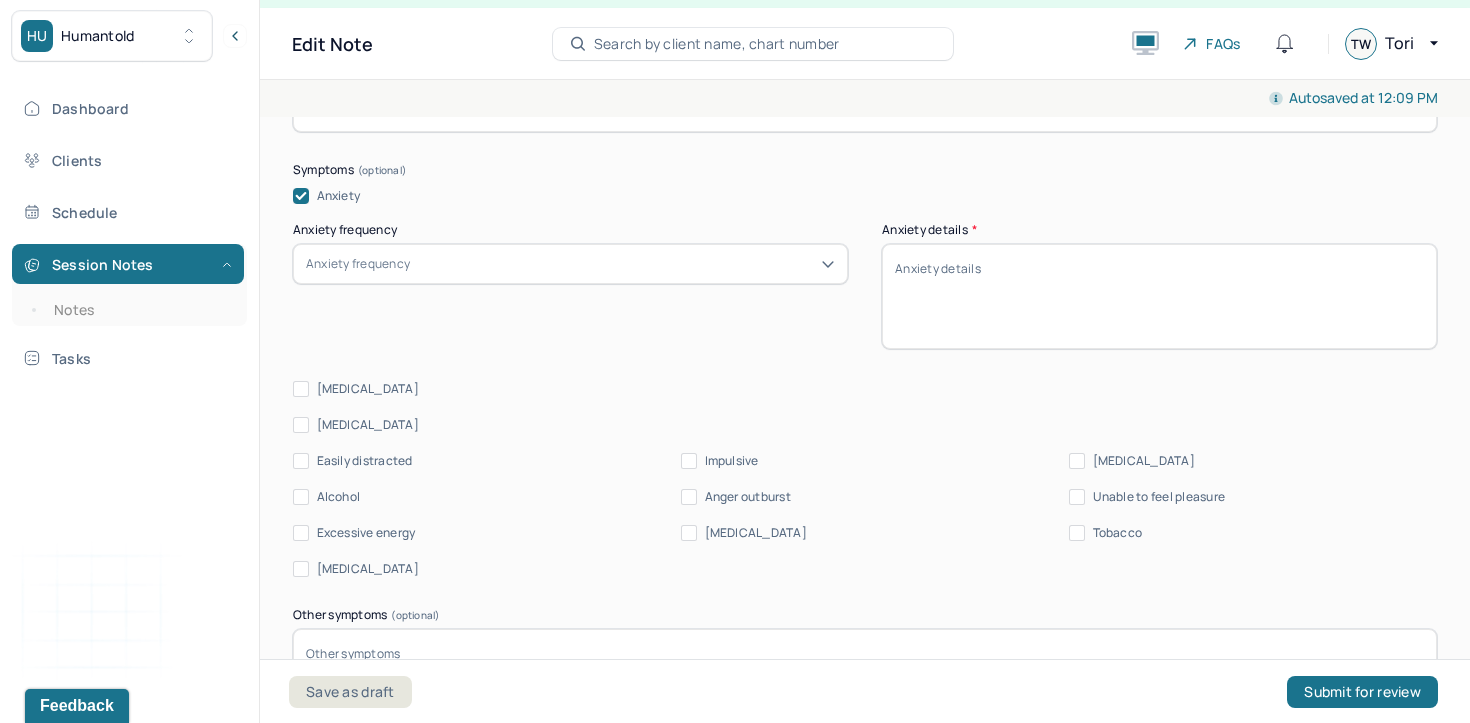 click 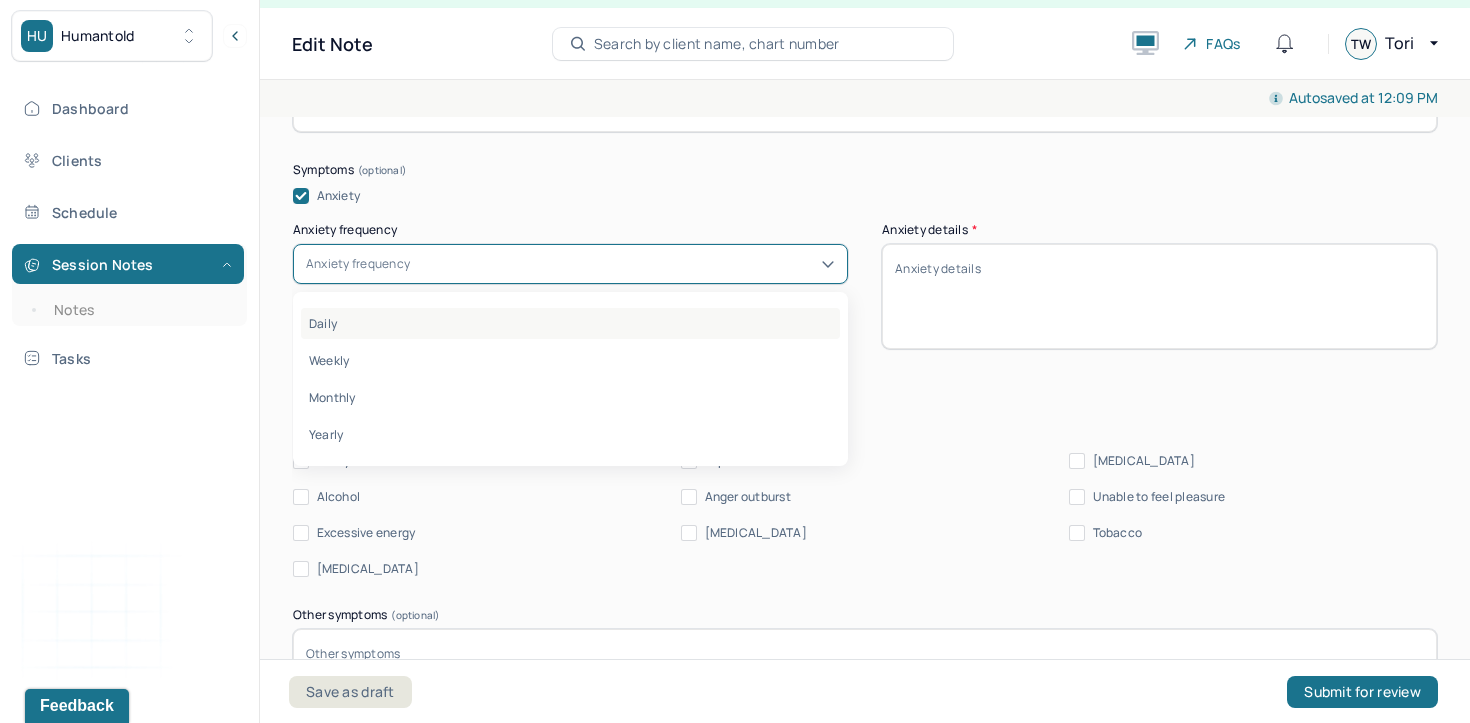 click on "Daily" at bounding box center [570, 323] 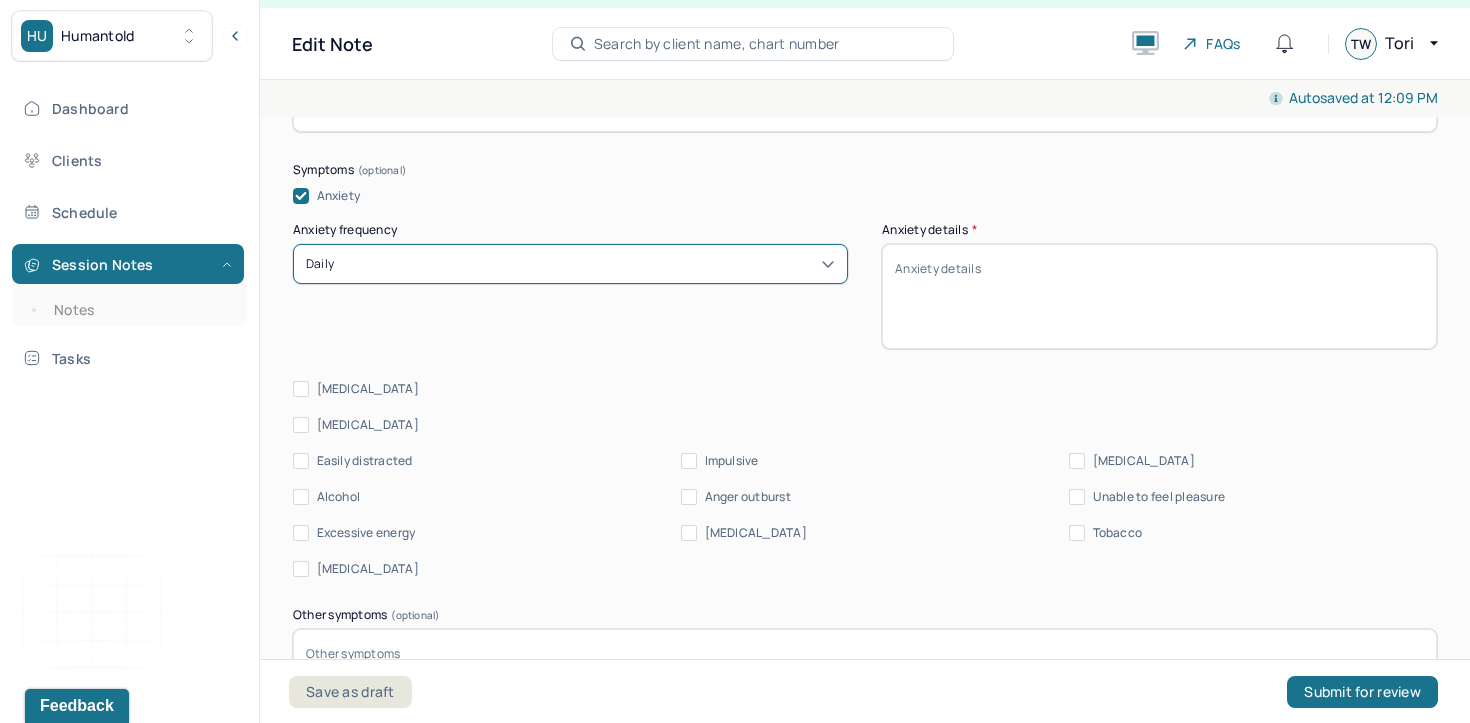 click on "Anxiety details *" at bounding box center [1159, 296] 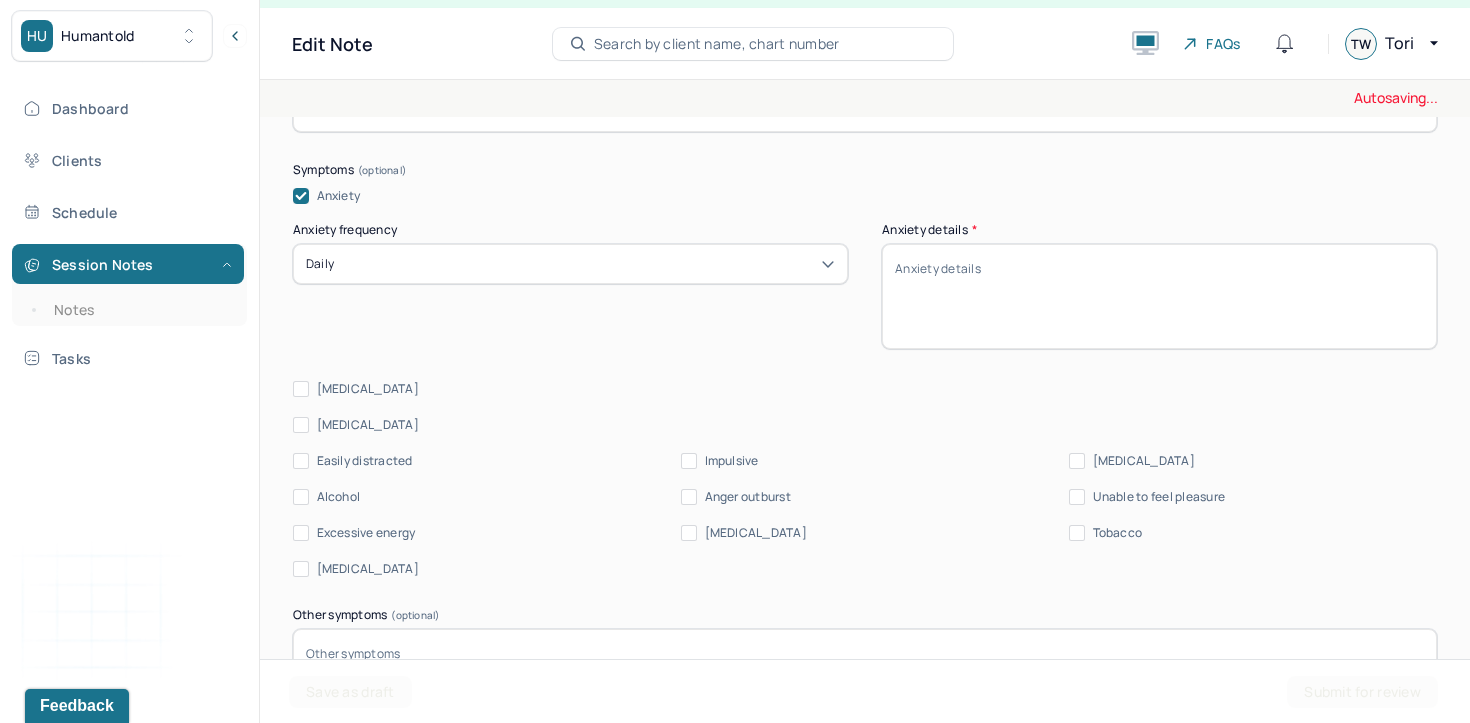 type on "T" 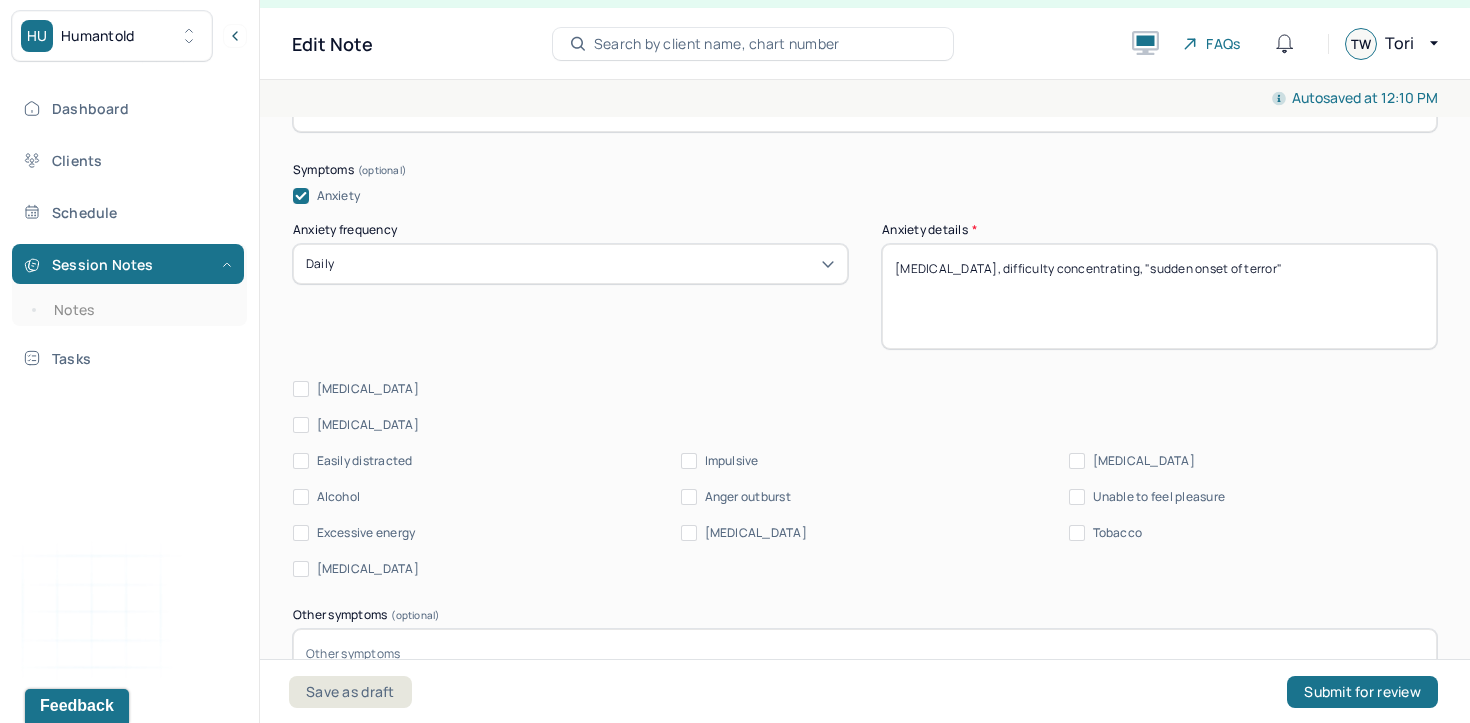 type on "[MEDICAL_DATA], difficulty concentrating, "sudden onset of terror"" 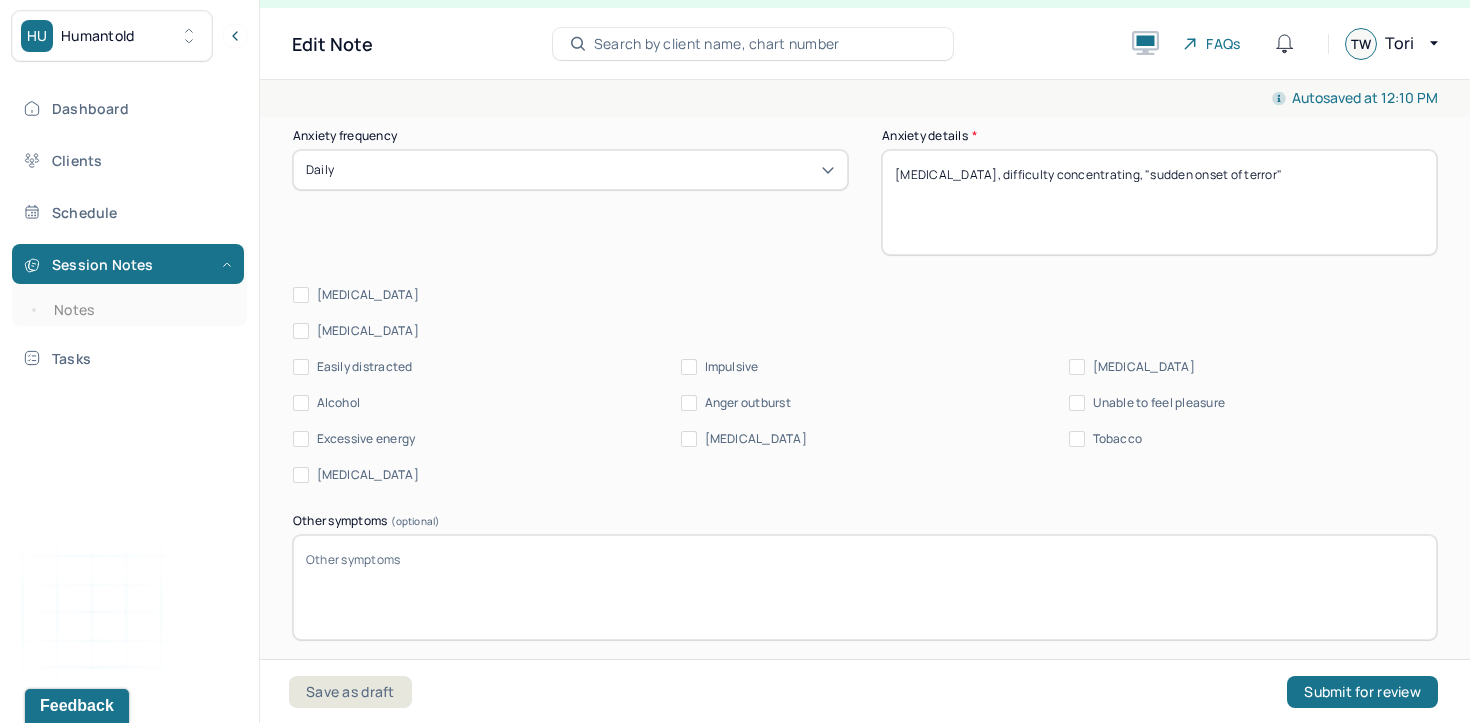 scroll, scrollTop: 2678, scrollLeft: 0, axis: vertical 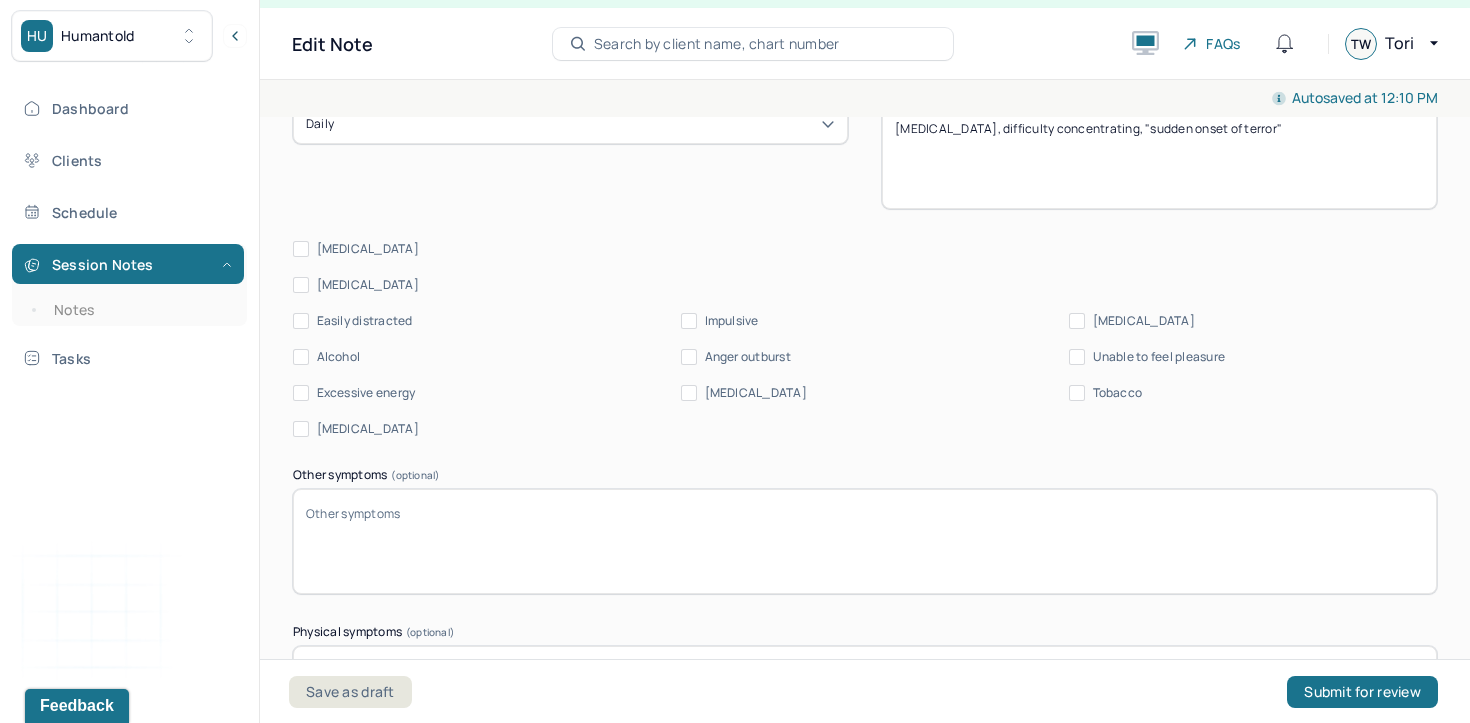 click on "[MEDICAL_DATA]" at bounding box center (301, 429) 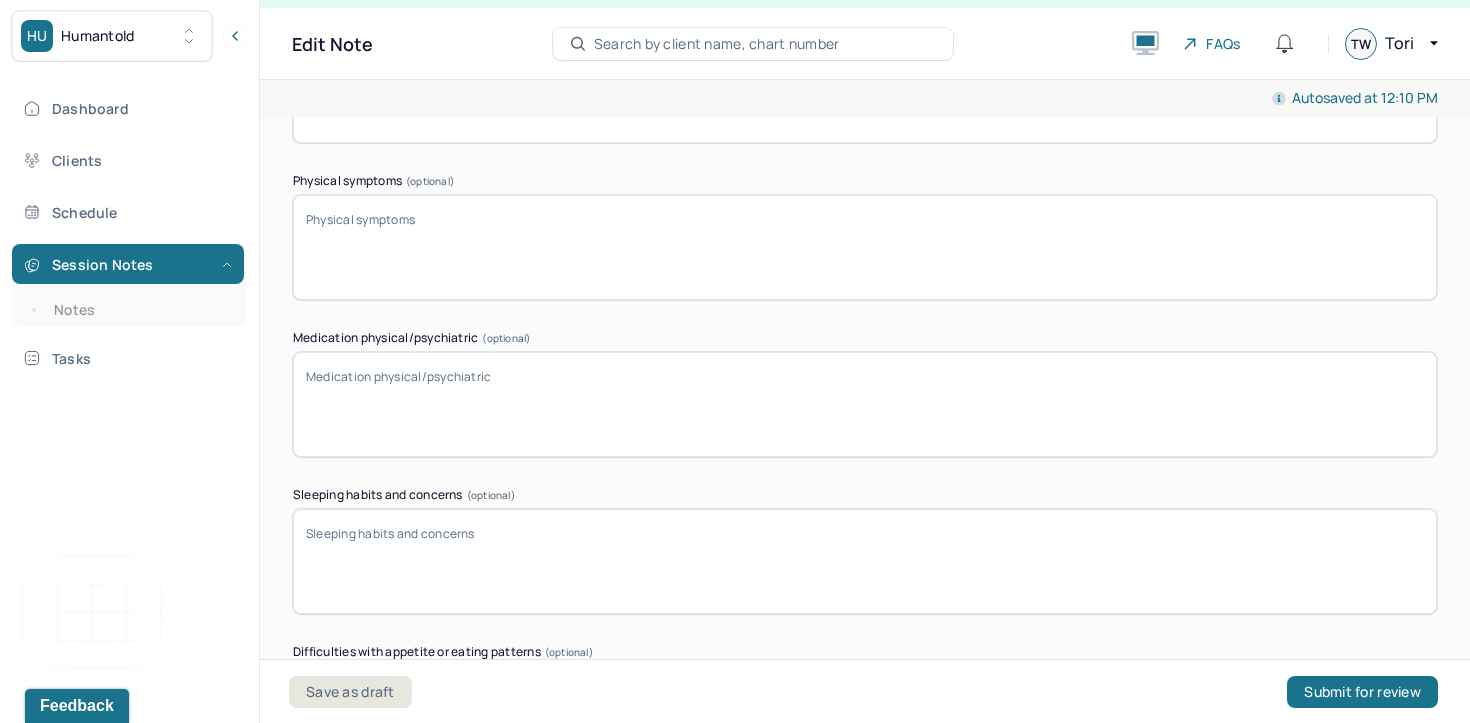 scroll, scrollTop: 3186, scrollLeft: 0, axis: vertical 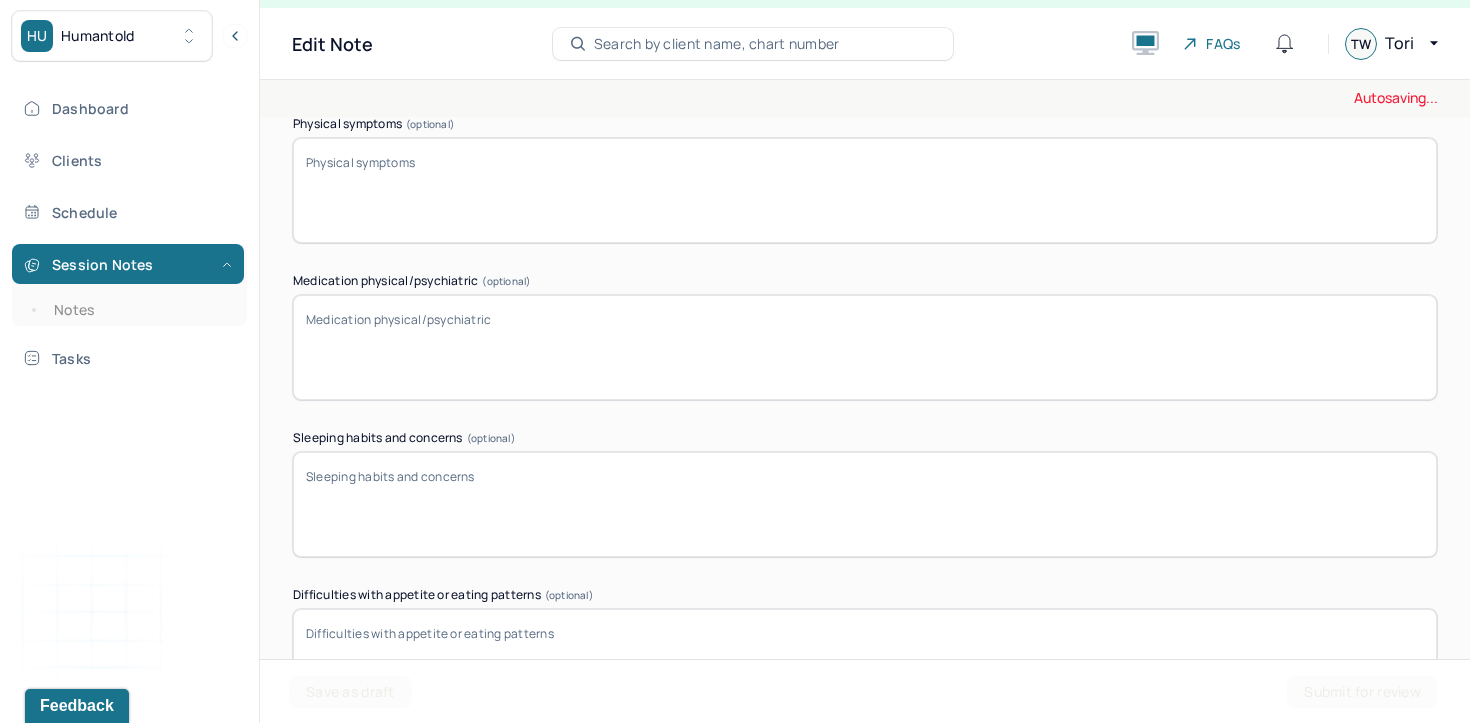 click on "Medication physical/psychiatric (optional)" at bounding box center [865, 347] 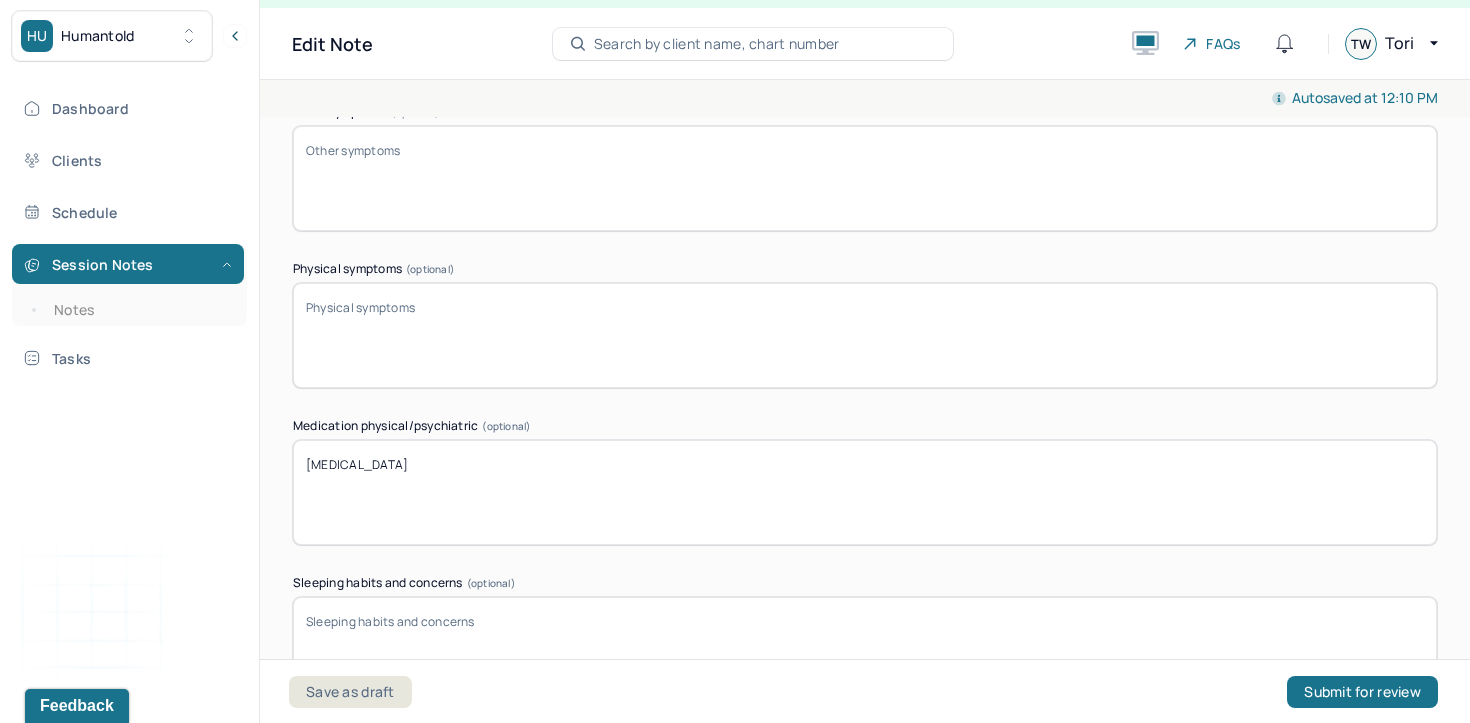 scroll, scrollTop: 3035, scrollLeft: 0, axis: vertical 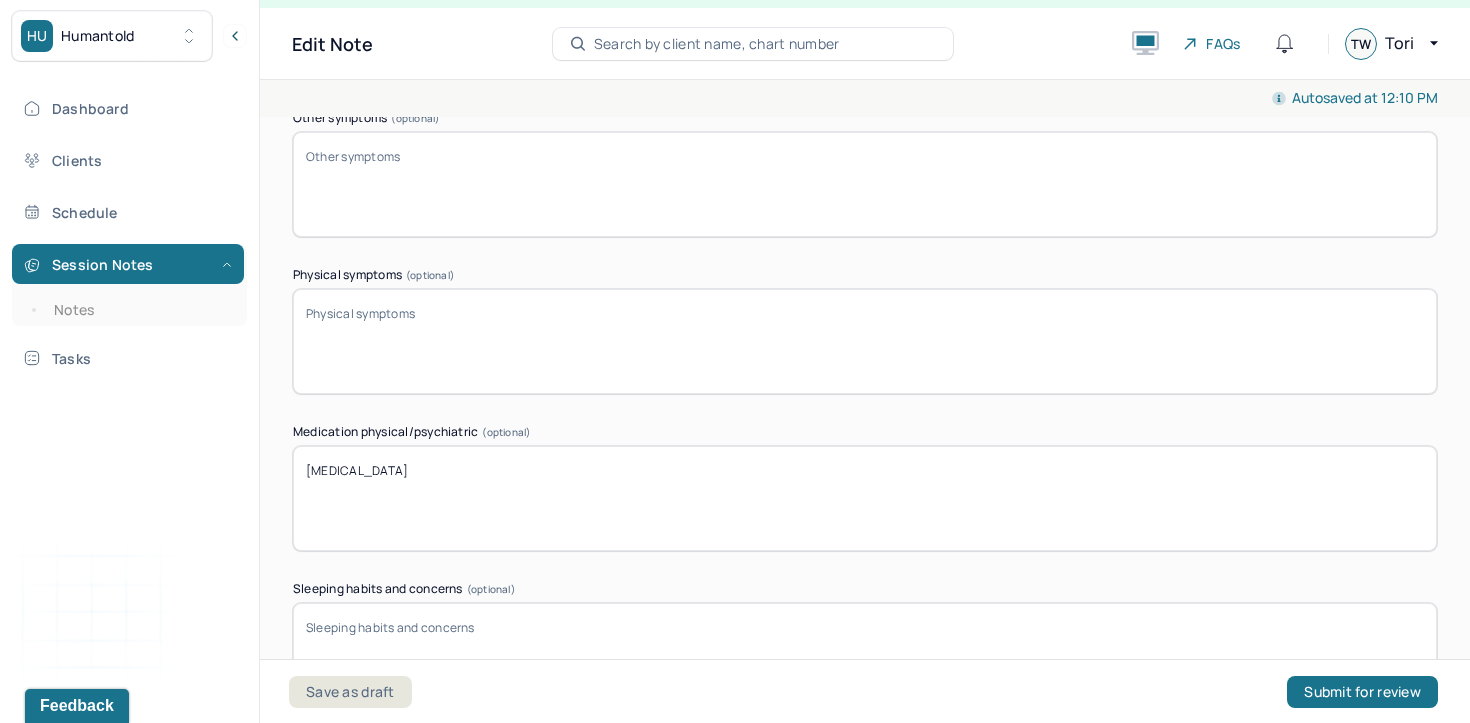 click on "[MEDICAL_DATA]" at bounding box center (865, 498) 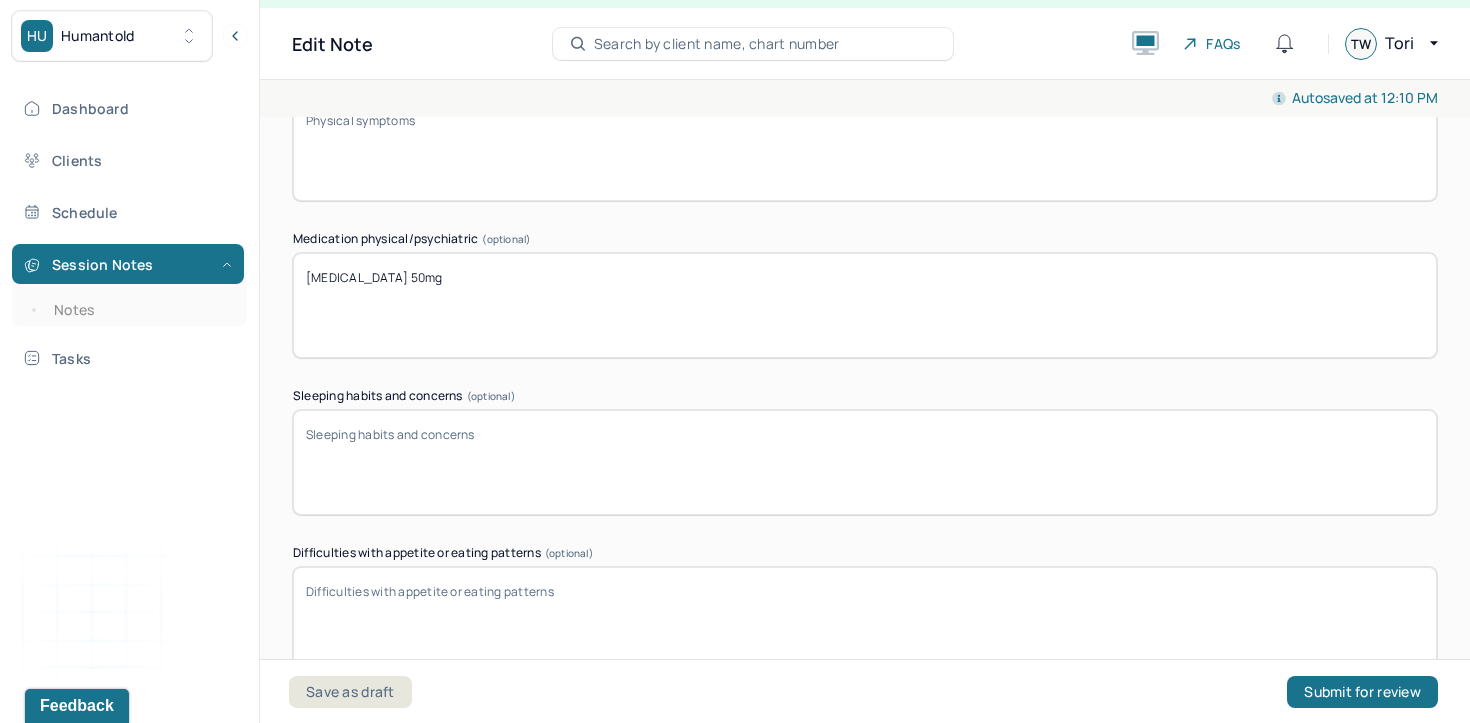 scroll, scrollTop: 3249, scrollLeft: 0, axis: vertical 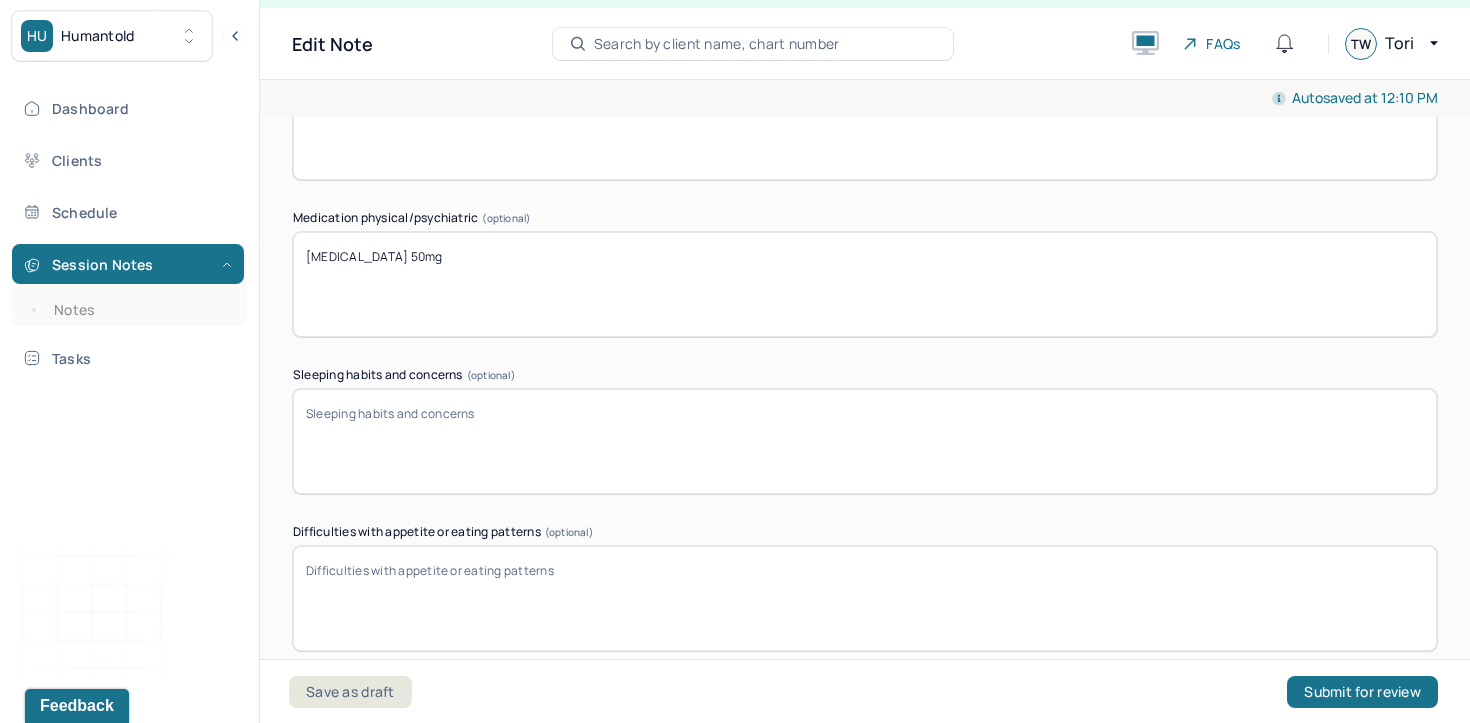 type on "[MEDICAL_DATA] 50mg" 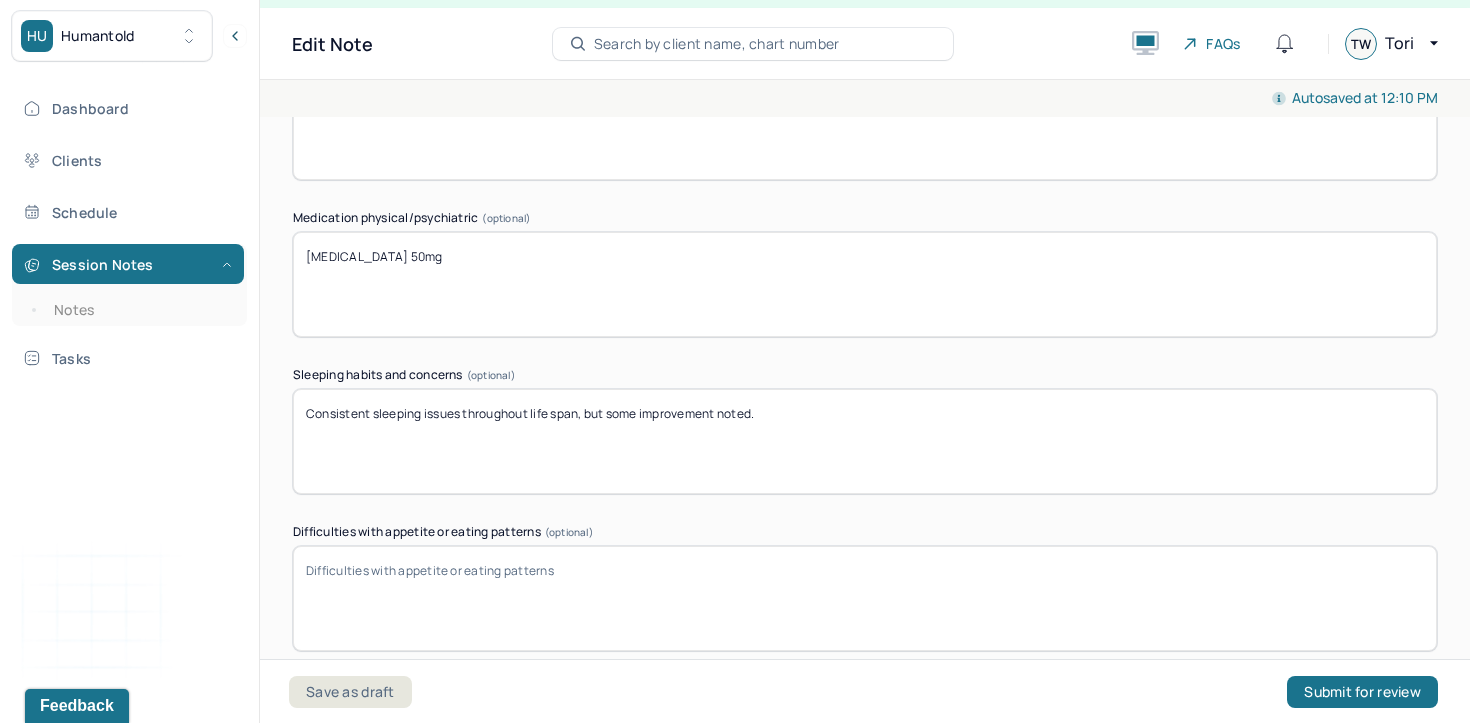type on "Consistent sleeping issues throughout life span, but some improvement noted." 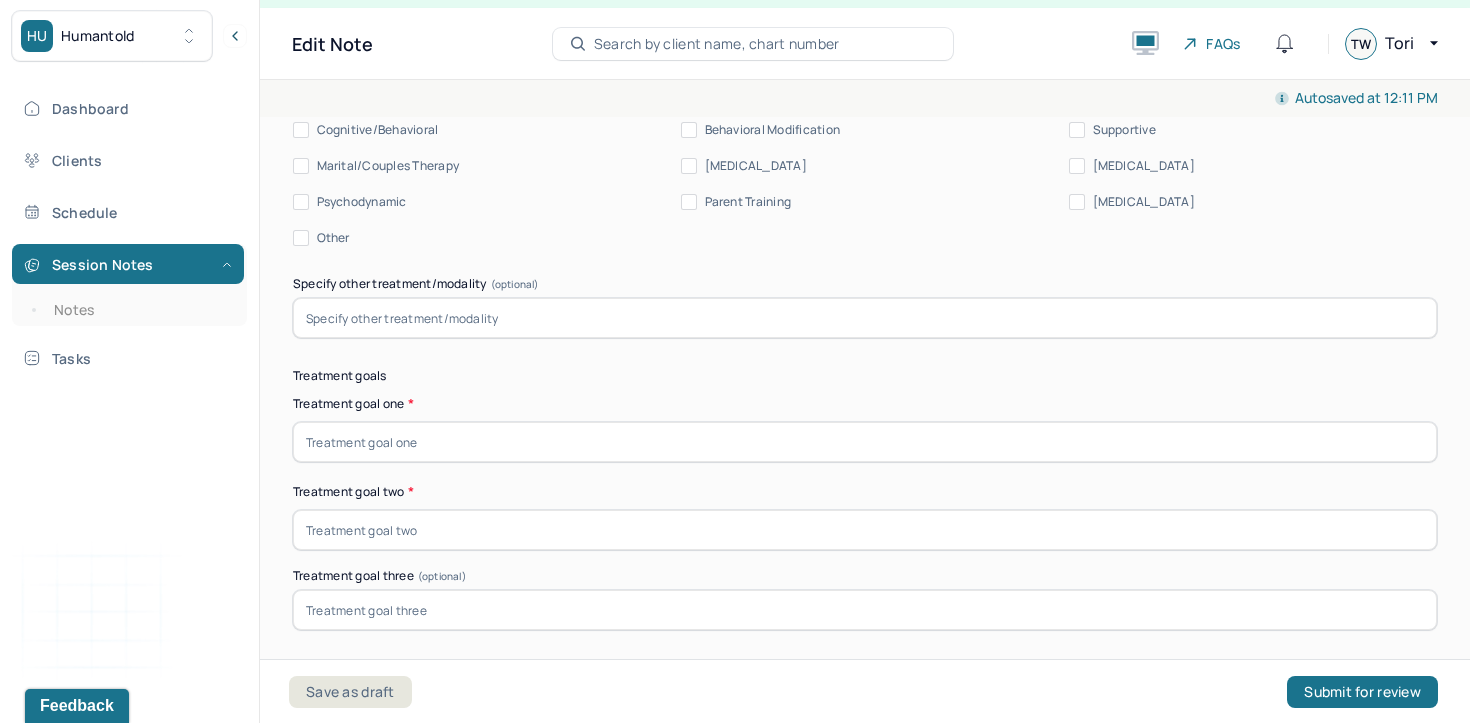 scroll, scrollTop: 9734, scrollLeft: 0, axis: vertical 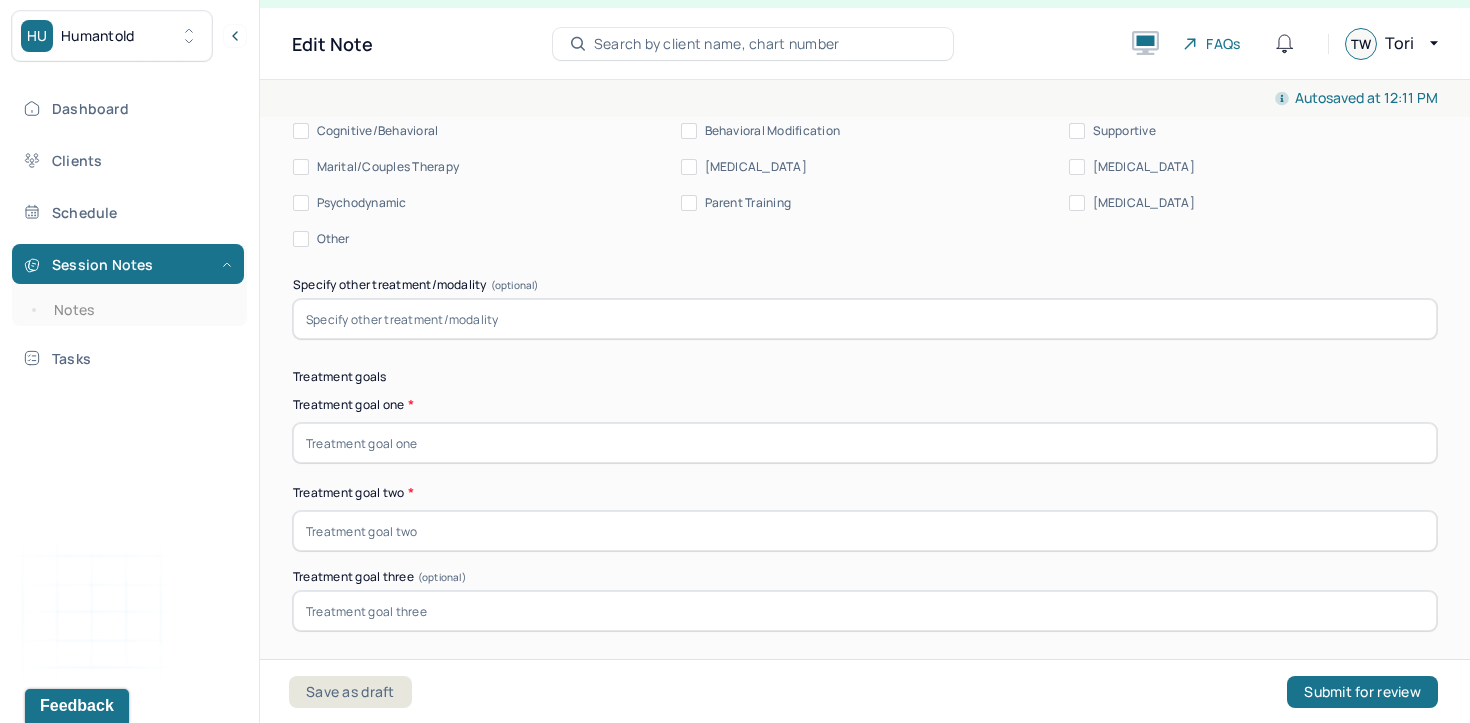 type on "No concerns." 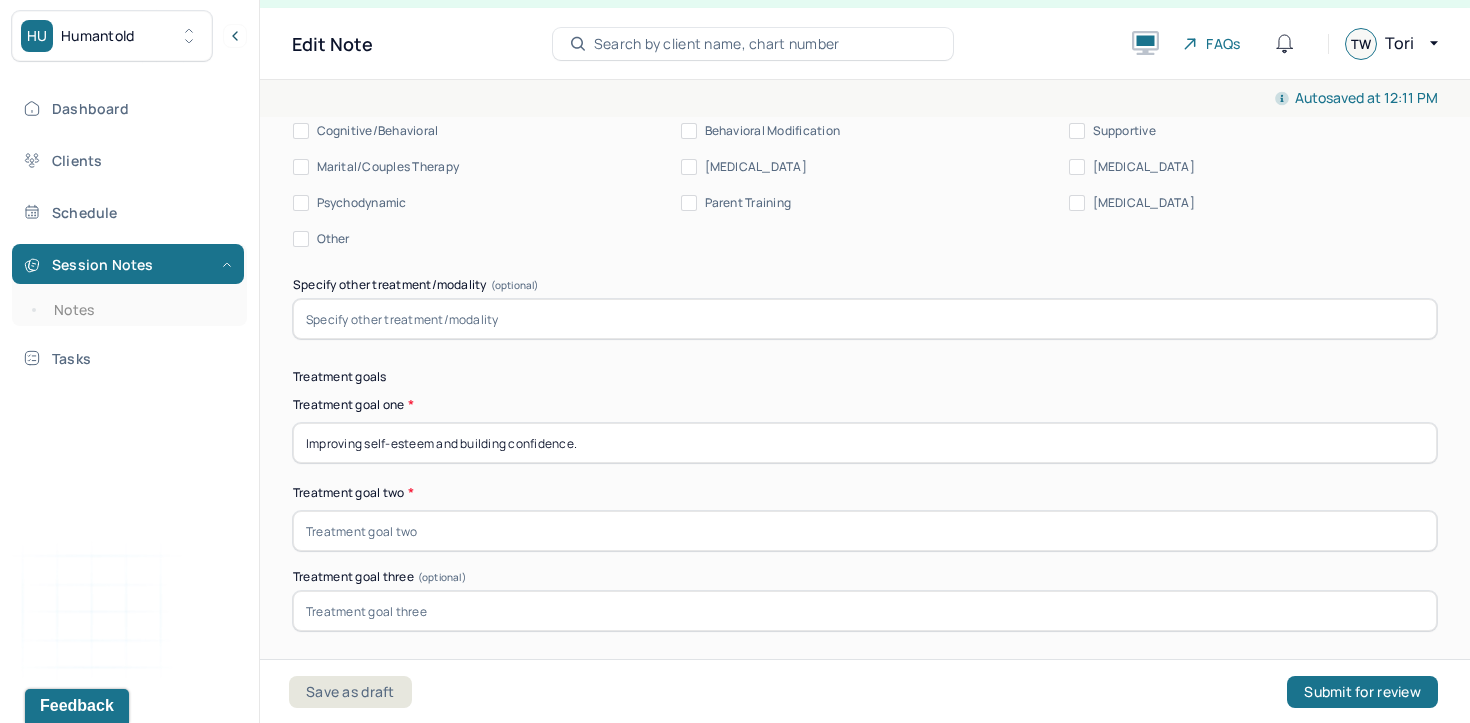 type on "Improving self-esteem and building confidence." 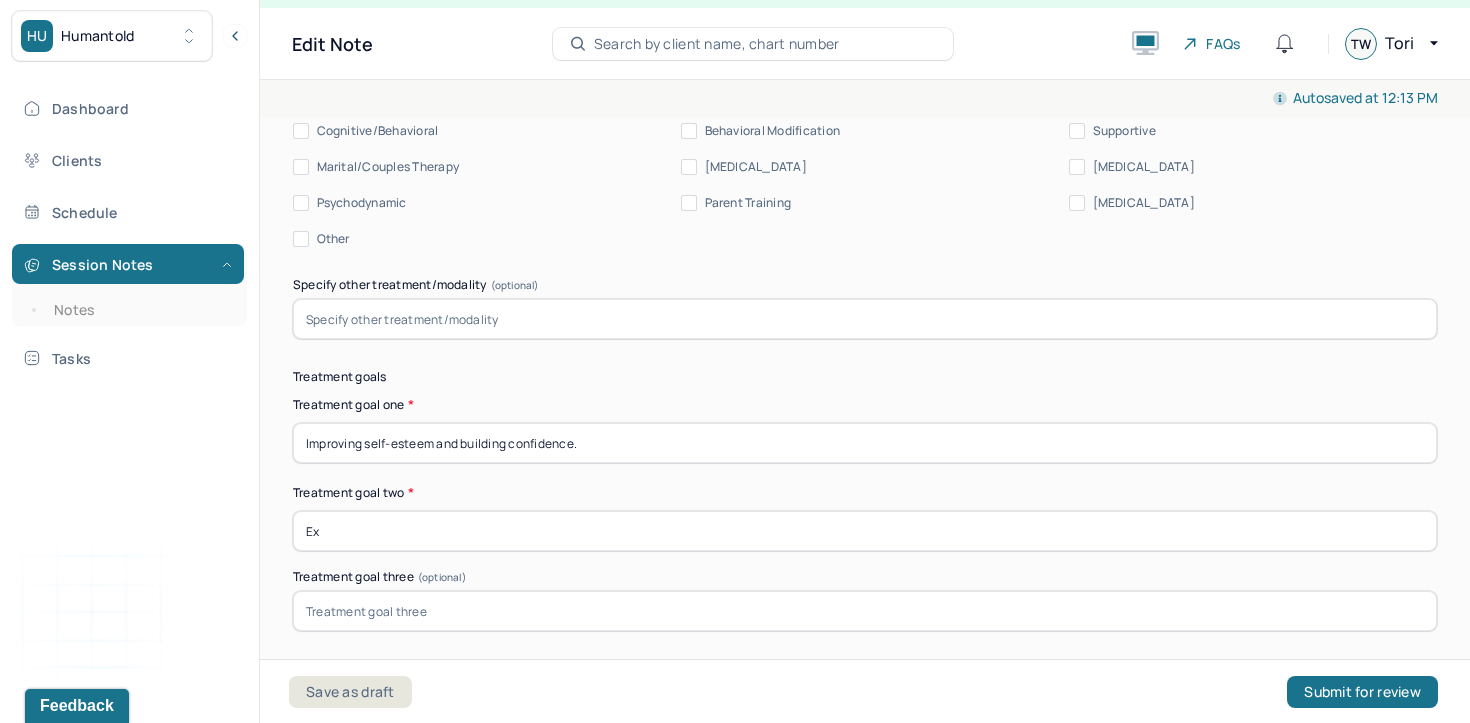 type on "E" 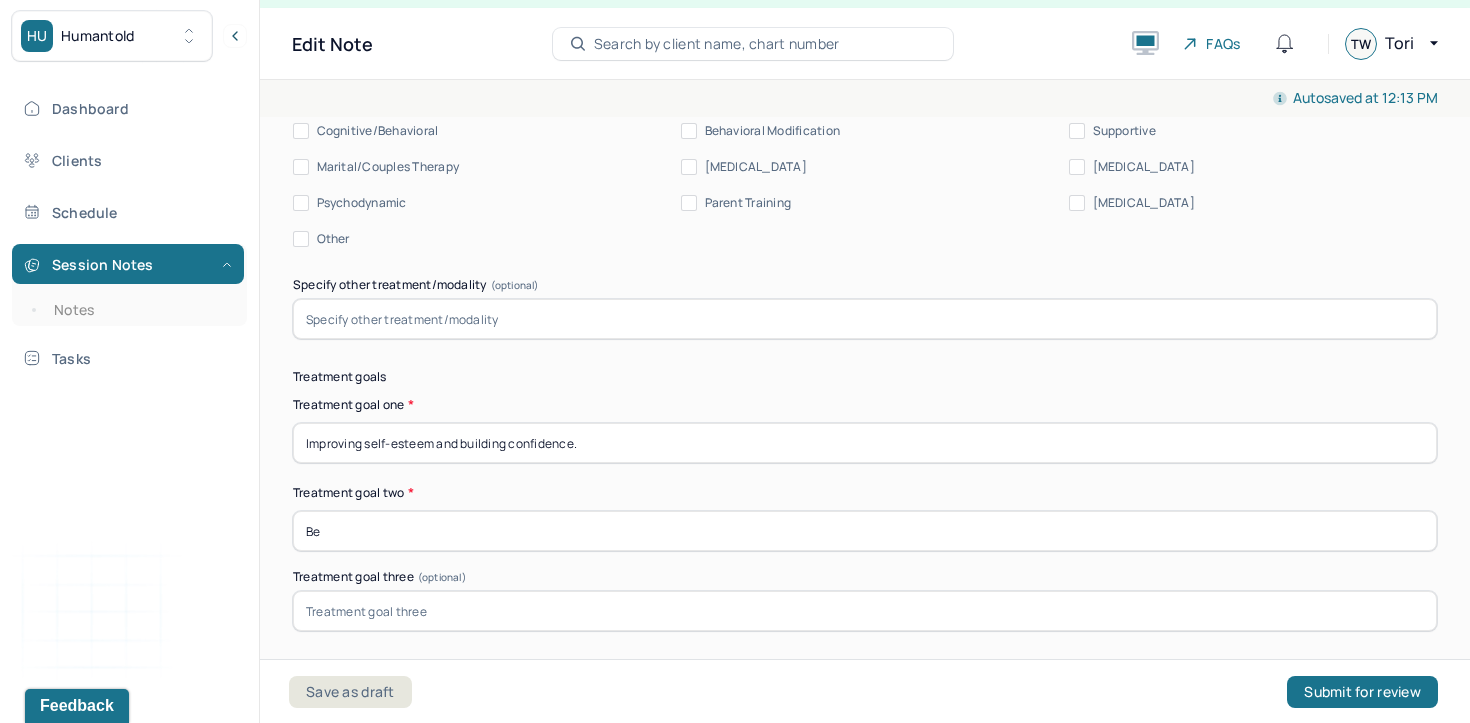 type on "B" 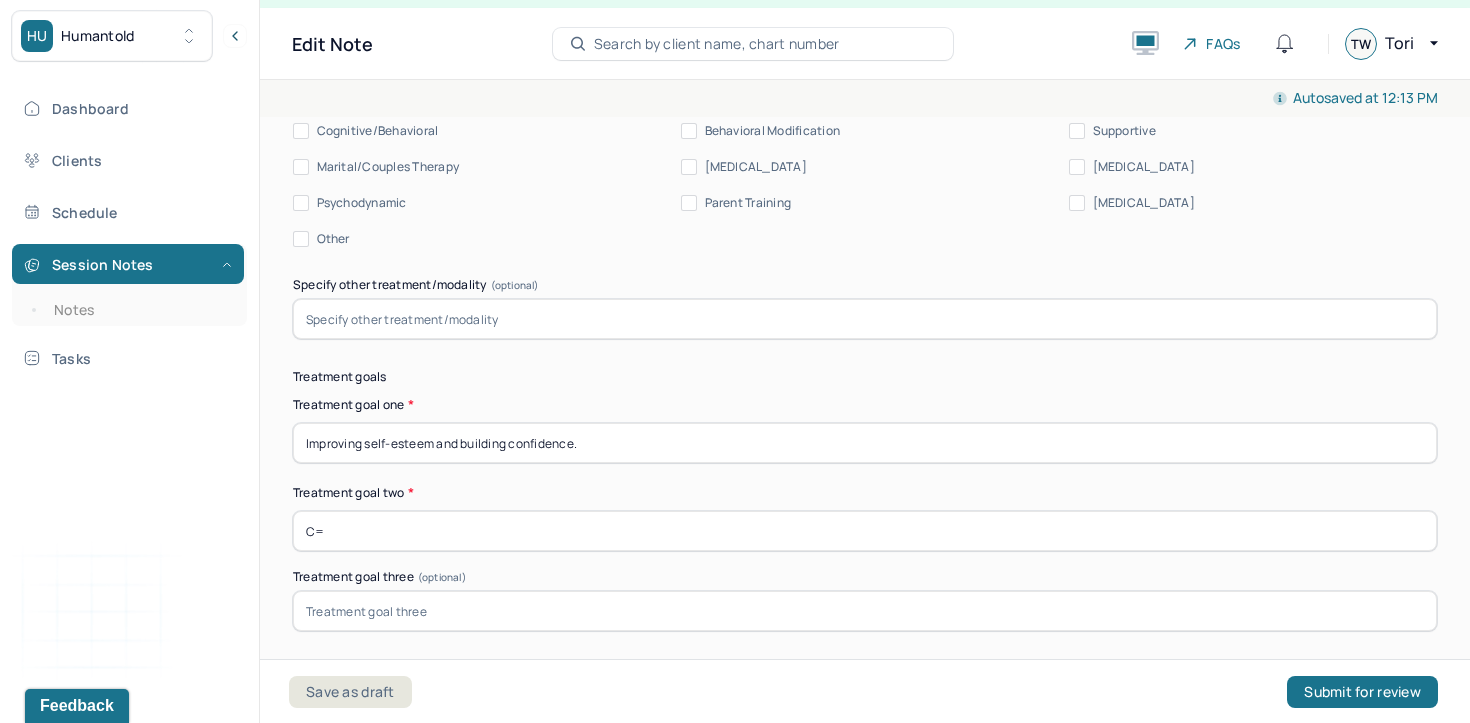 type on "C" 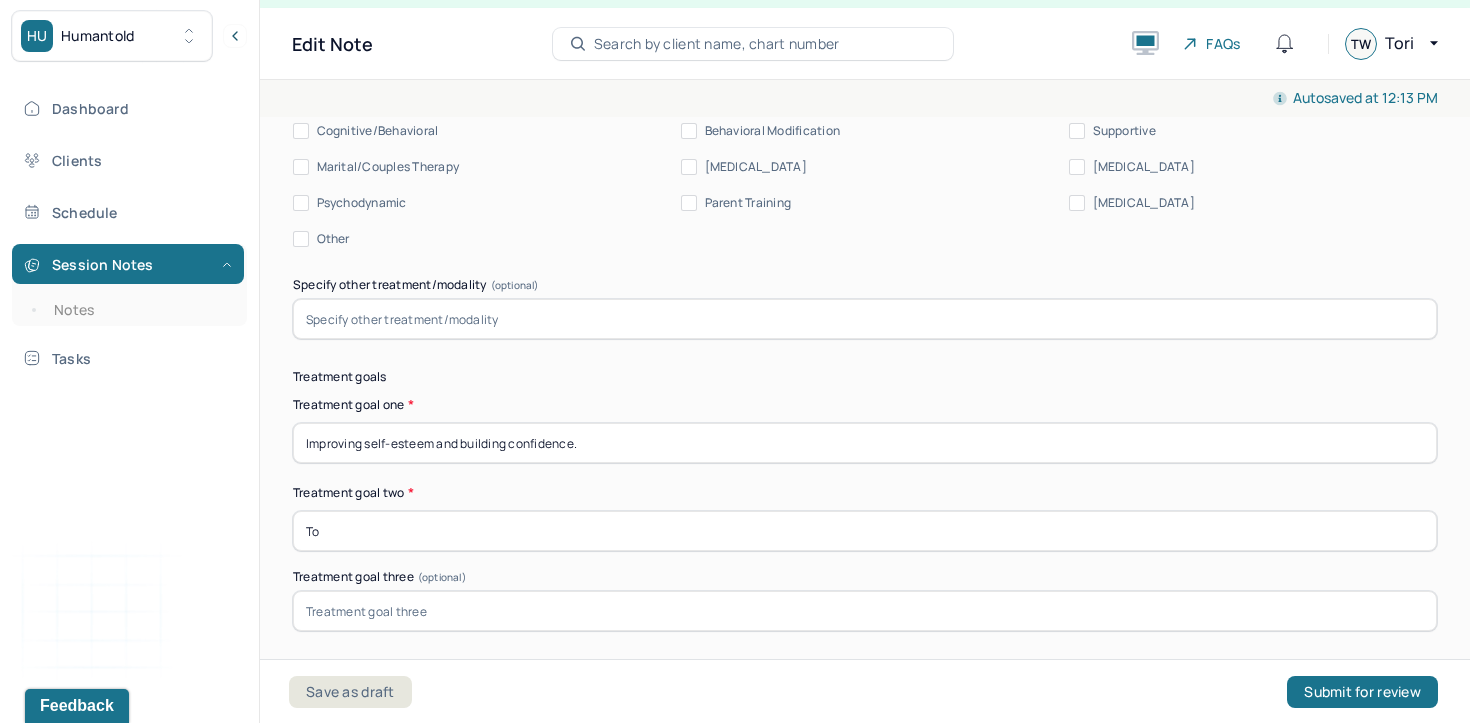 type on "T" 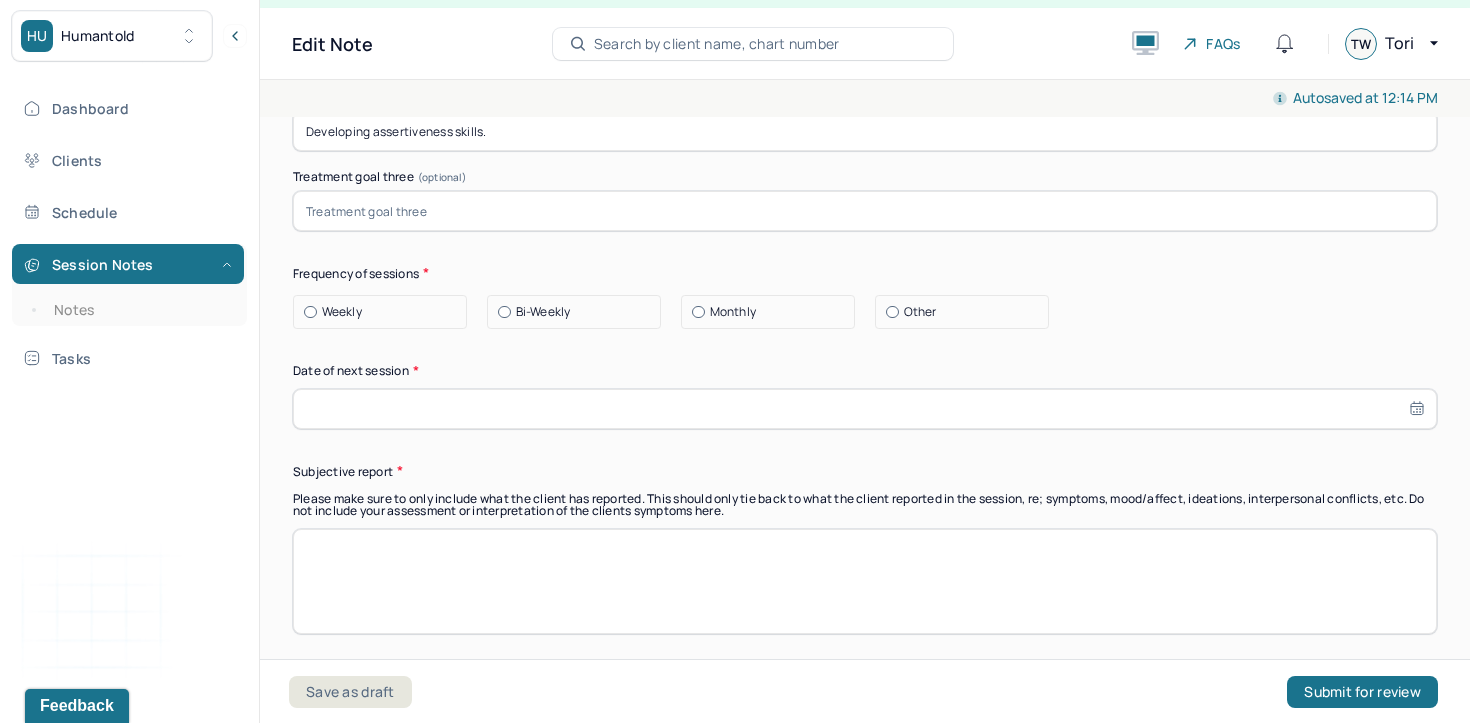 scroll, scrollTop: 10158, scrollLeft: 0, axis: vertical 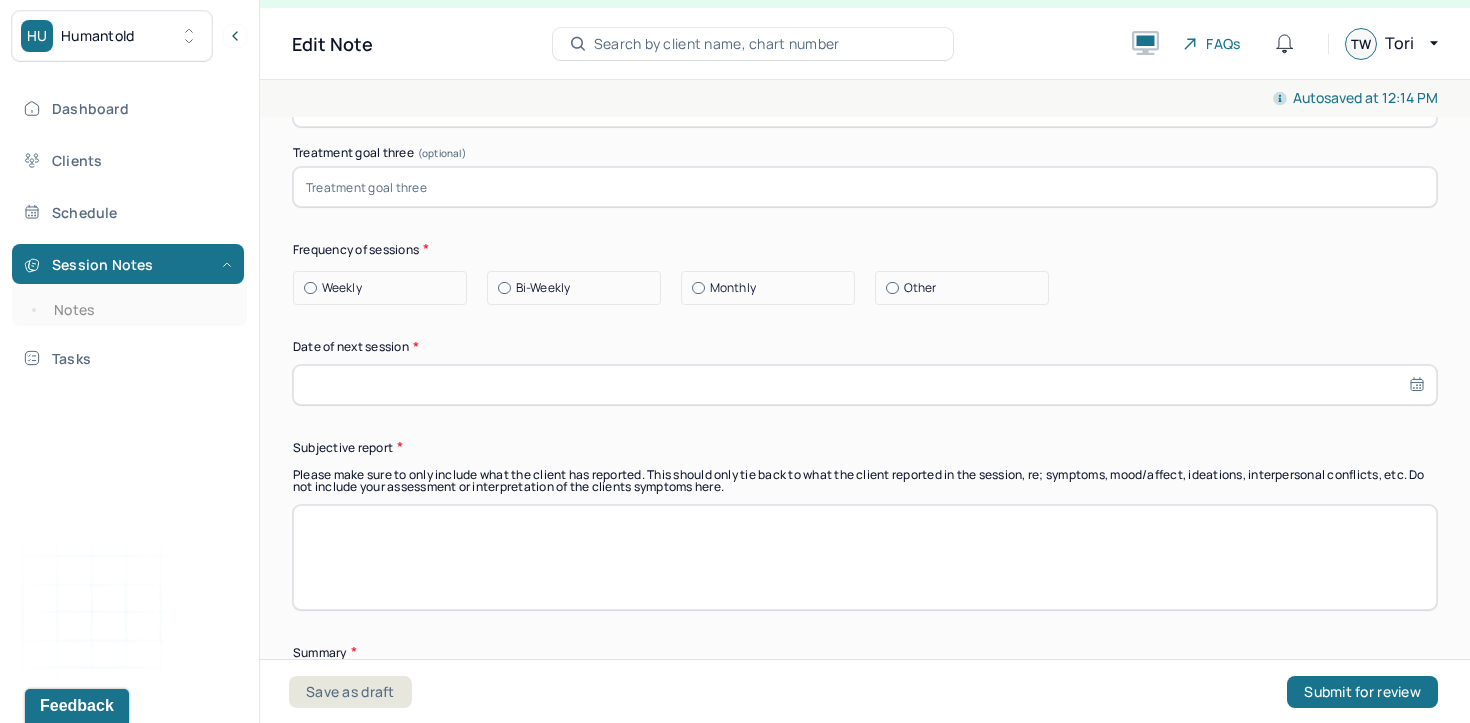 type on "Developing assertiveness skills." 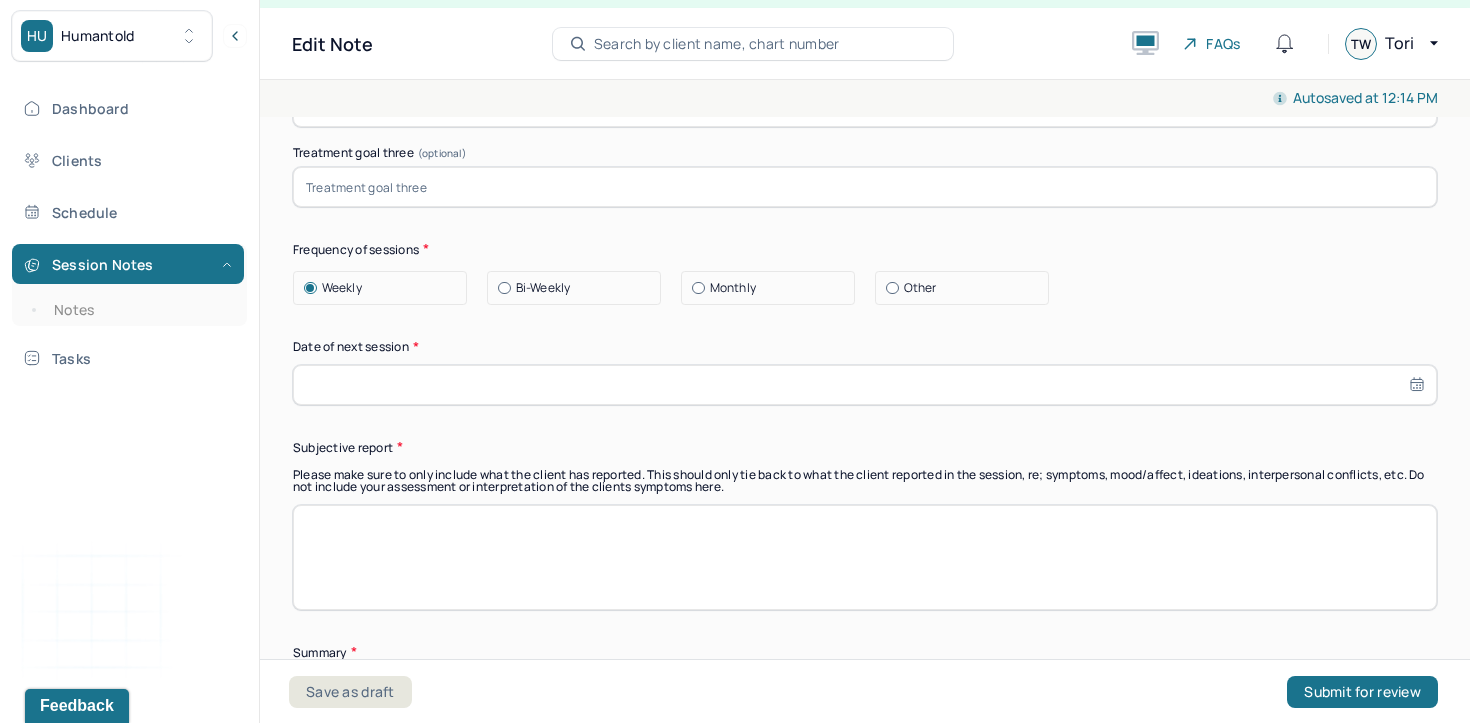 click at bounding box center (865, 385) 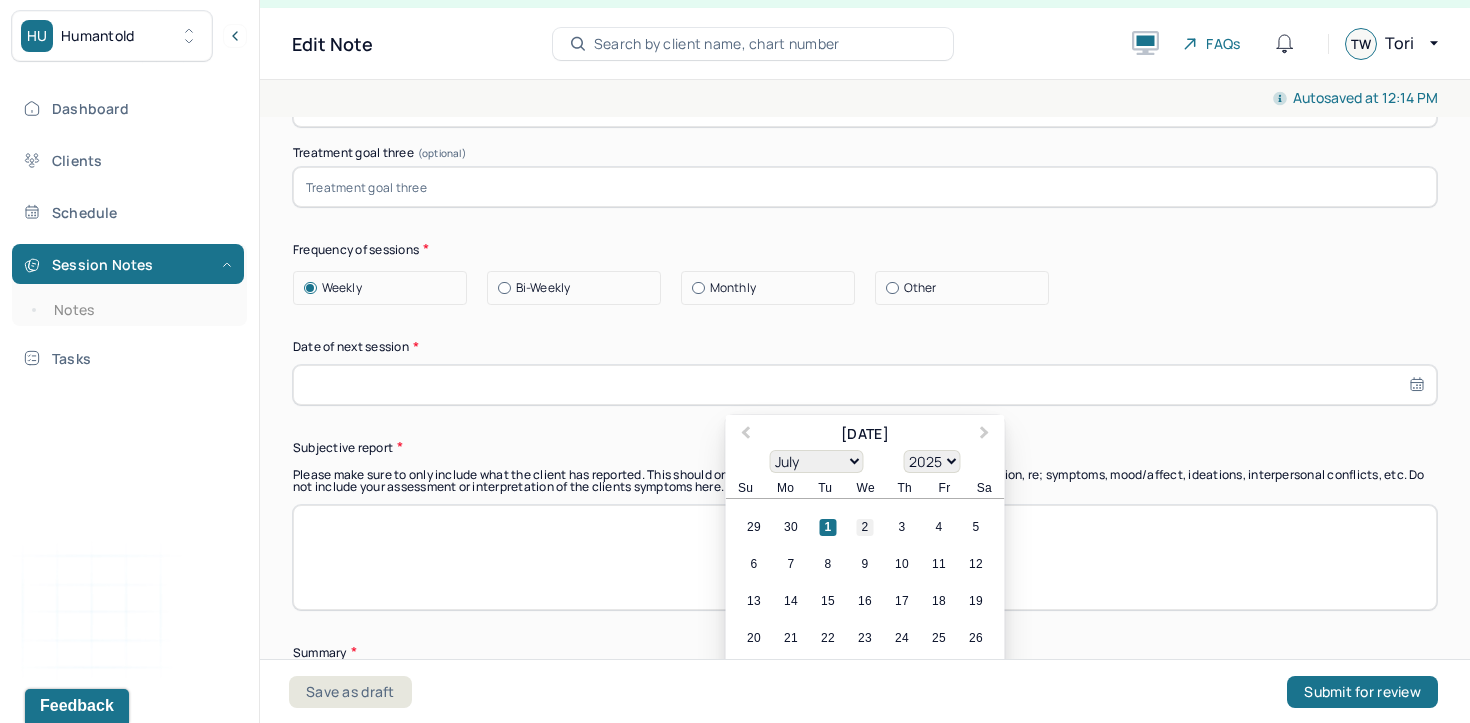 click on "2" at bounding box center (865, 527) 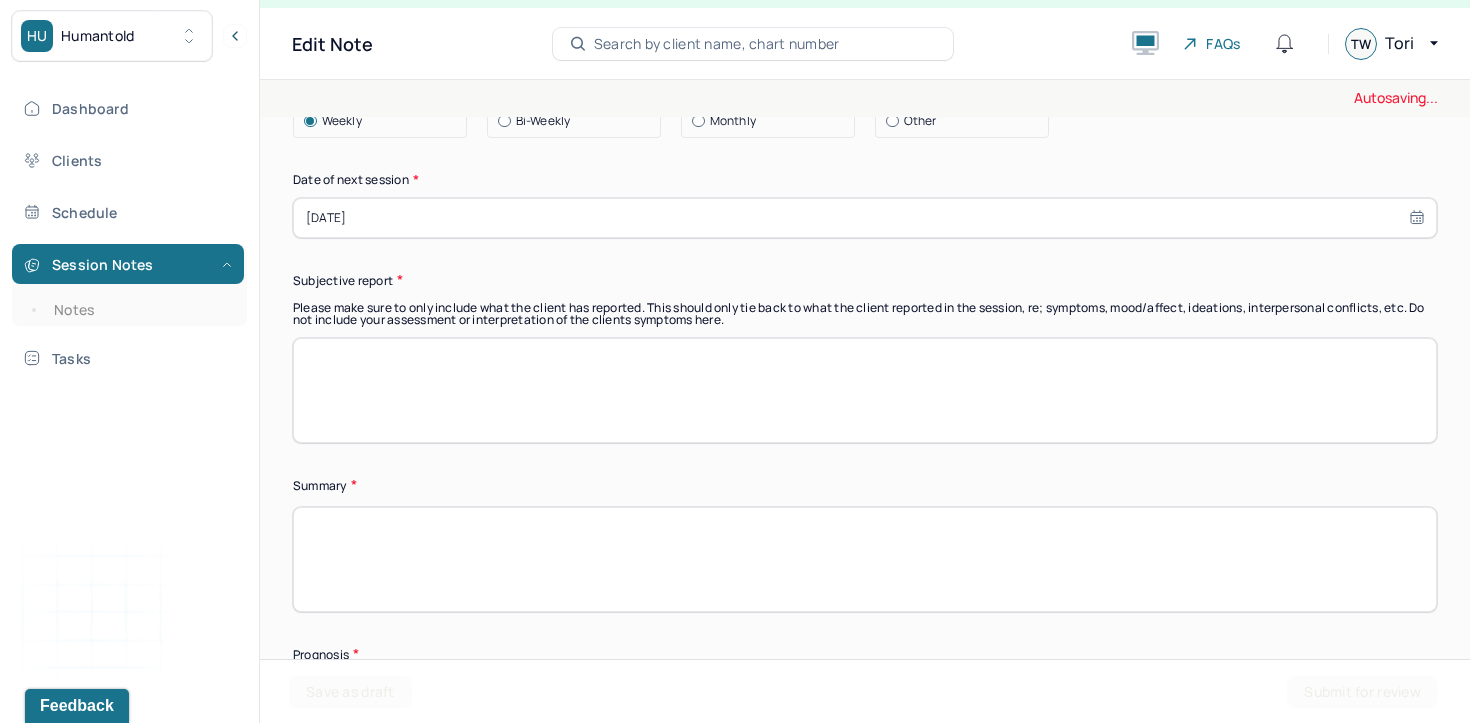 click at bounding box center (865, 390) 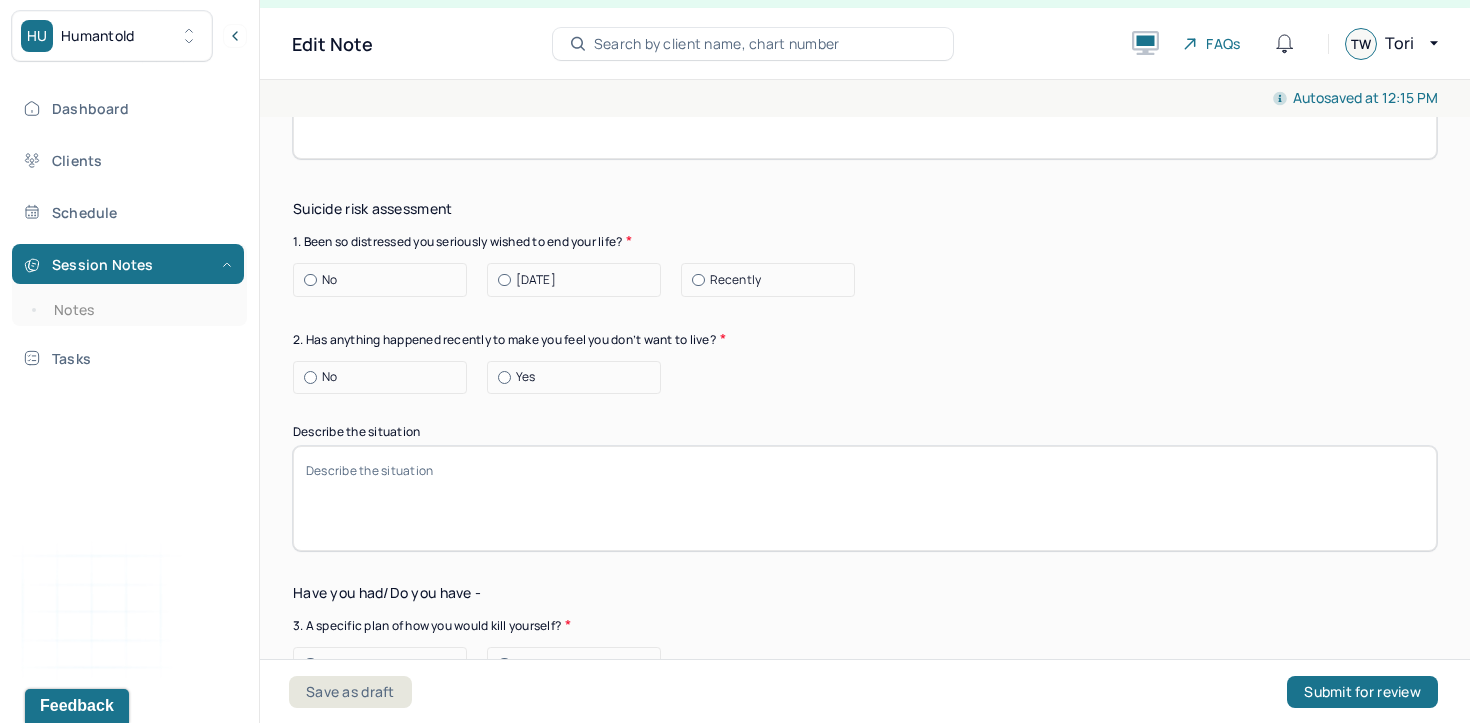 scroll, scrollTop: 6419, scrollLeft: 0, axis: vertical 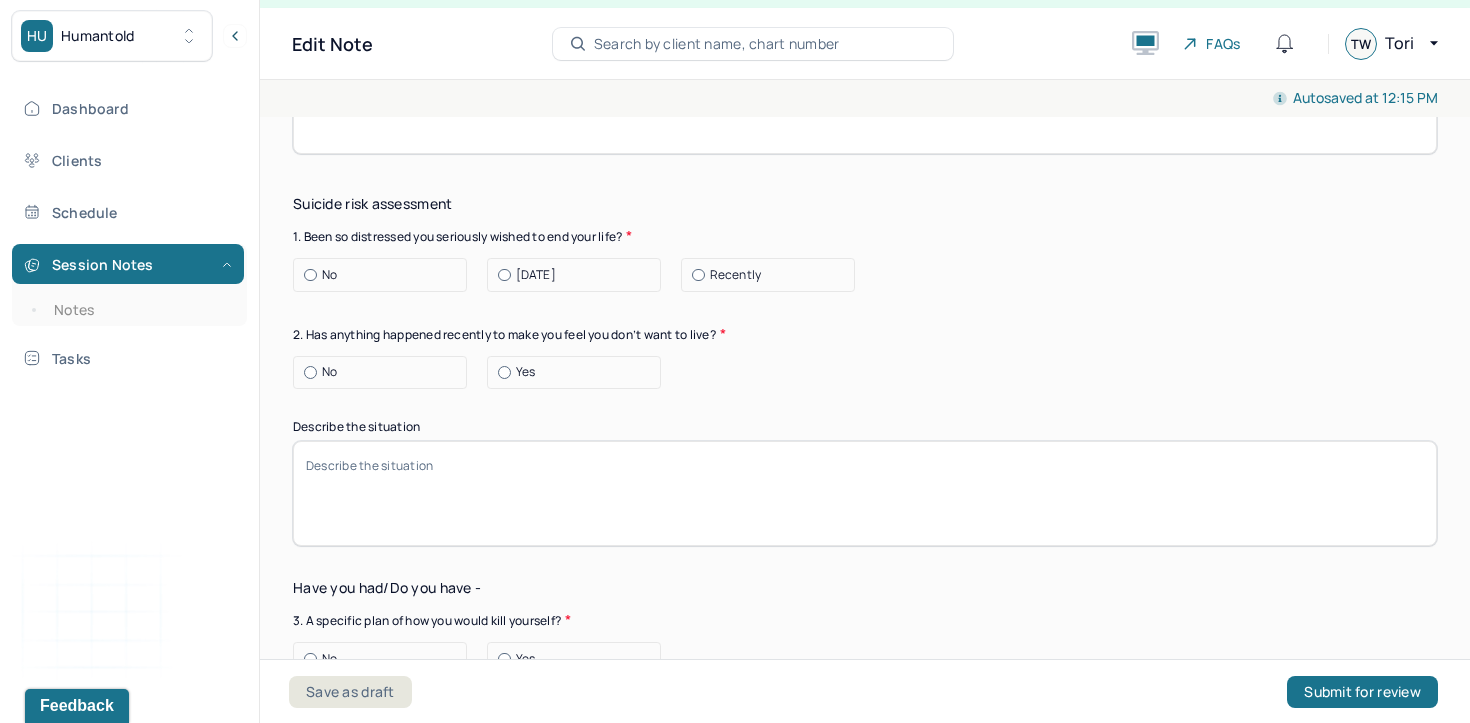 click on "No" at bounding box center [385, 275] 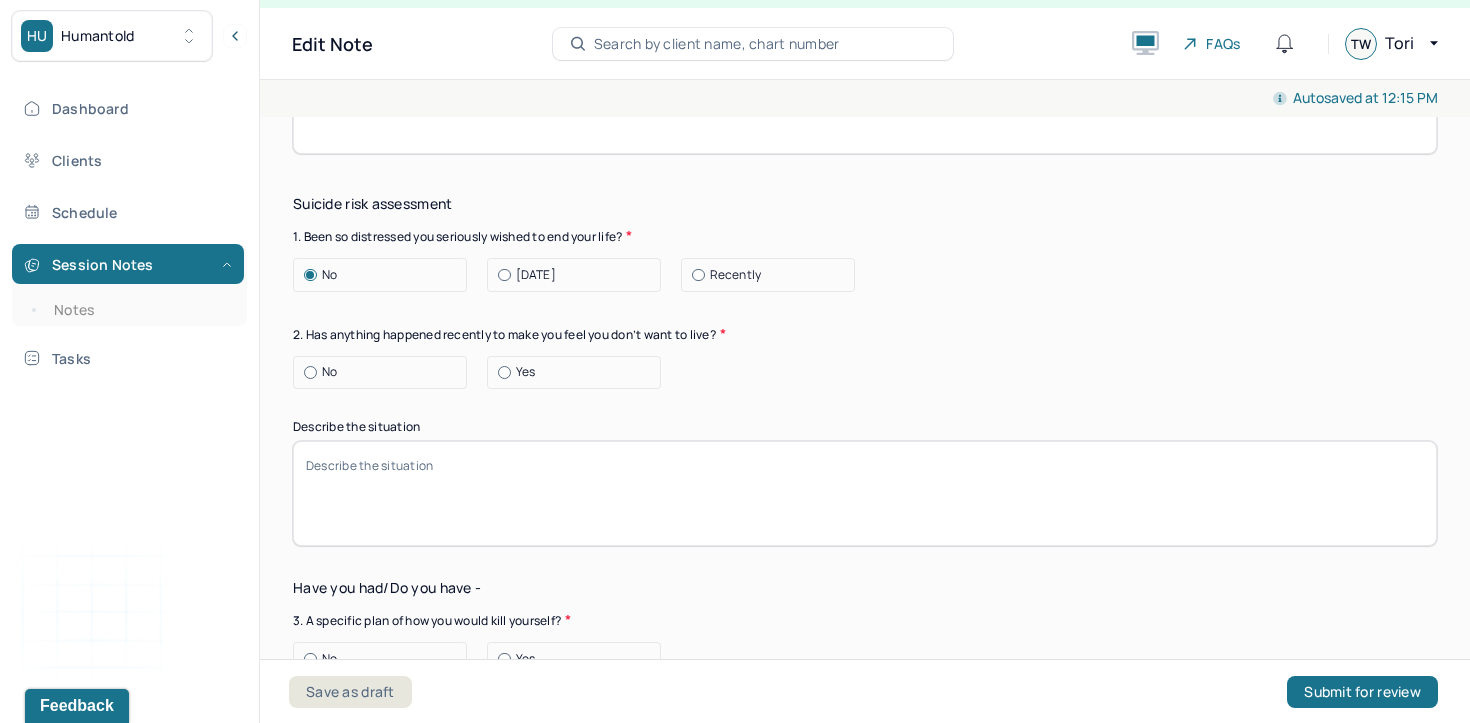 click on "No" at bounding box center (385, 372) 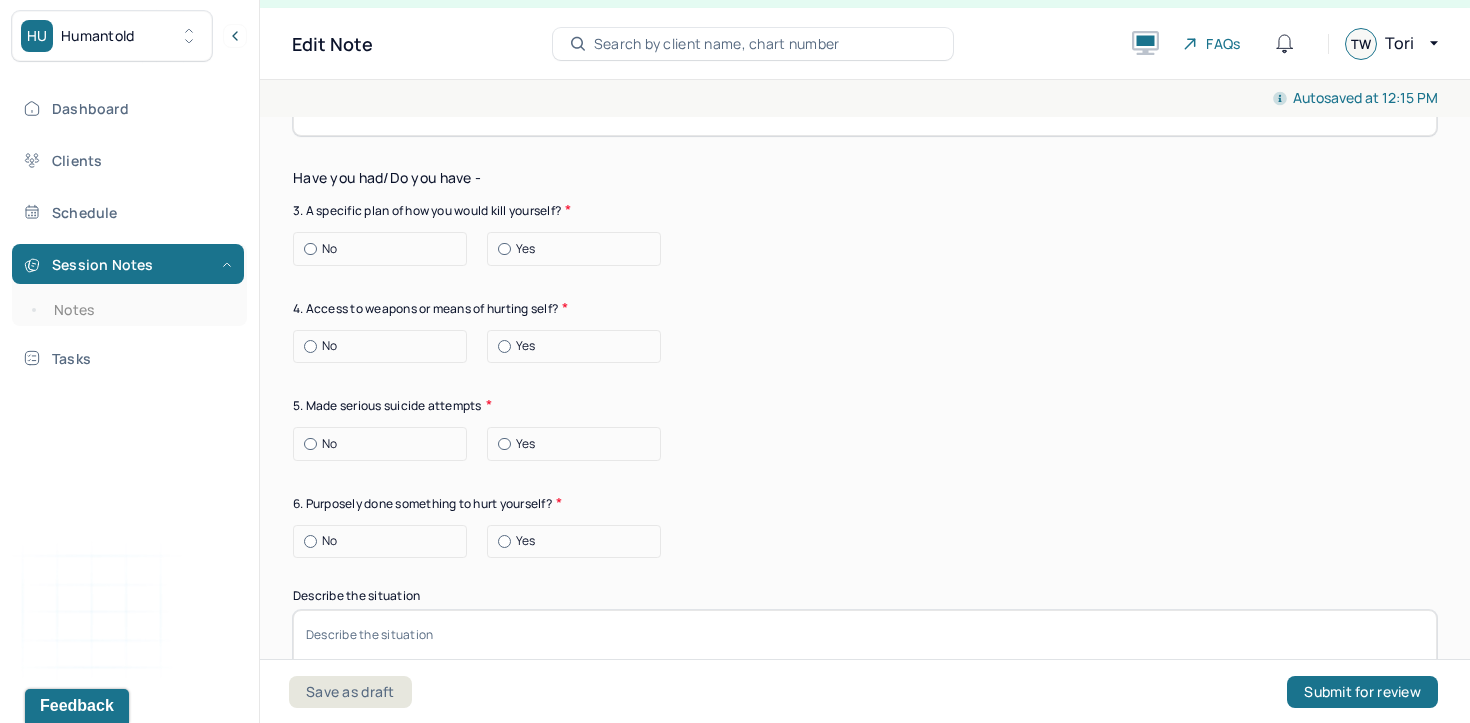 scroll, scrollTop: 6833, scrollLeft: 0, axis: vertical 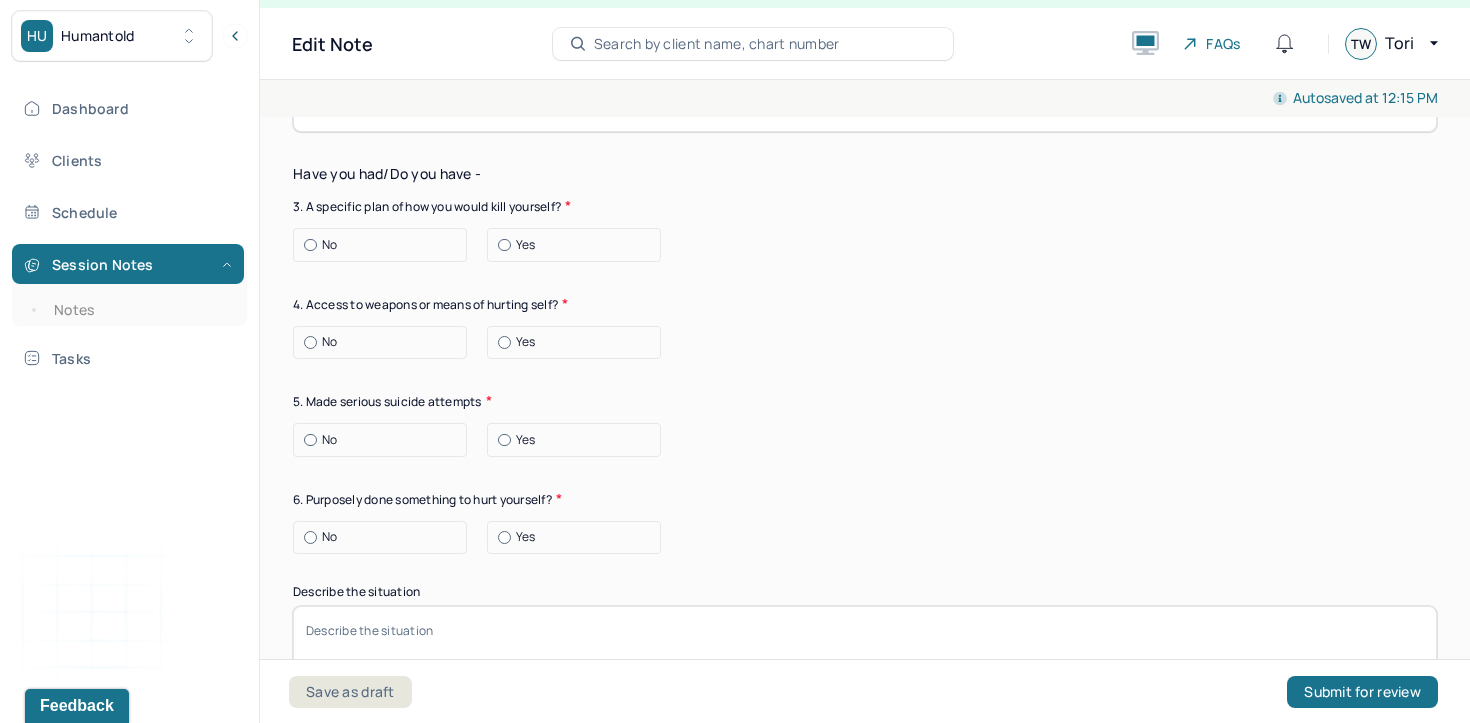 click on "No" at bounding box center (385, 245) 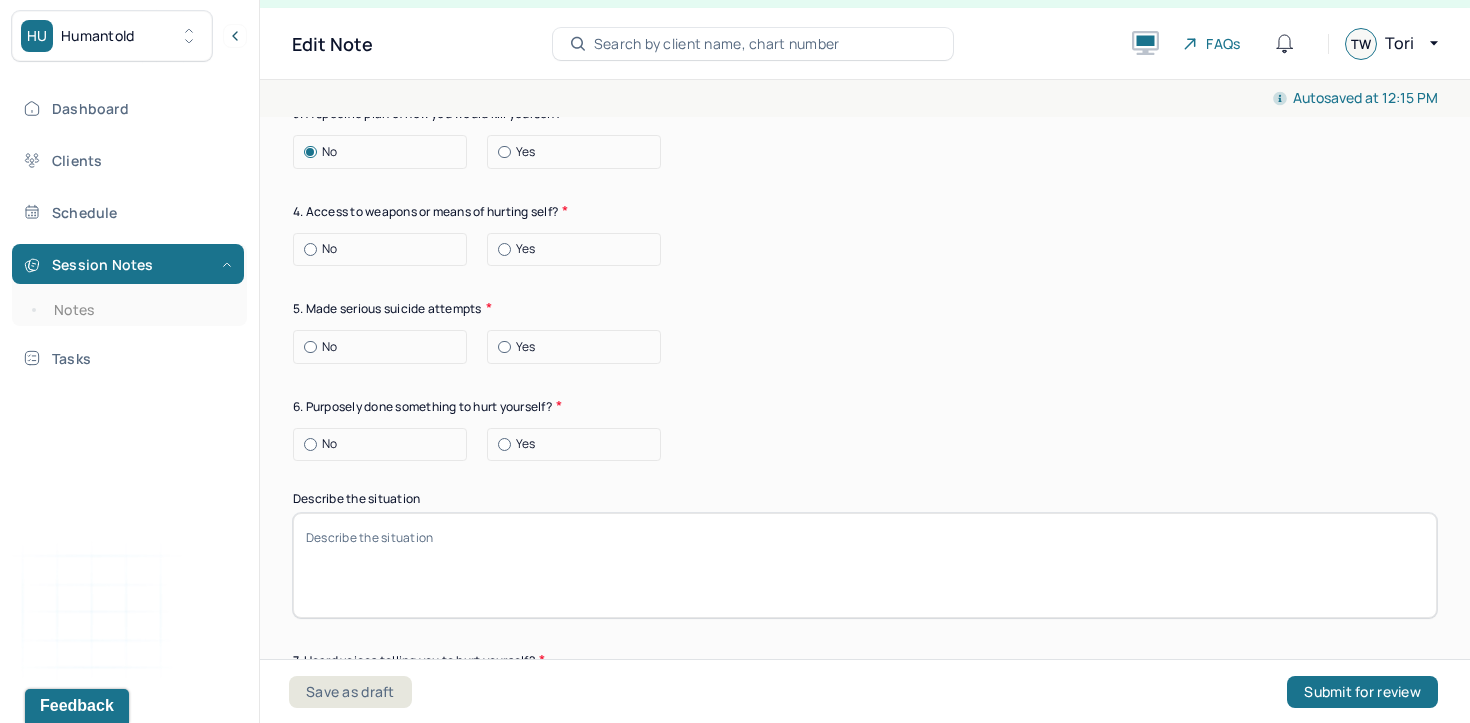 scroll, scrollTop: 6952, scrollLeft: 0, axis: vertical 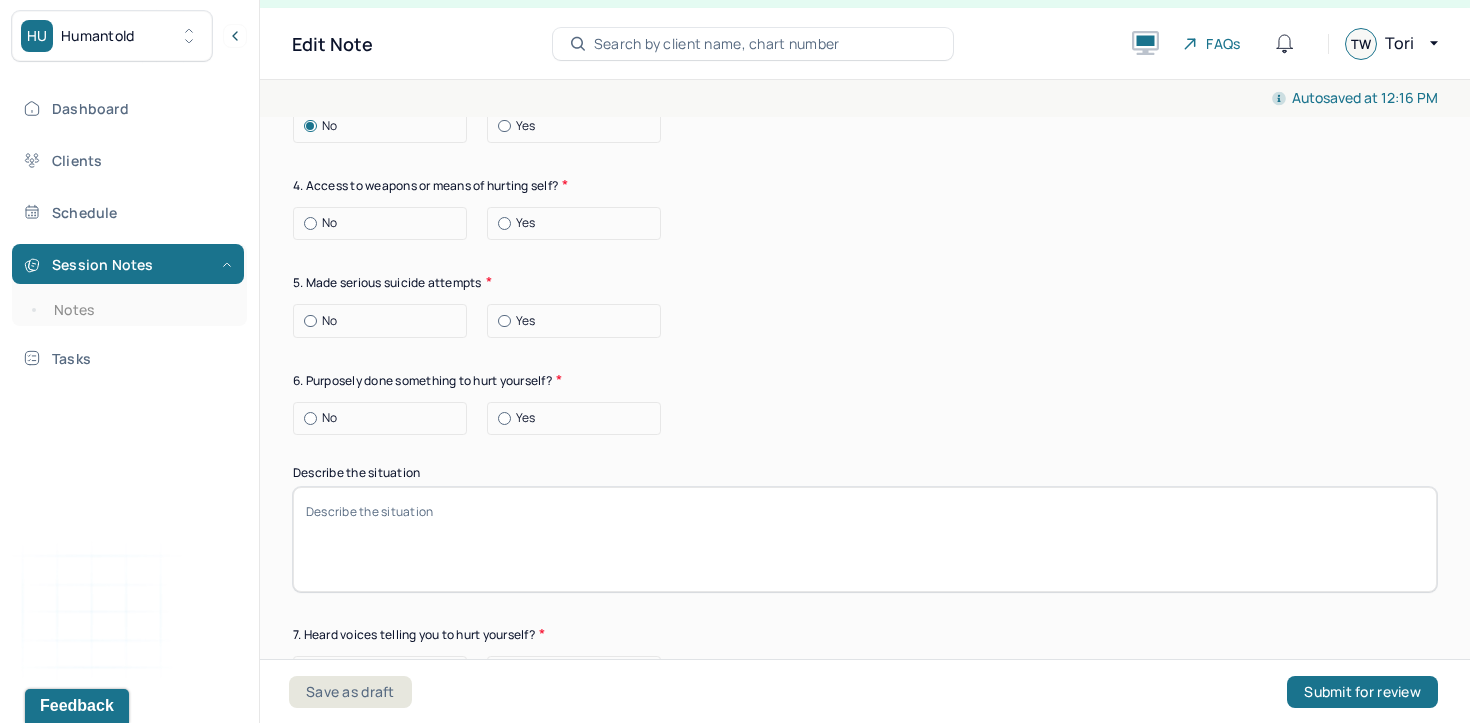 click on "No" at bounding box center (385, 223) 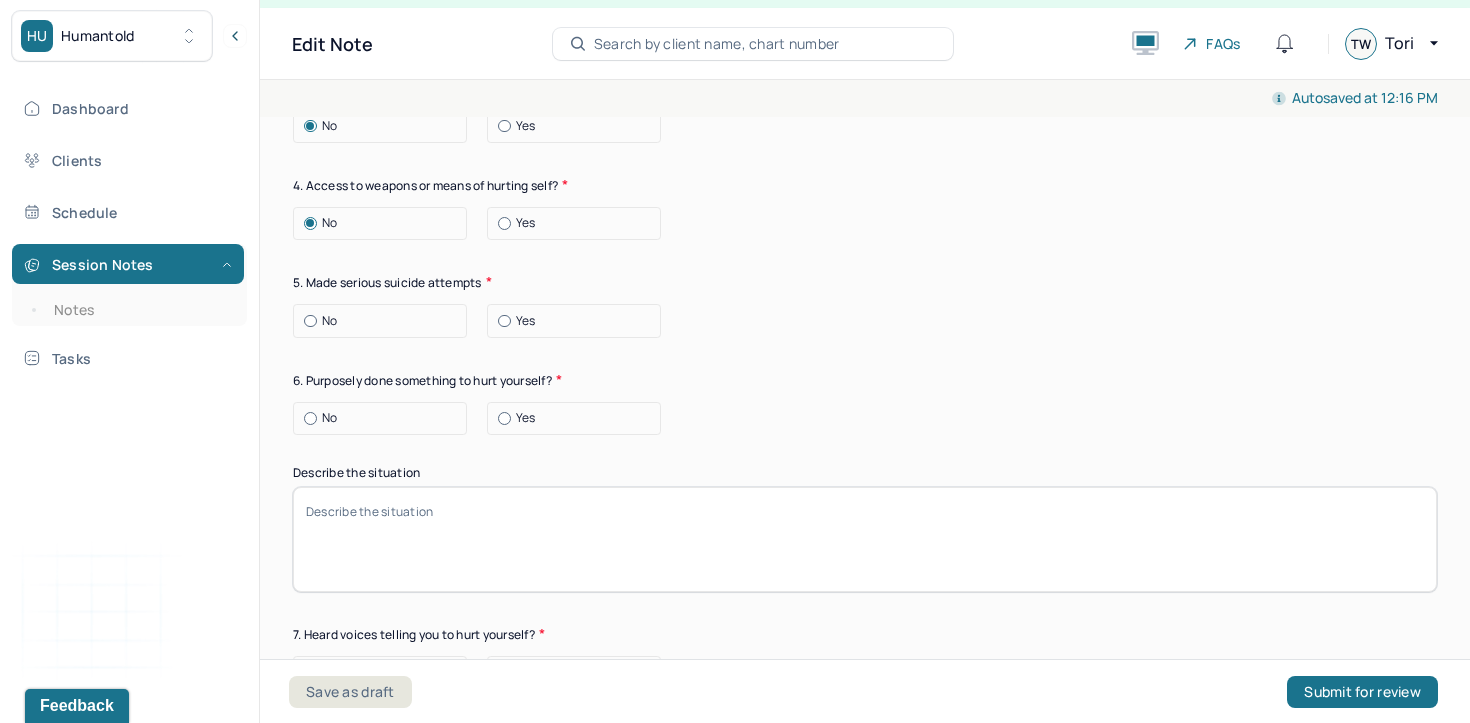 click on "No" at bounding box center (385, 321) 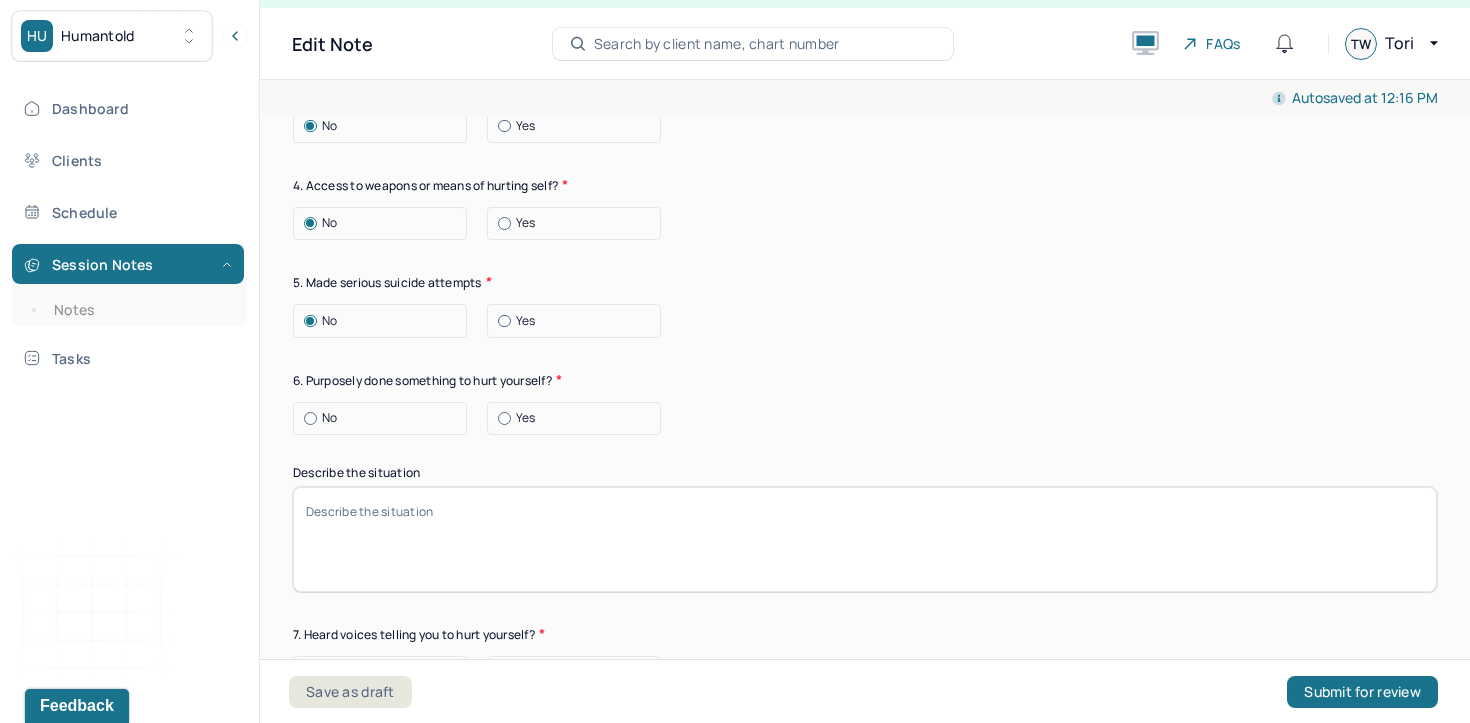 click on "No" at bounding box center [385, 418] 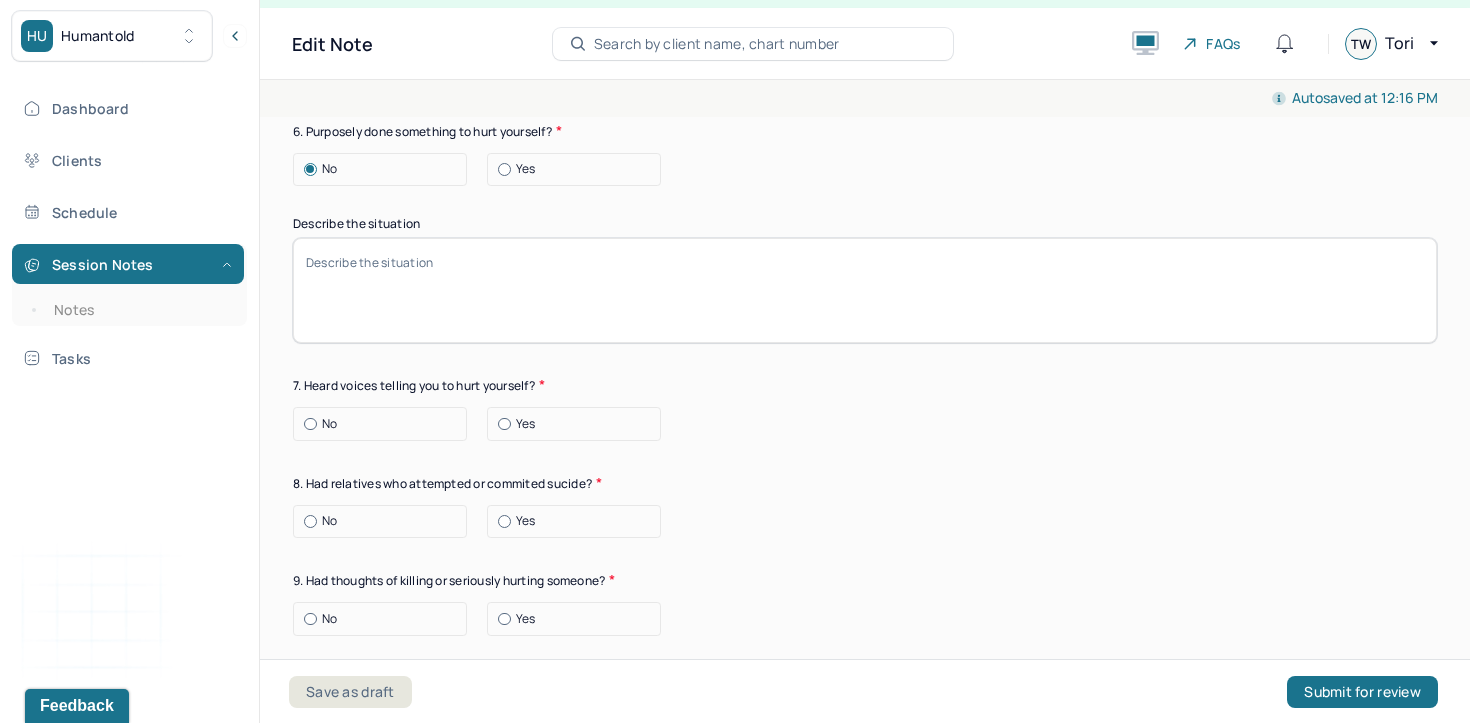 scroll, scrollTop: 7147, scrollLeft: 0, axis: vertical 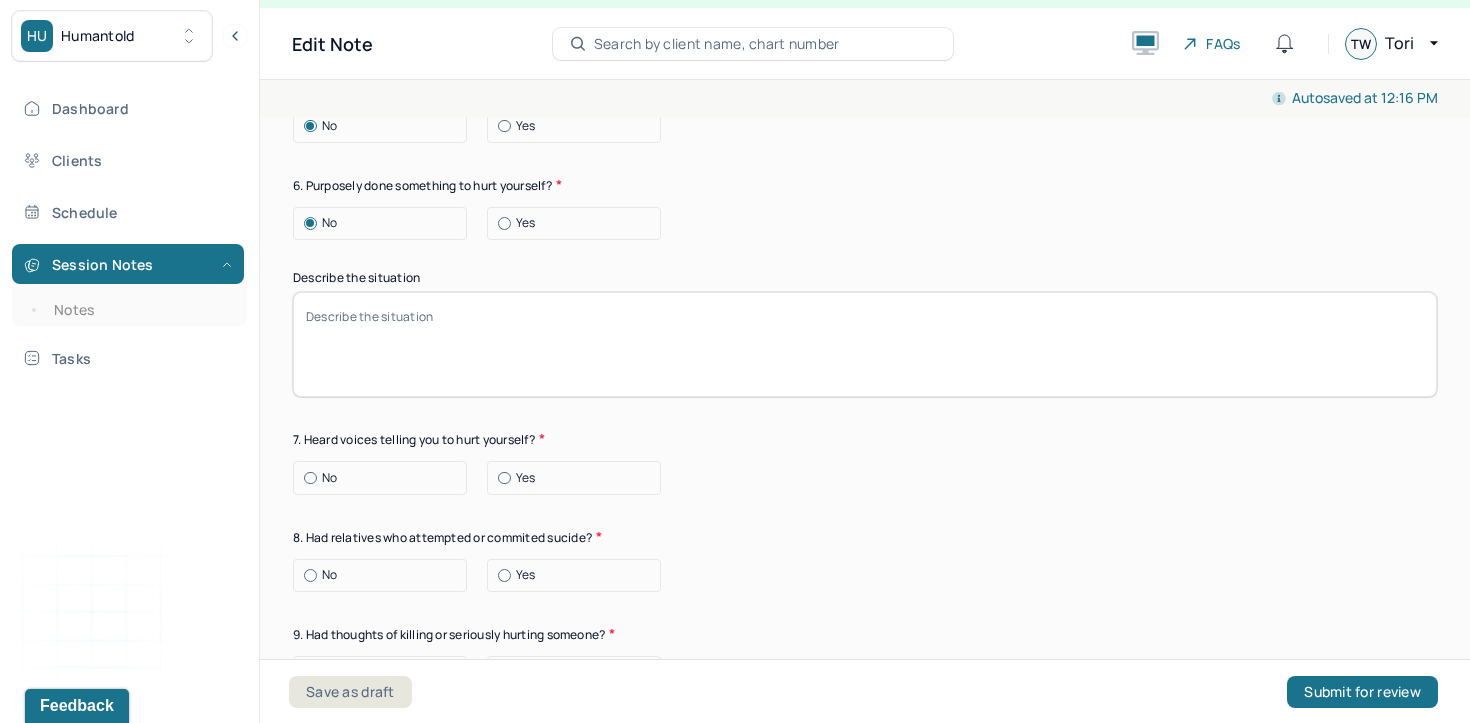 click on "Yes" at bounding box center [579, 223] 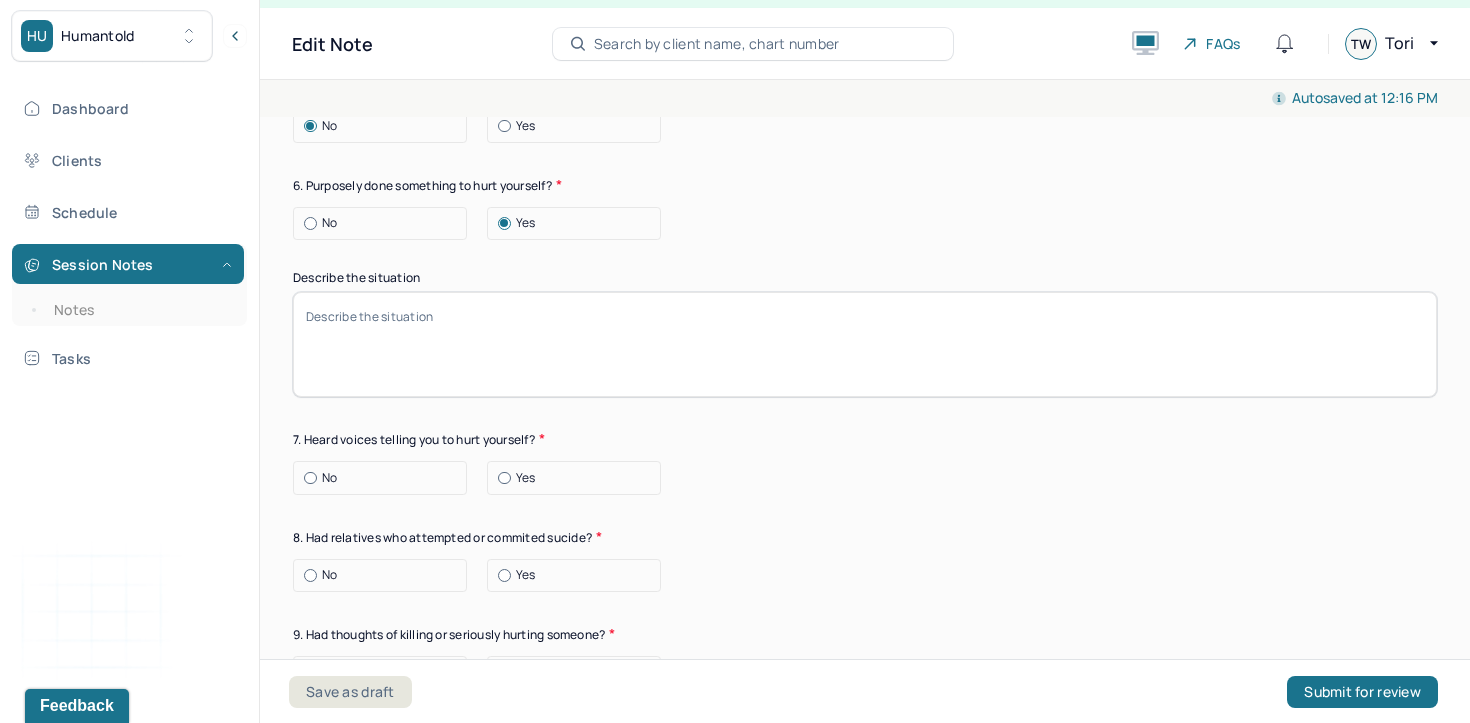 click on "Describe the situation" at bounding box center (865, 344) 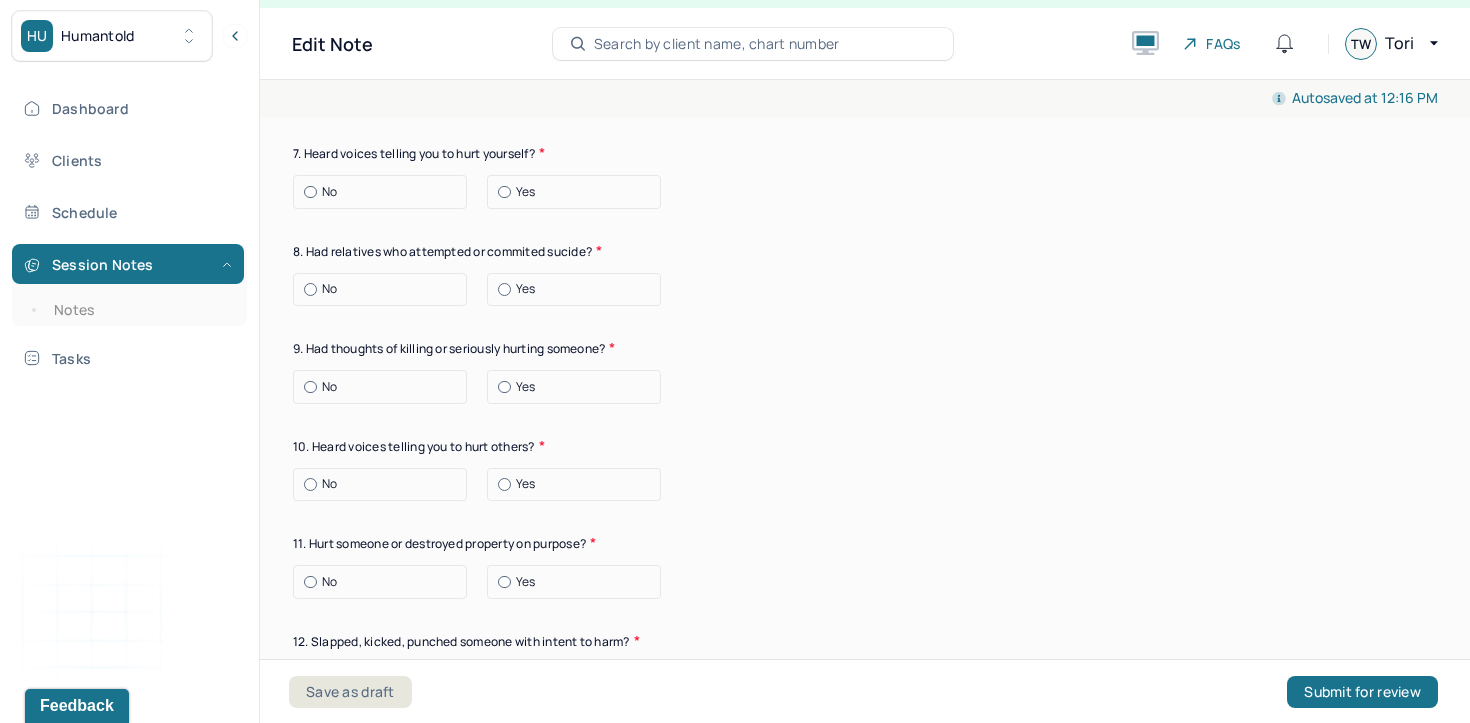 scroll, scrollTop: 7440, scrollLeft: 0, axis: vertical 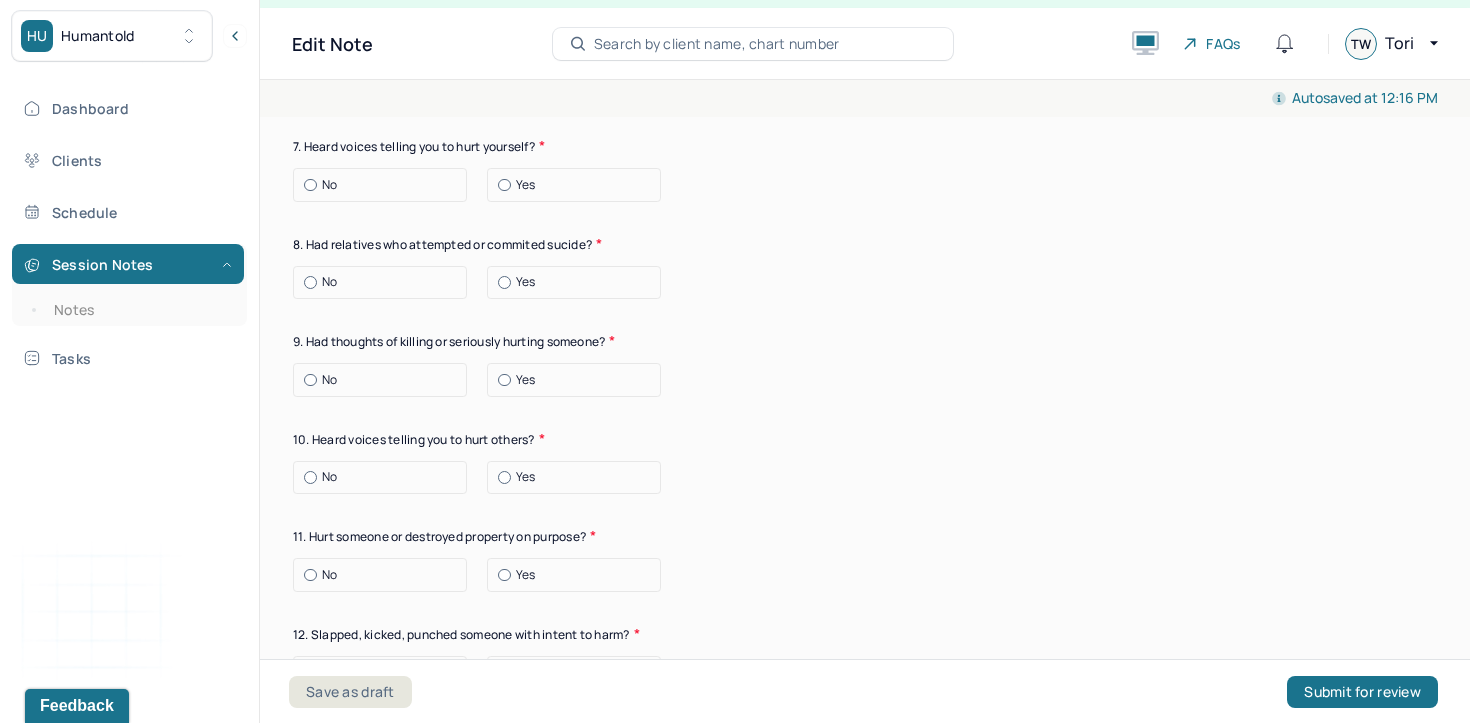type on "Hitting self occasionally (not the six months)" 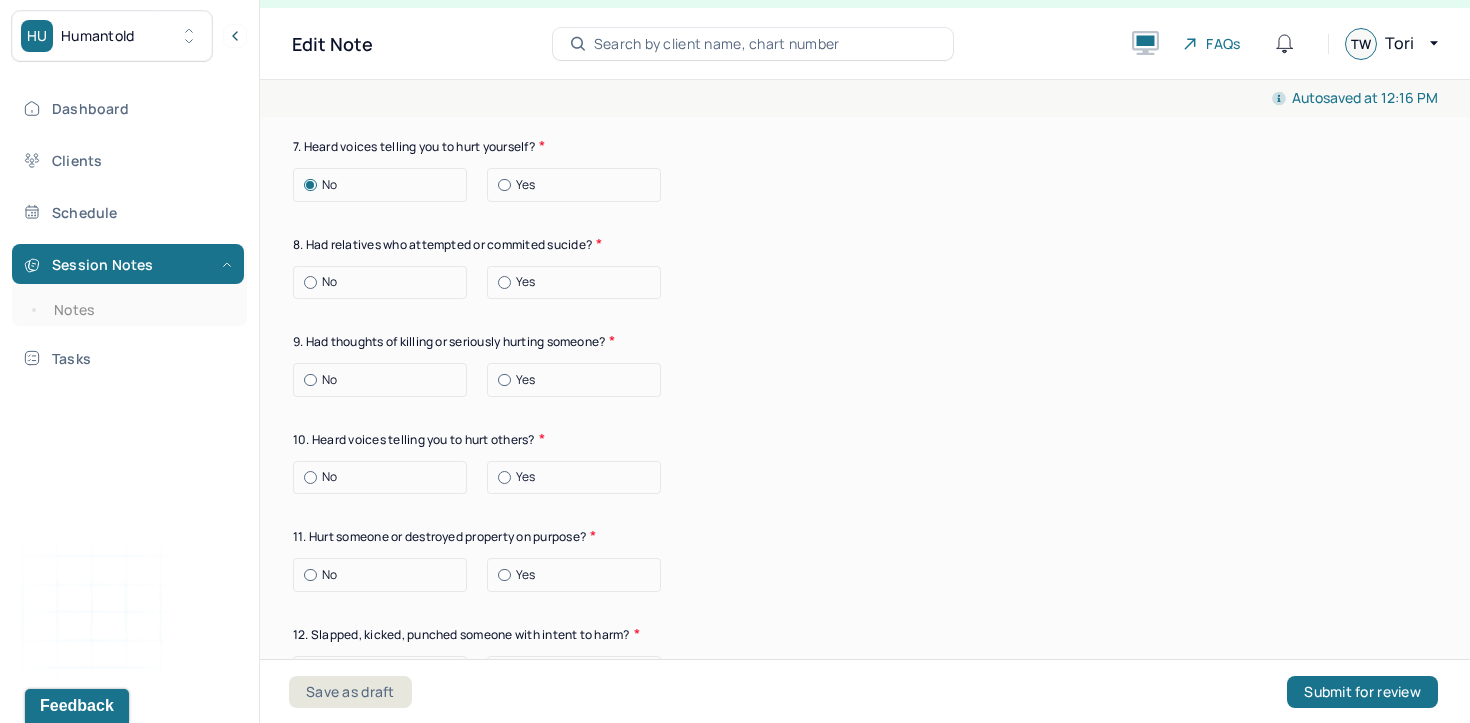 click on "No" at bounding box center [385, 282] 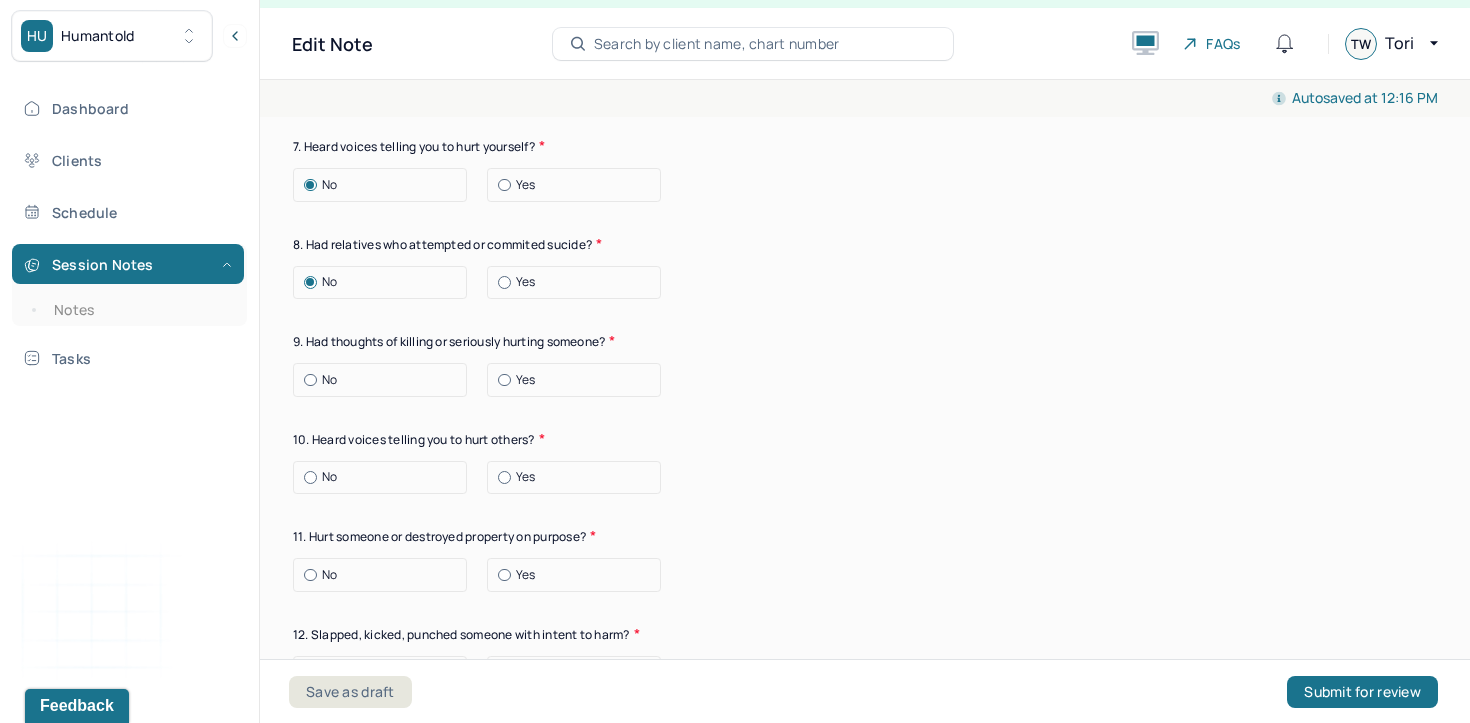click on "No" at bounding box center [385, 380] 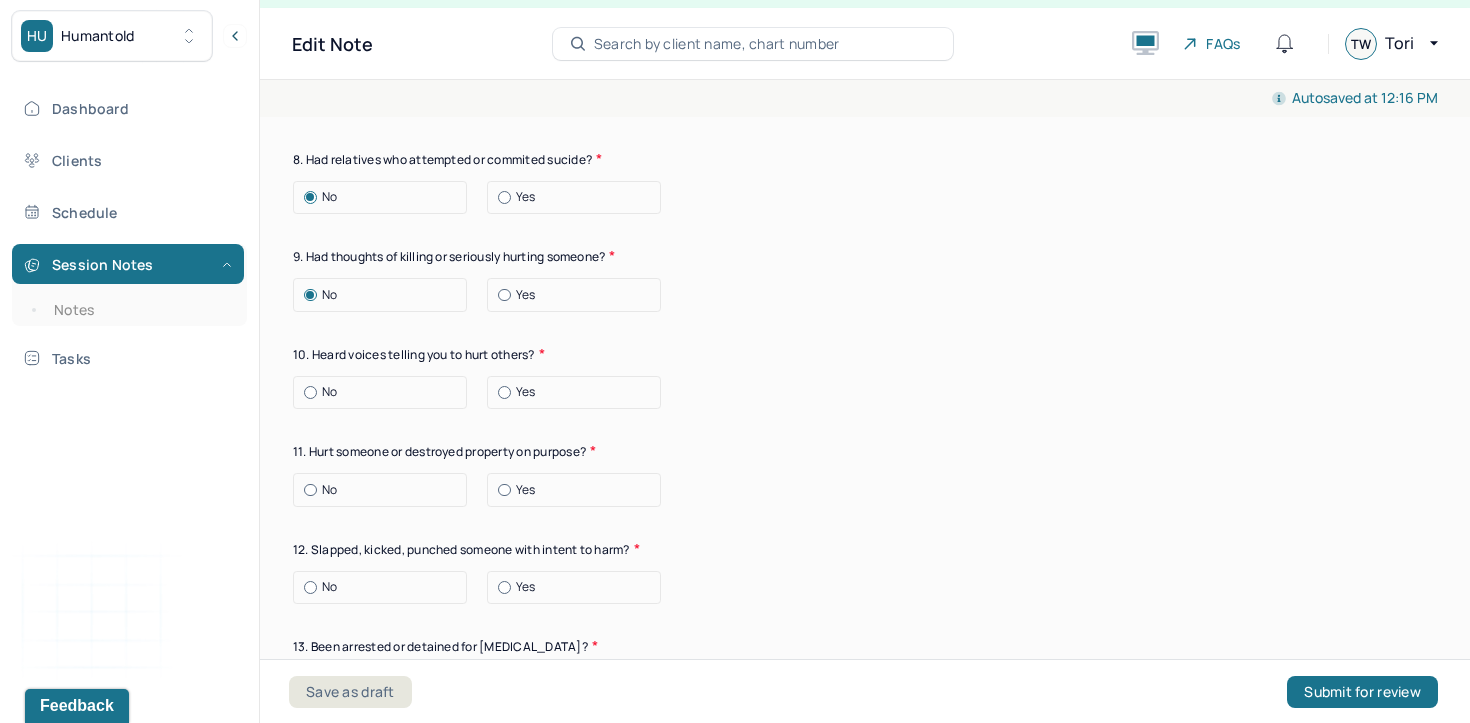 scroll, scrollTop: 7537, scrollLeft: 0, axis: vertical 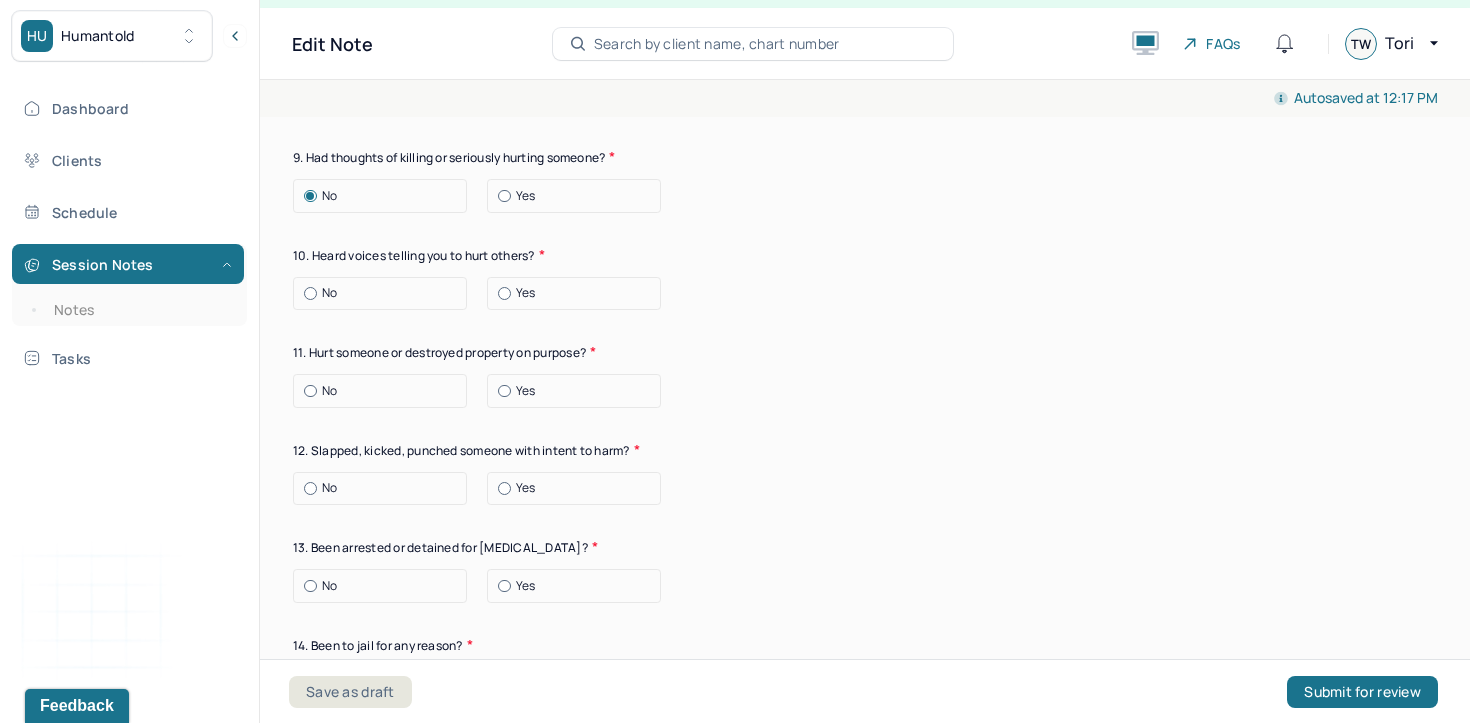 click on "No" at bounding box center (385, 293) 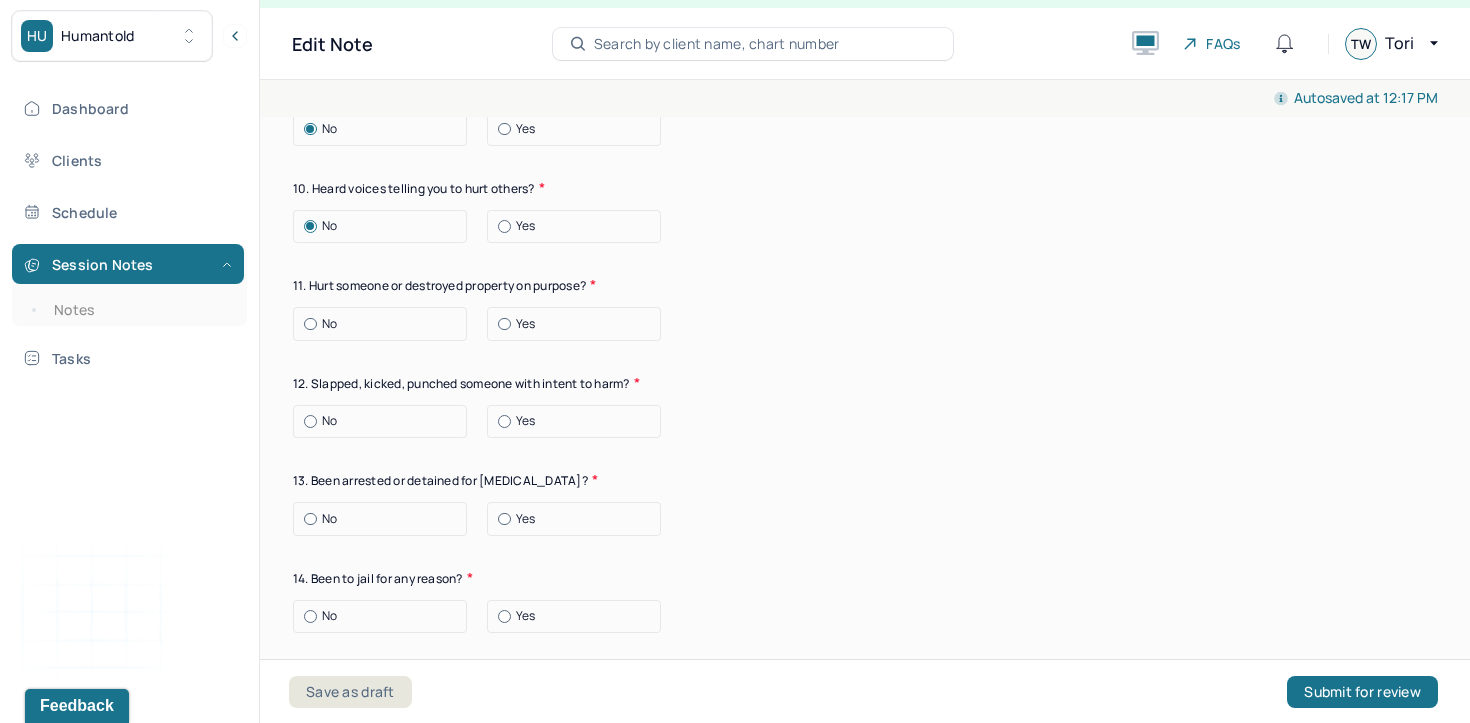 scroll, scrollTop: 7712, scrollLeft: 0, axis: vertical 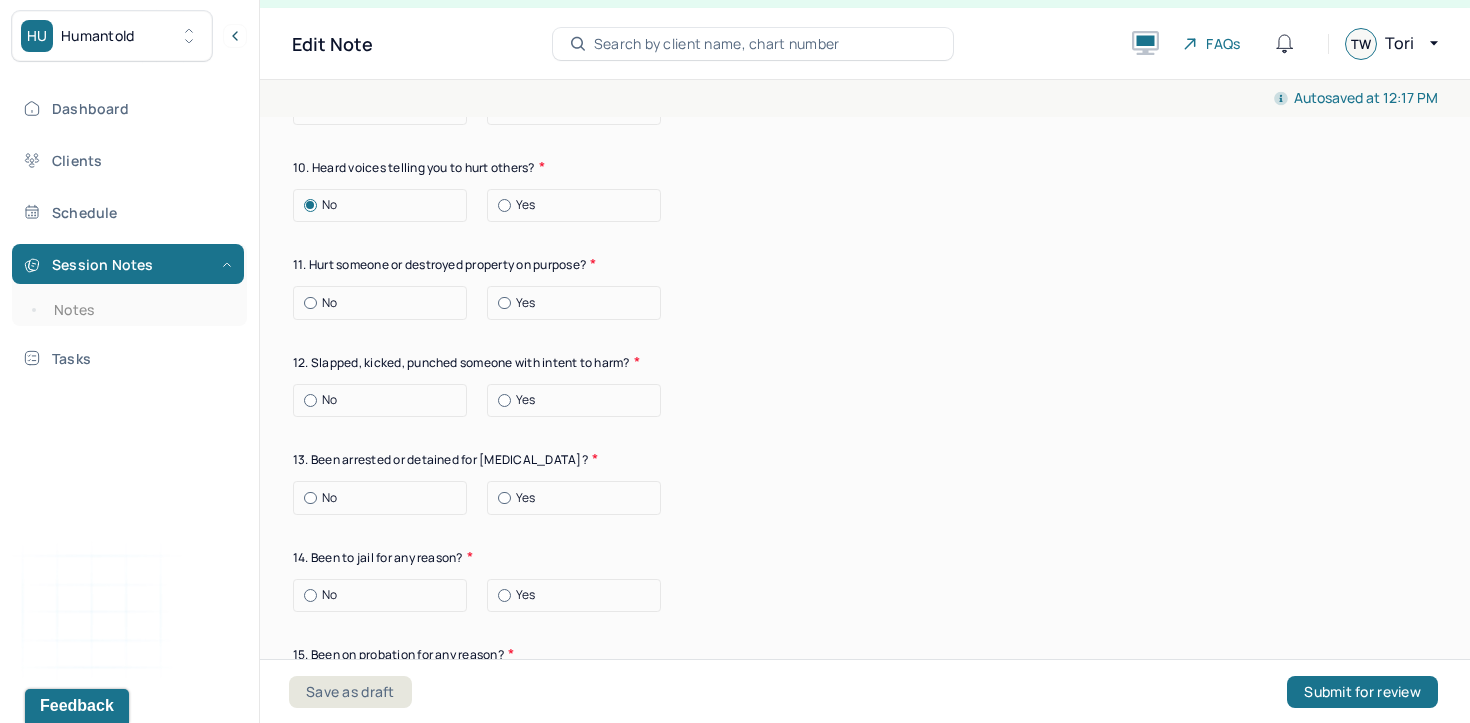 click on "No" at bounding box center (385, 303) 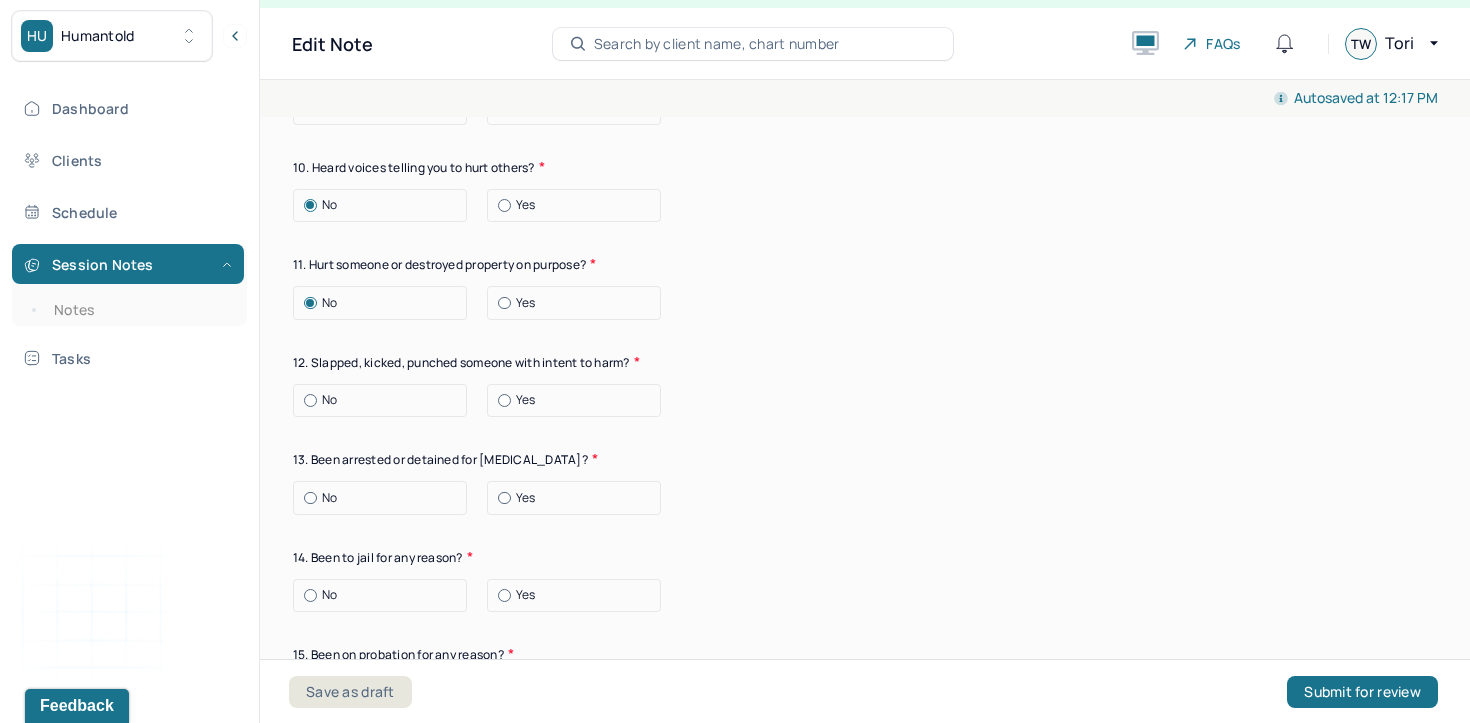 click on "No" at bounding box center (385, 400) 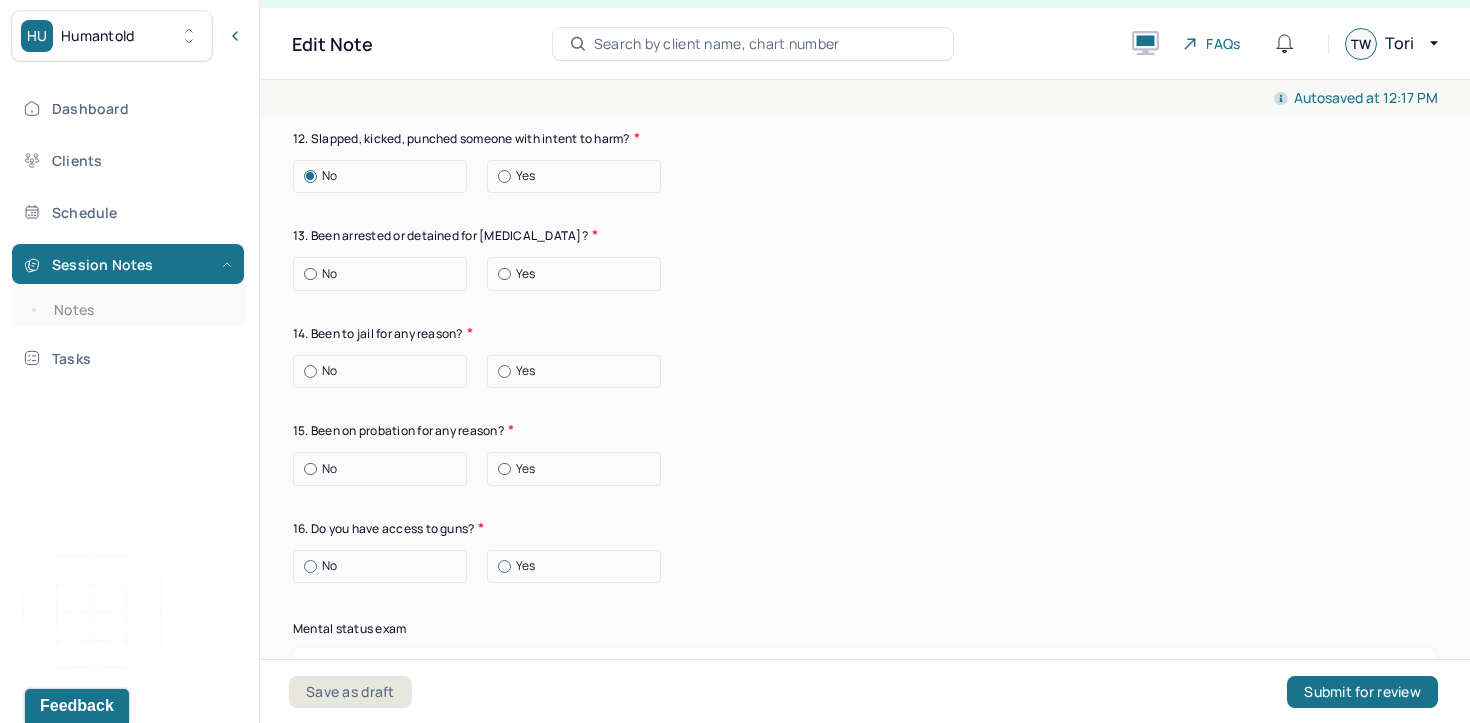 scroll, scrollTop: 7938, scrollLeft: 0, axis: vertical 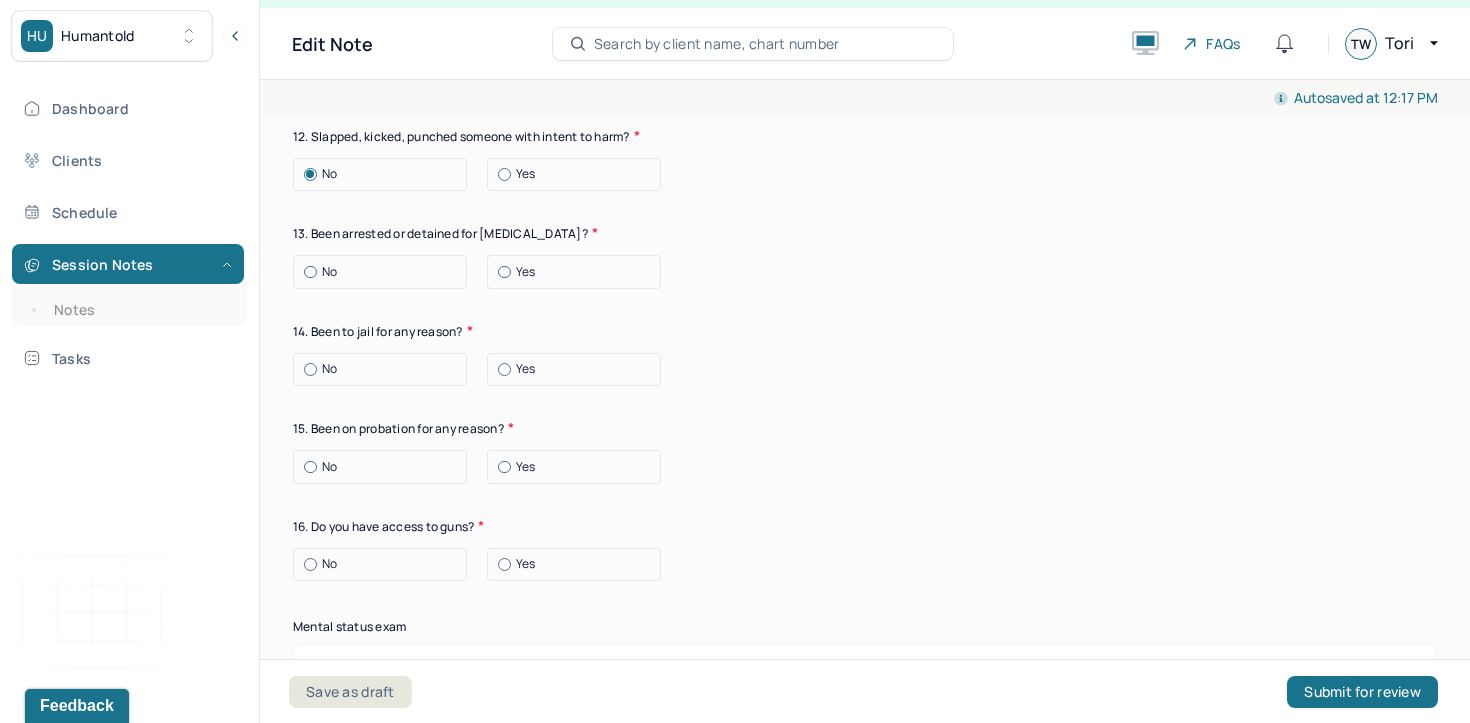 click on "No" at bounding box center (385, 272) 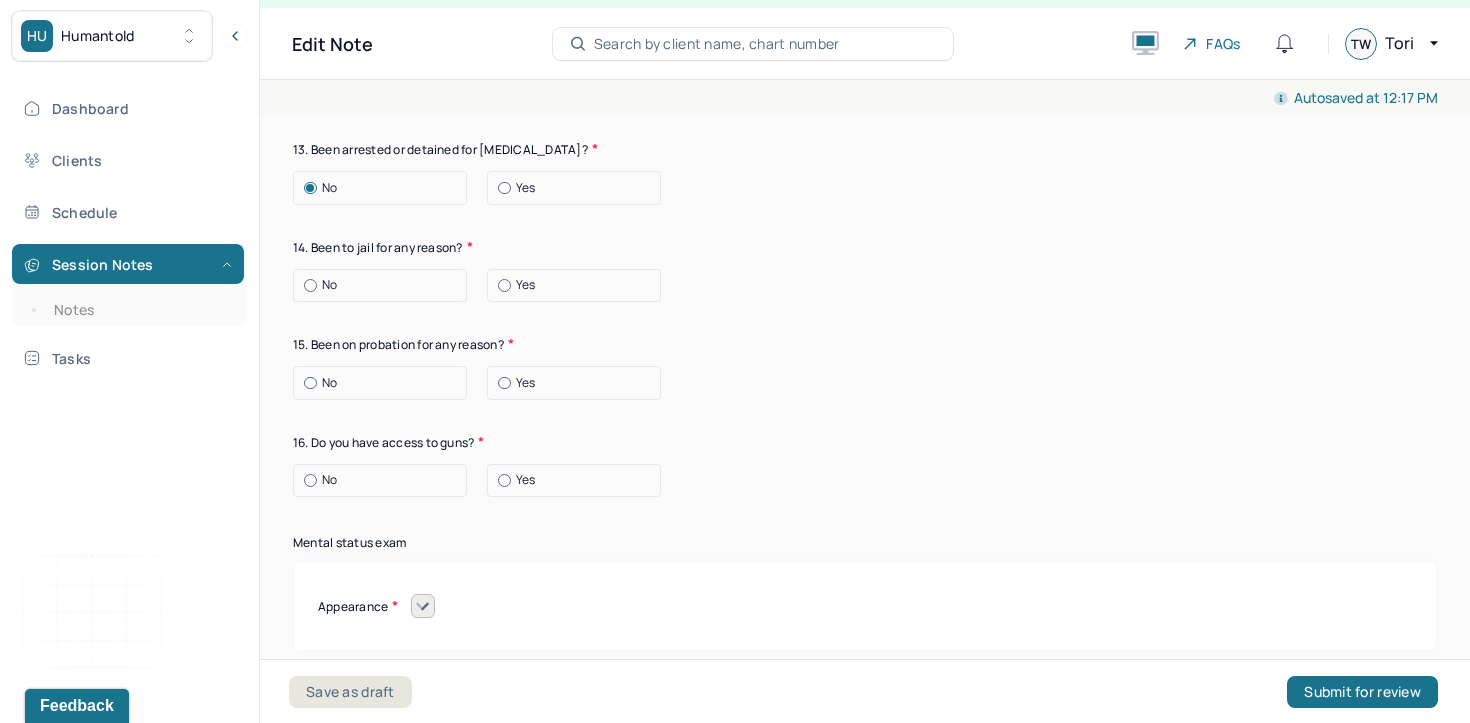 scroll, scrollTop: 8034, scrollLeft: 0, axis: vertical 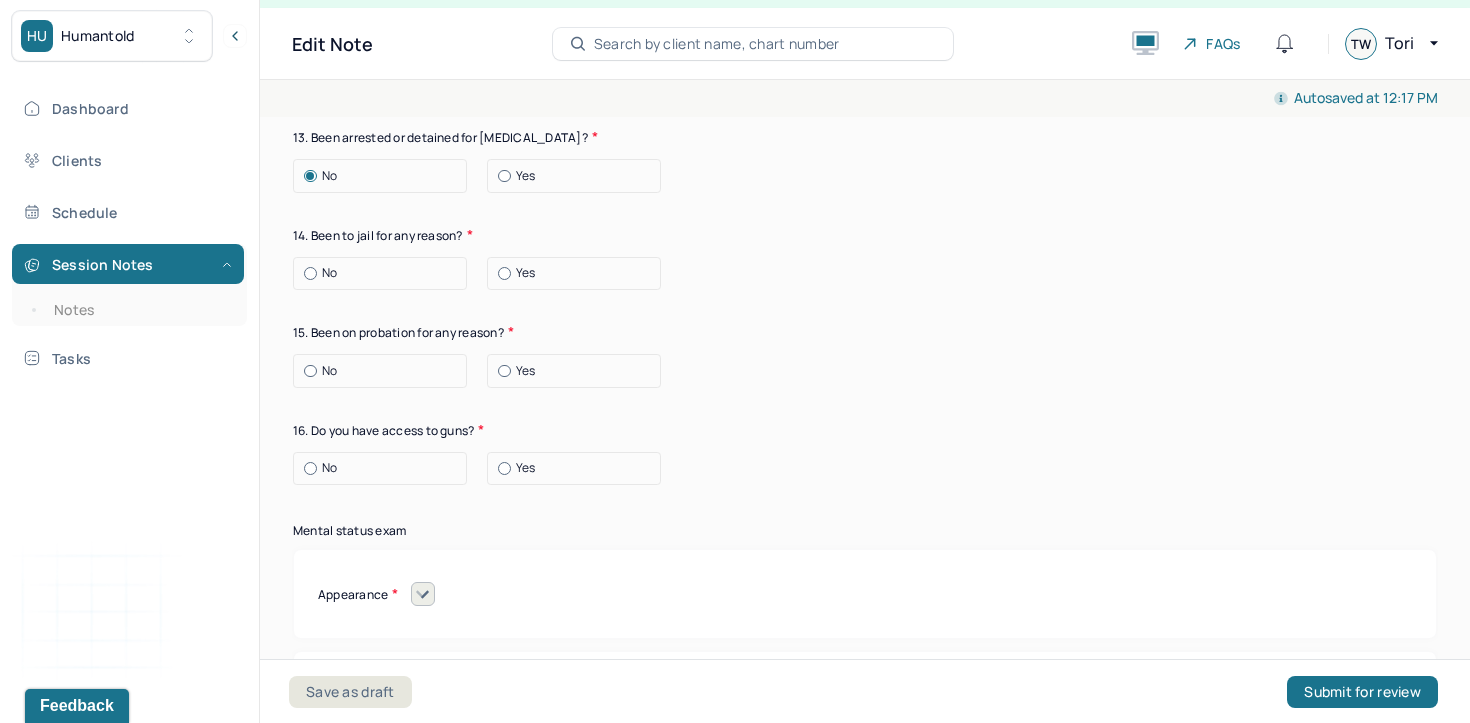 click on "No" at bounding box center (385, 273) 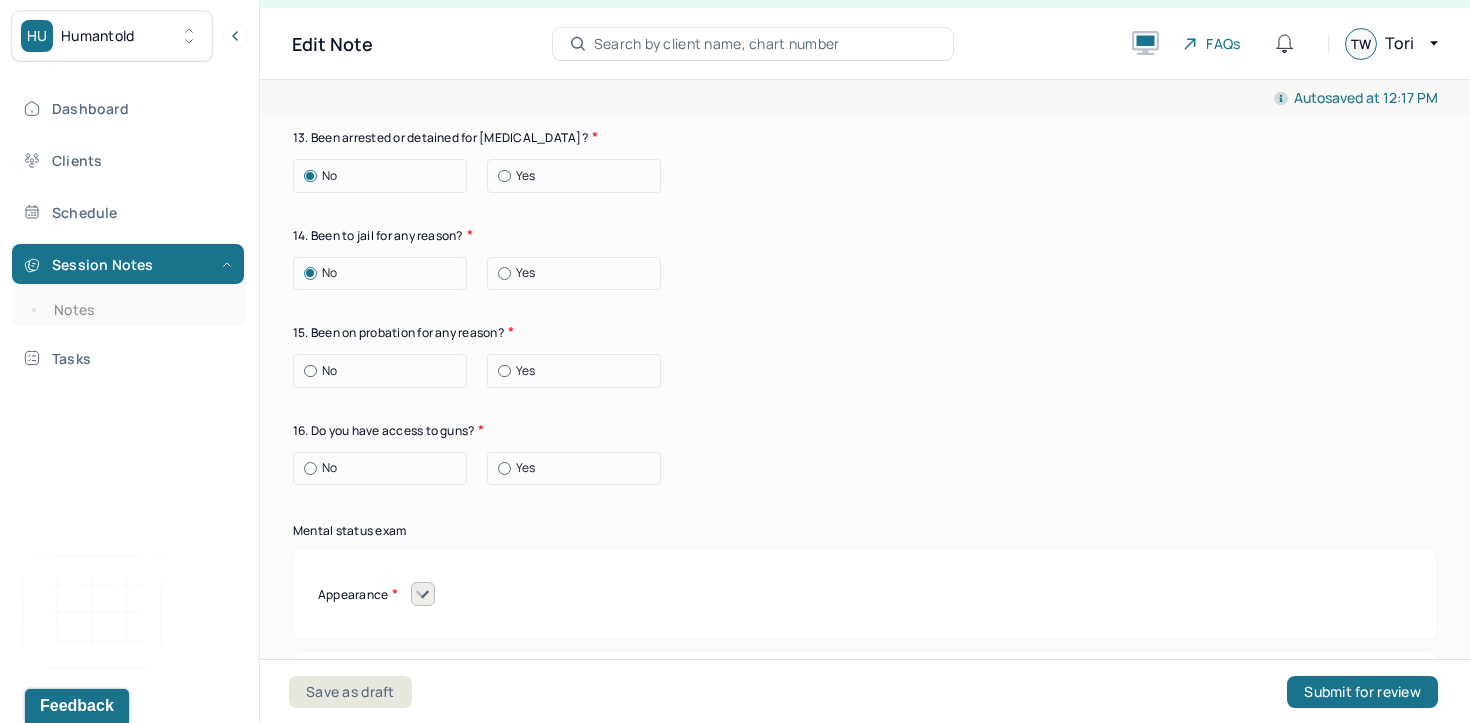 click on "No" at bounding box center [385, 371] 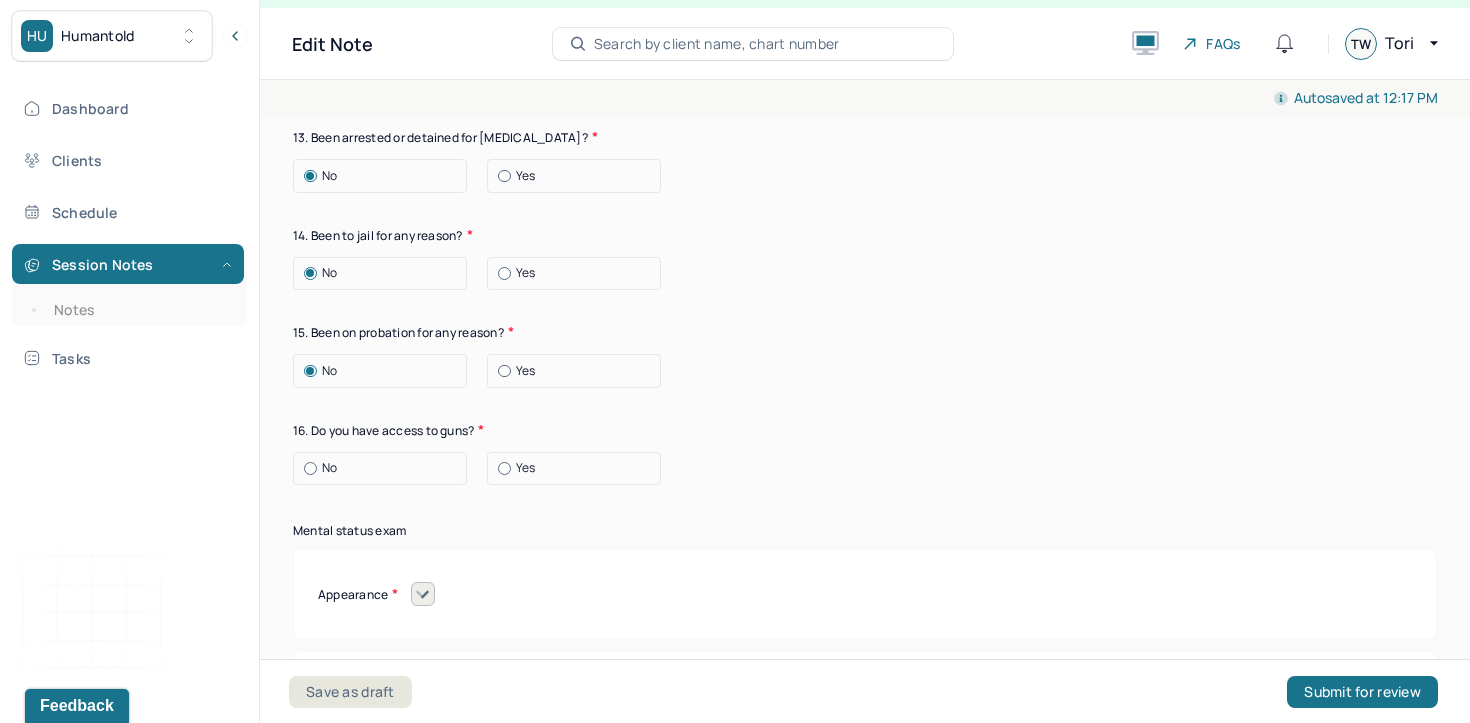 click on "No" at bounding box center [385, 468] 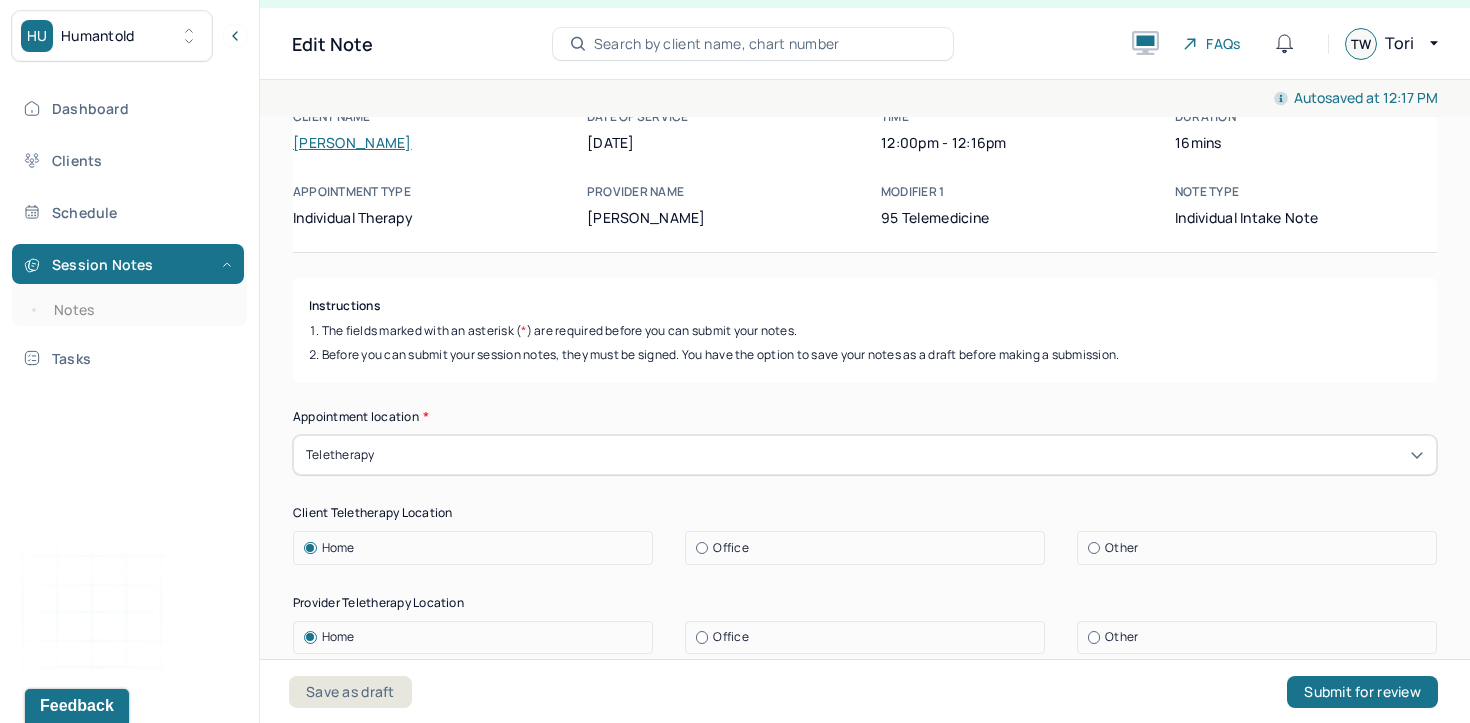 scroll, scrollTop: 0, scrollLeft: 0, axis: both 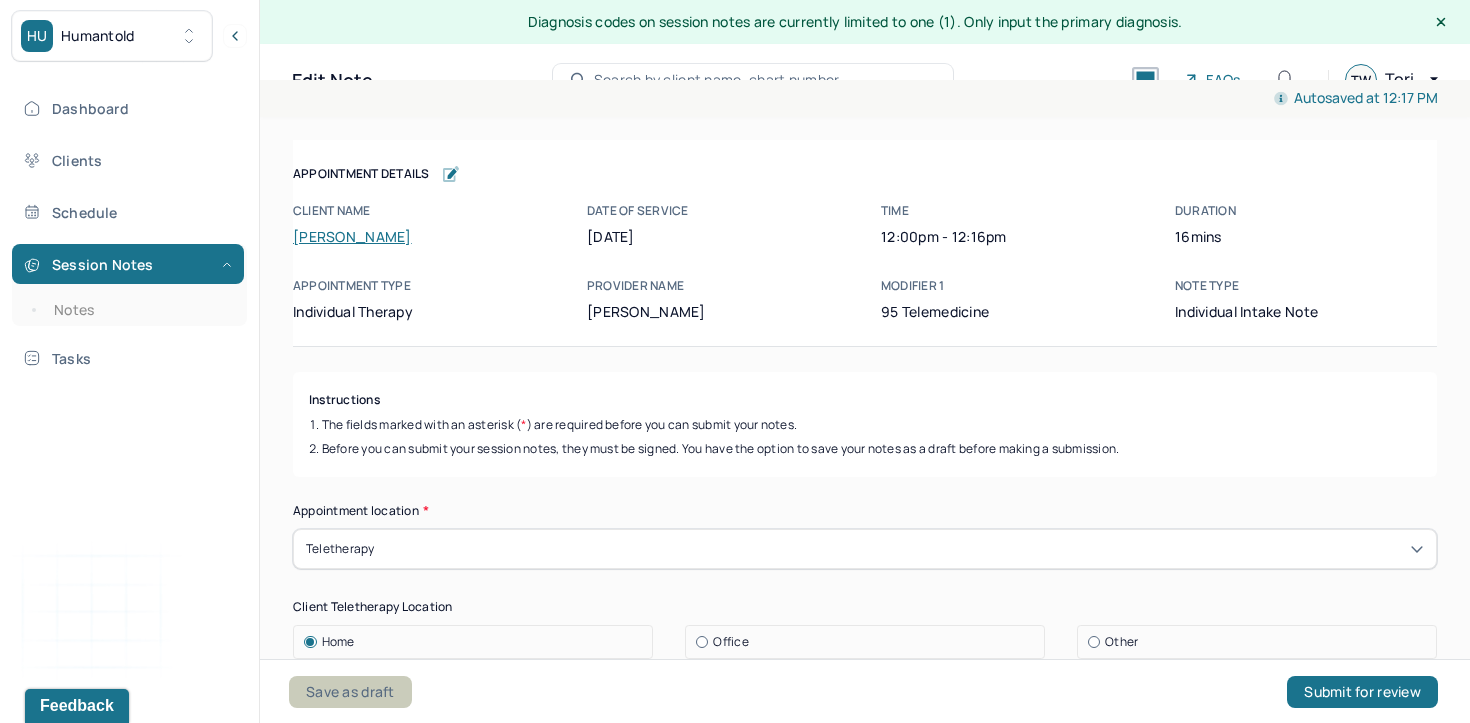 click on "Save as draft" at bounding box center [350, 692] 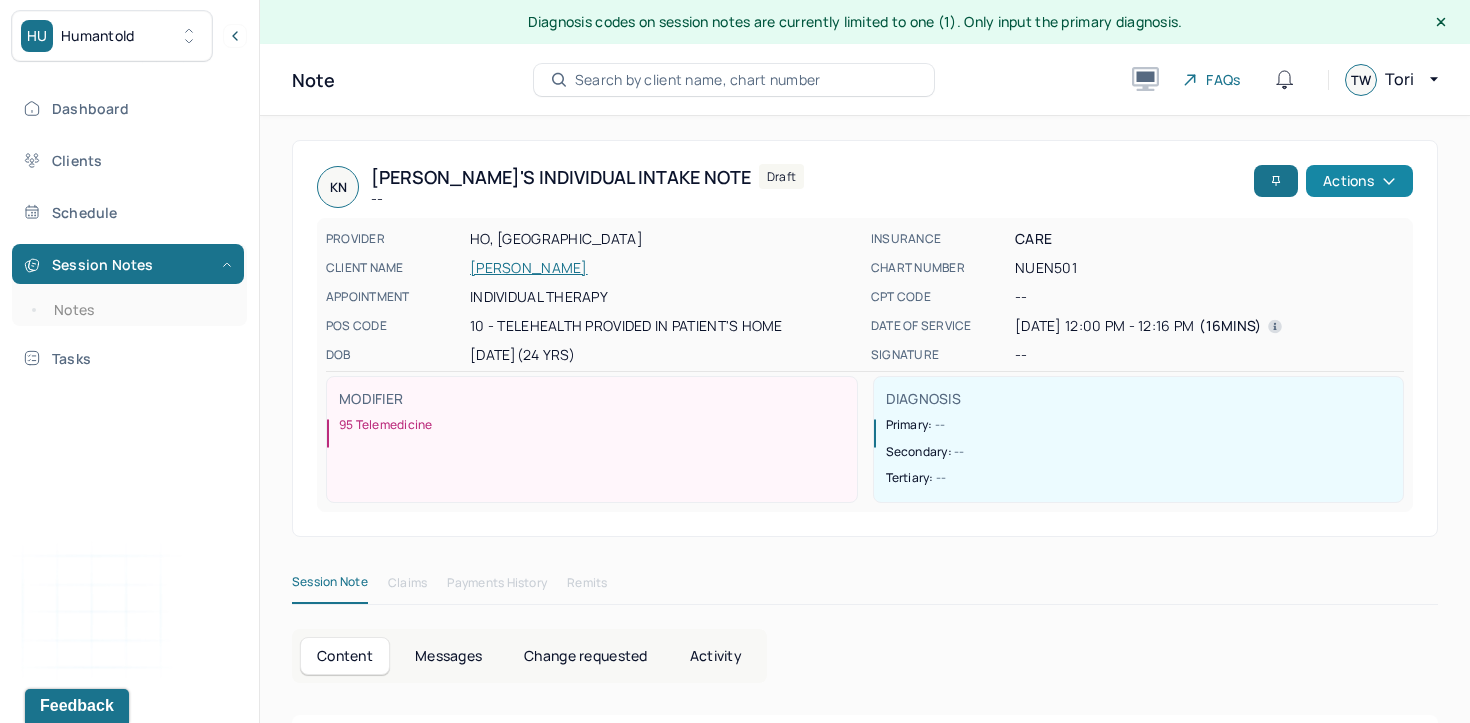 click on "Actions" at bounding box center [1359, 181] 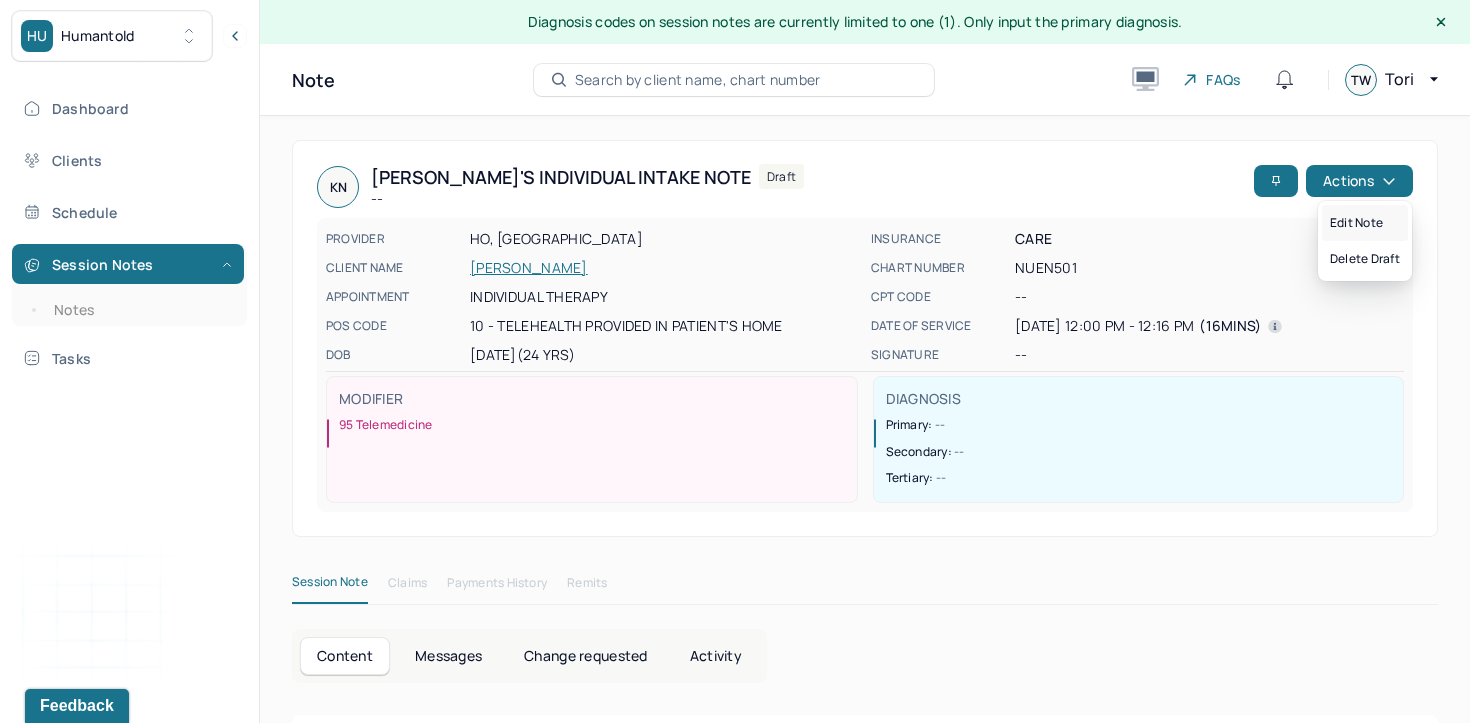 click on "Edit note" at bounding box center [1365, 223] 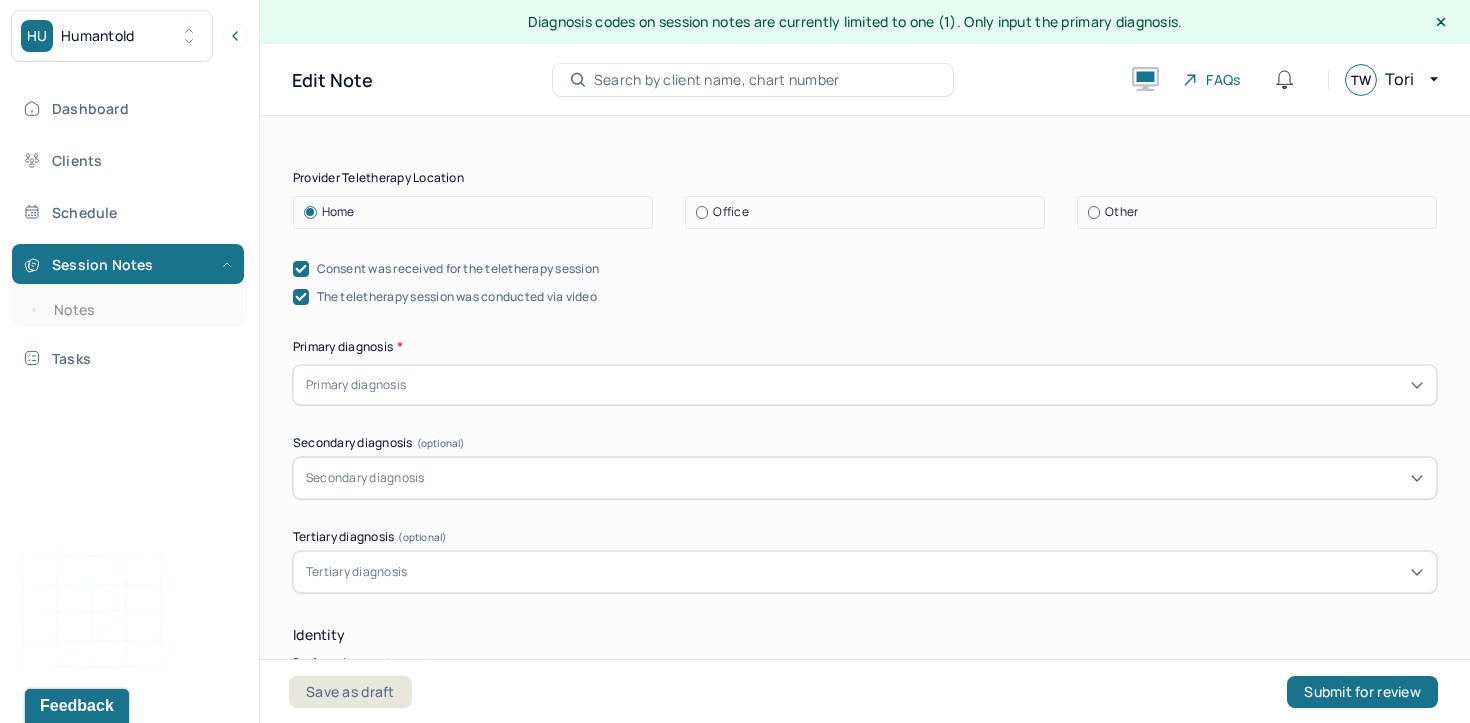 scroll, scrollTop: 530, scrollLeft: 0, axis: vertical 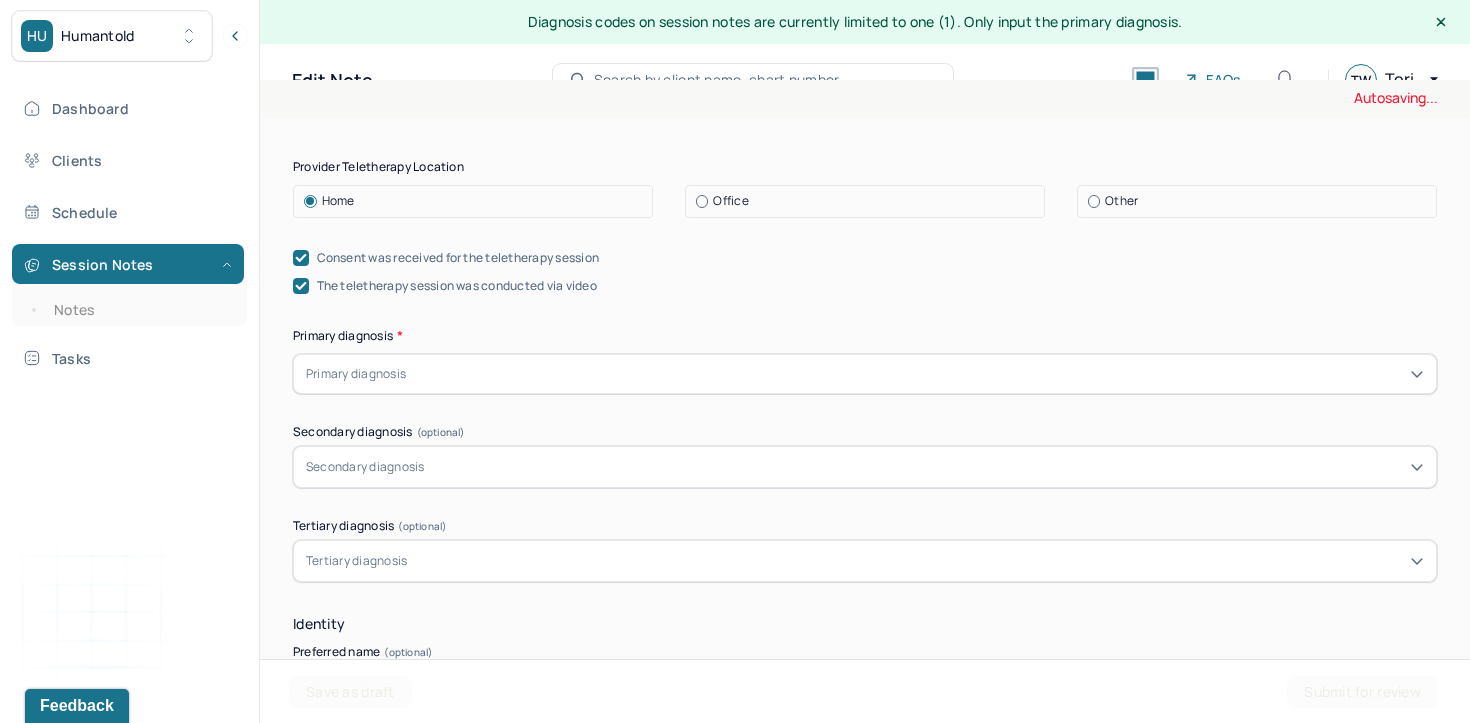 click at bounding box center [917, 374] 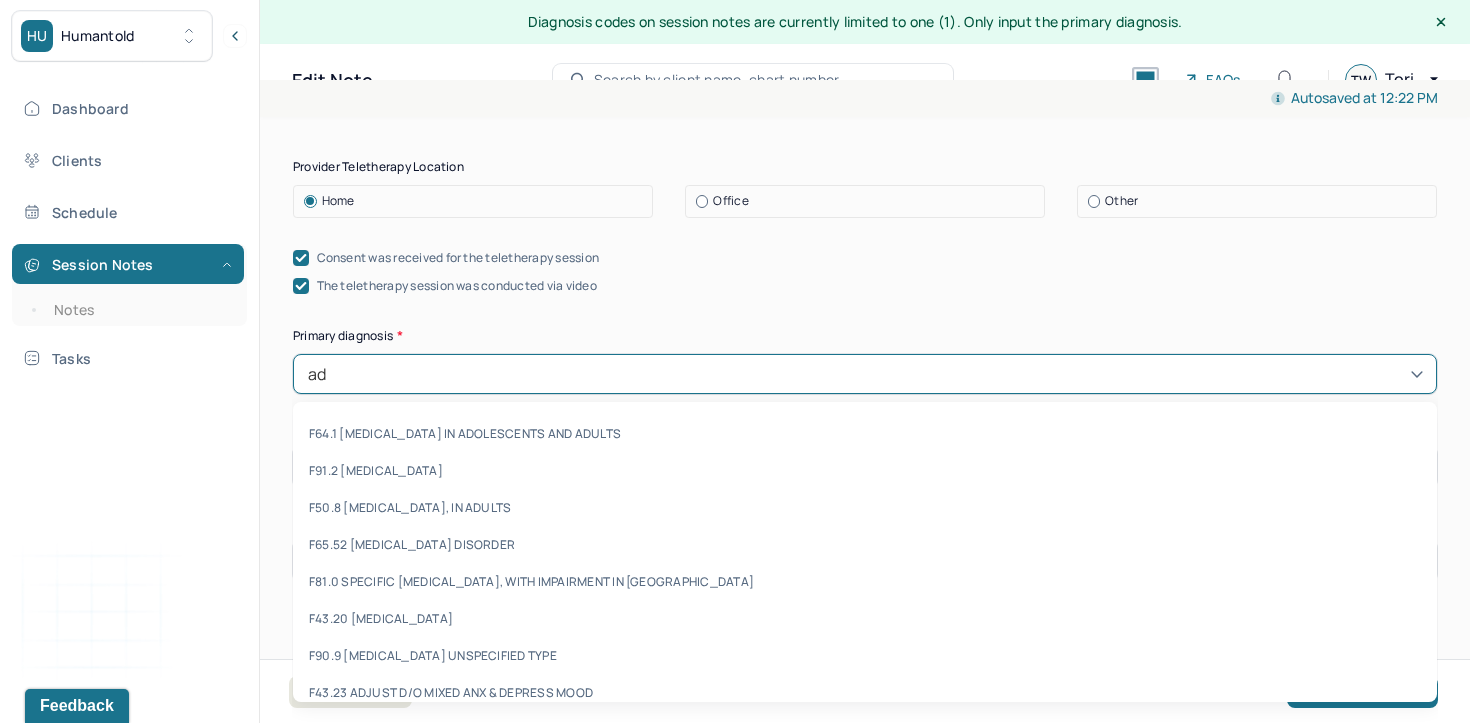 type on "adj" 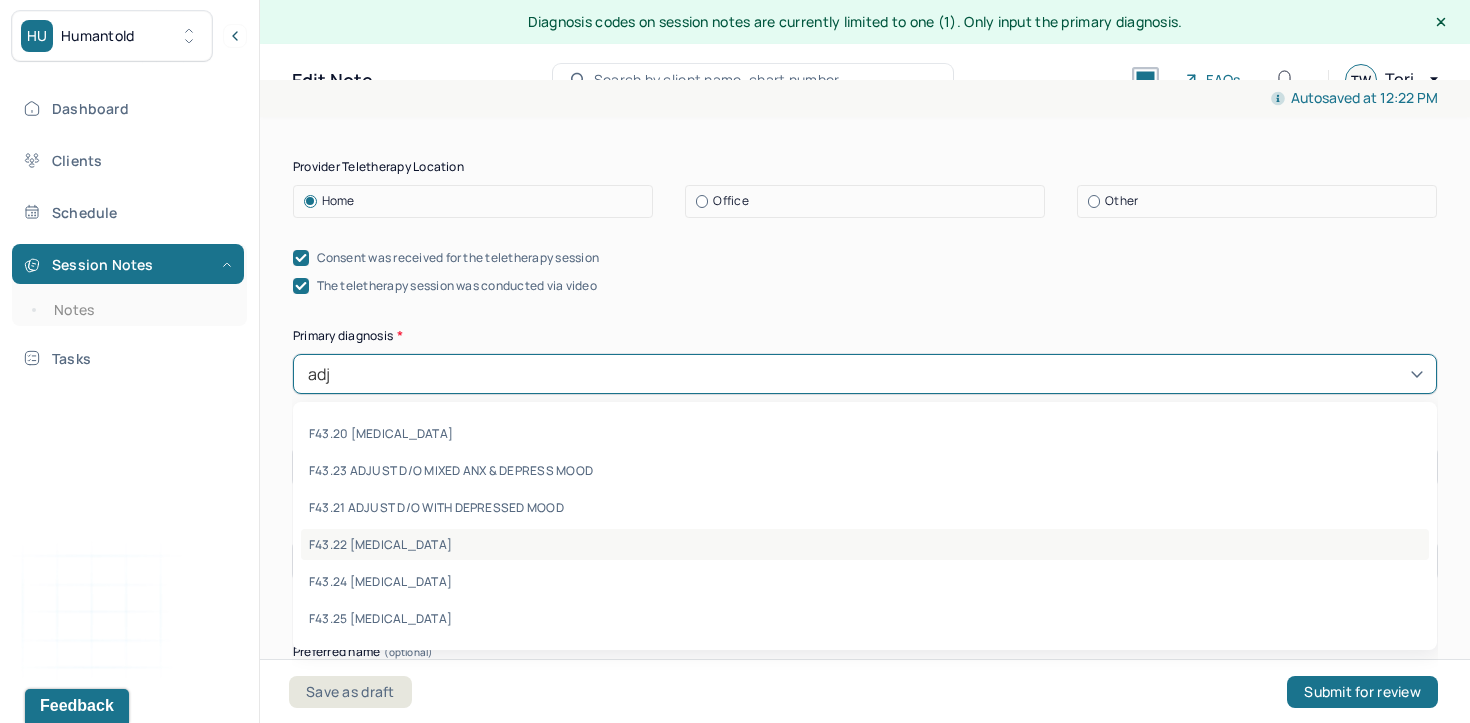 click on "F43.22 [MEDICAL_DATA]" at bounding box center (865, 544) 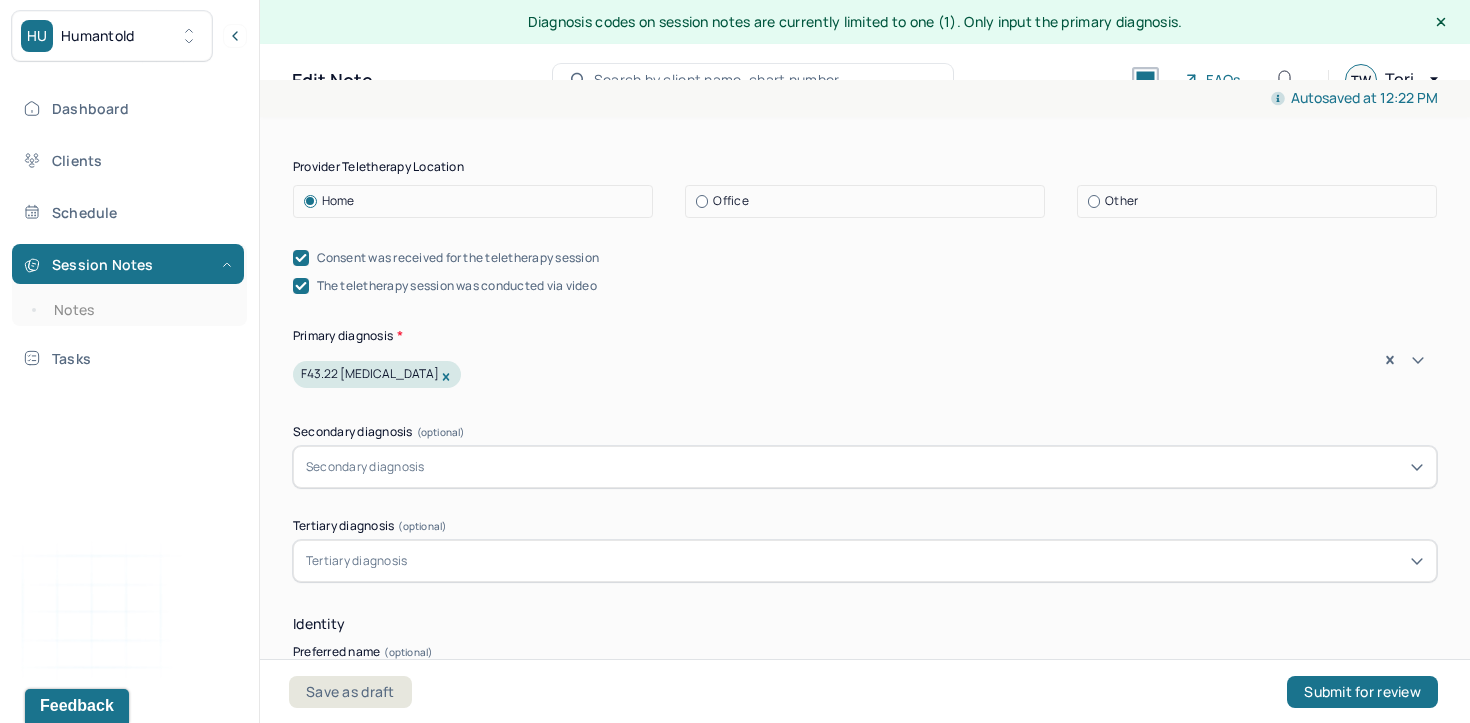 click on "Appointment location * Teletherapy Client Teletherapy Location Home Office Other Provider Teletherapy Location Home Office Other Consent was received for the teletherapy session The teletherapy session was conducted via video Primary diagnosis * option F43.22 [MEDICAL_DATA], selected. F43.22 [MEDICAL_DATA] Secondary diagnosis (optional) Secondary diagnosis Tertiary diagnosis (optional) Tertiary diagnosis Identity Preferred name (optional) [PERSON_NAME] Gender * [DEMOGRAPHIC_DATA] Pronouns (optional) She/Her Religion (optional) [DEMOGRAPHIC_DATA] Education (optional) Bachelors Race (optional) Asian Ethnicity (optional) Vietnamese Sexual orientation (optional) [DEMOGRAPHIC_DATA] Current employment (optional) Freelance Illustrator Current employment details (optional) Relationship status (optional) Committed Name of partner (optional) Emergency contact information (optional) [PERSON_NAME] (408-416-8612) Legal problems (optional)" at bounding box center (865, 973) 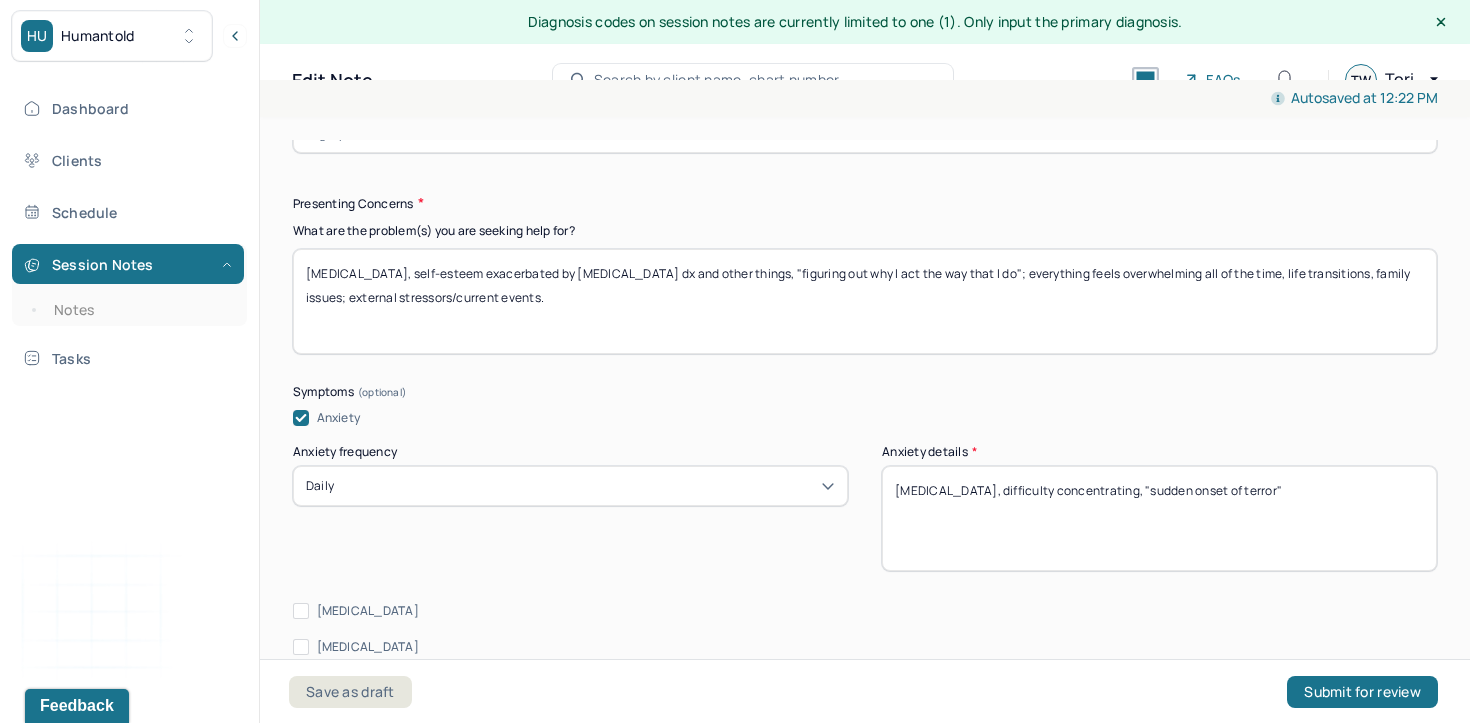 scroll, scrollTop: 2361, scrollLeft: 0, axis: vertical 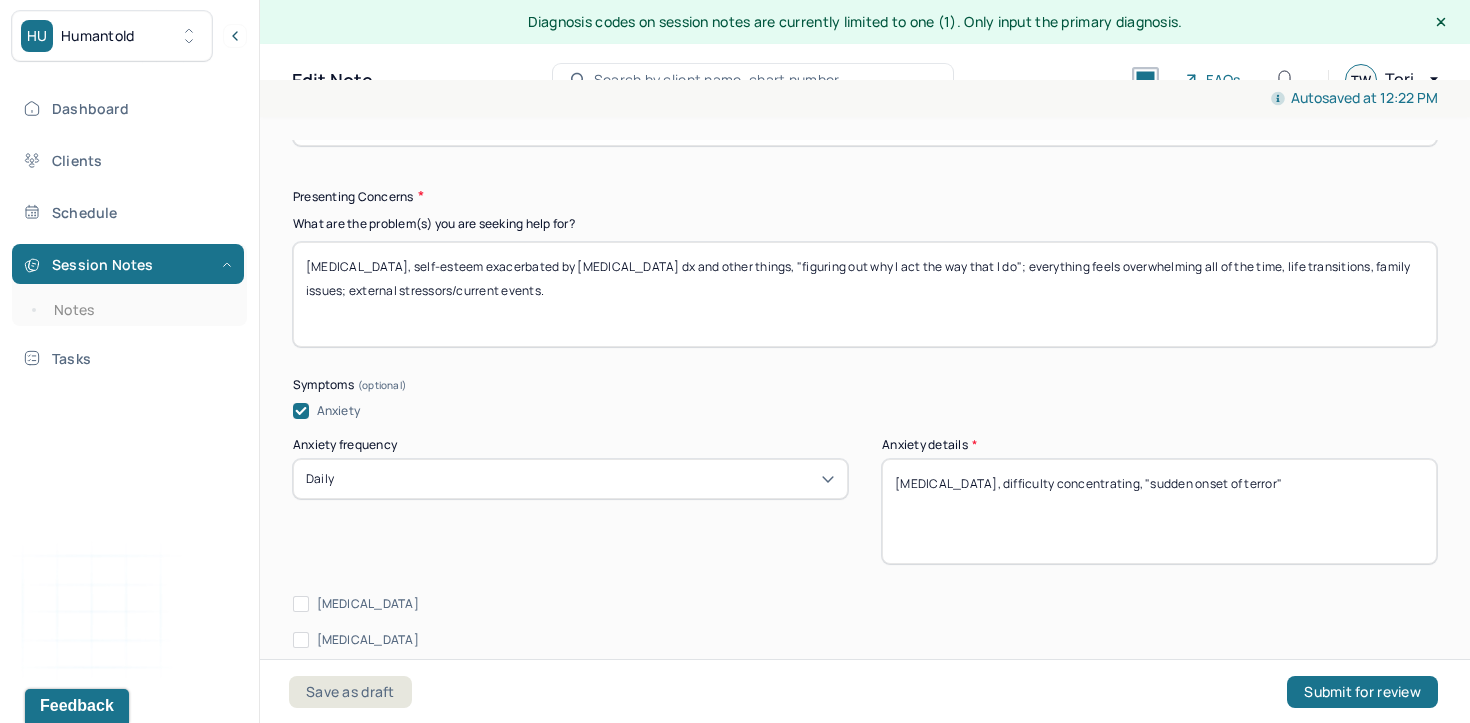 click on "[MEDICAL_DATA], self-esteem exacerbated by [MEDICAL_DATA] dx and other things, "figuring out why I act the way that I do"; everything feels overwhelming all of the time, life transitions, family issues; external stressors/current events." at bounding box center [865, 294] 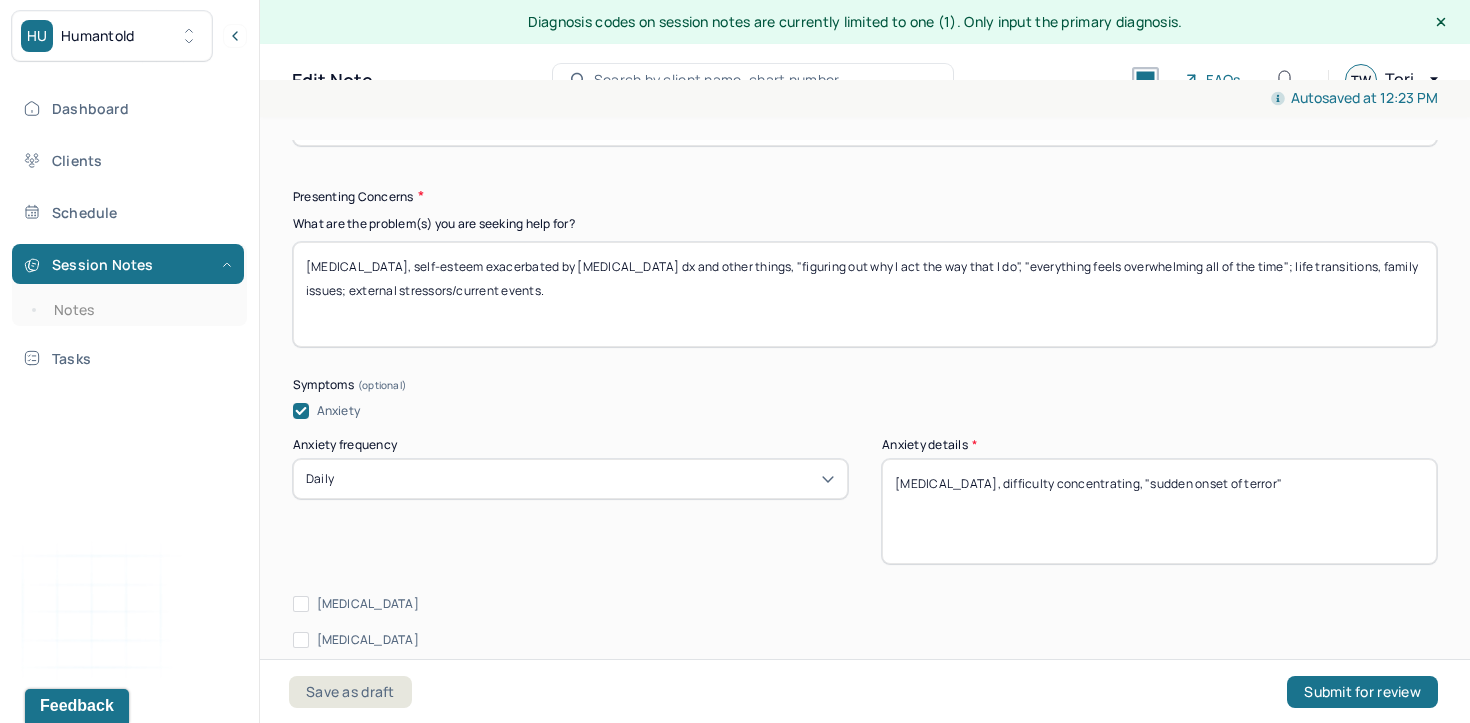 click on "[MEDICAL_DATA], self-esteem exacerbated by [MEDICAL_DATA] dx and other things, "figuring out why I act the way that I do", "everything feels overwhelming all of the time, life transitions, family issues; external stressors/current events." at bounding box center (865, 294) 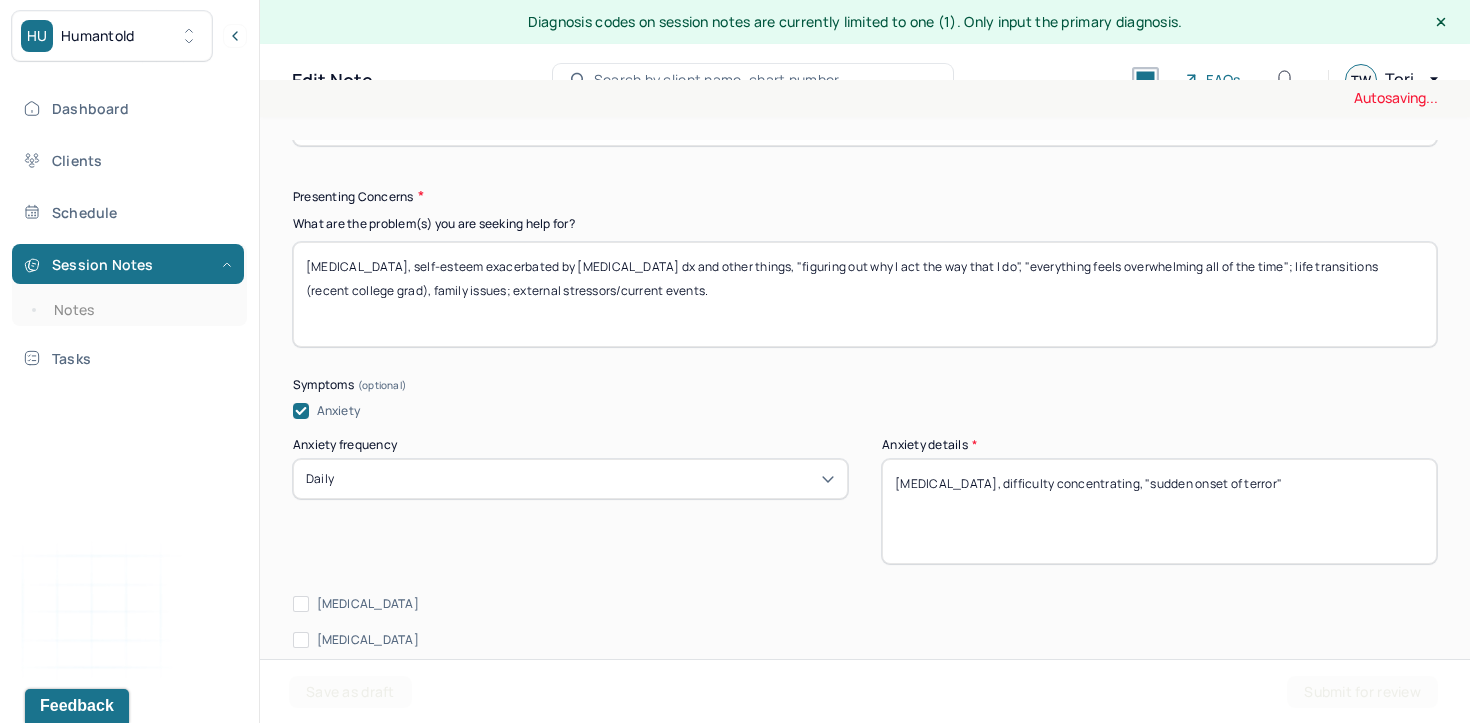 click on "[MEDICAL_DATA], self-esteem exacerbated by [MEDICAL_DATA] dx and other things, "figuring out why I act the way that I do", "everything feels overwhelming all of the time"; life transitions, family issues; external stressors/current events." at bounding box center (865, 294) 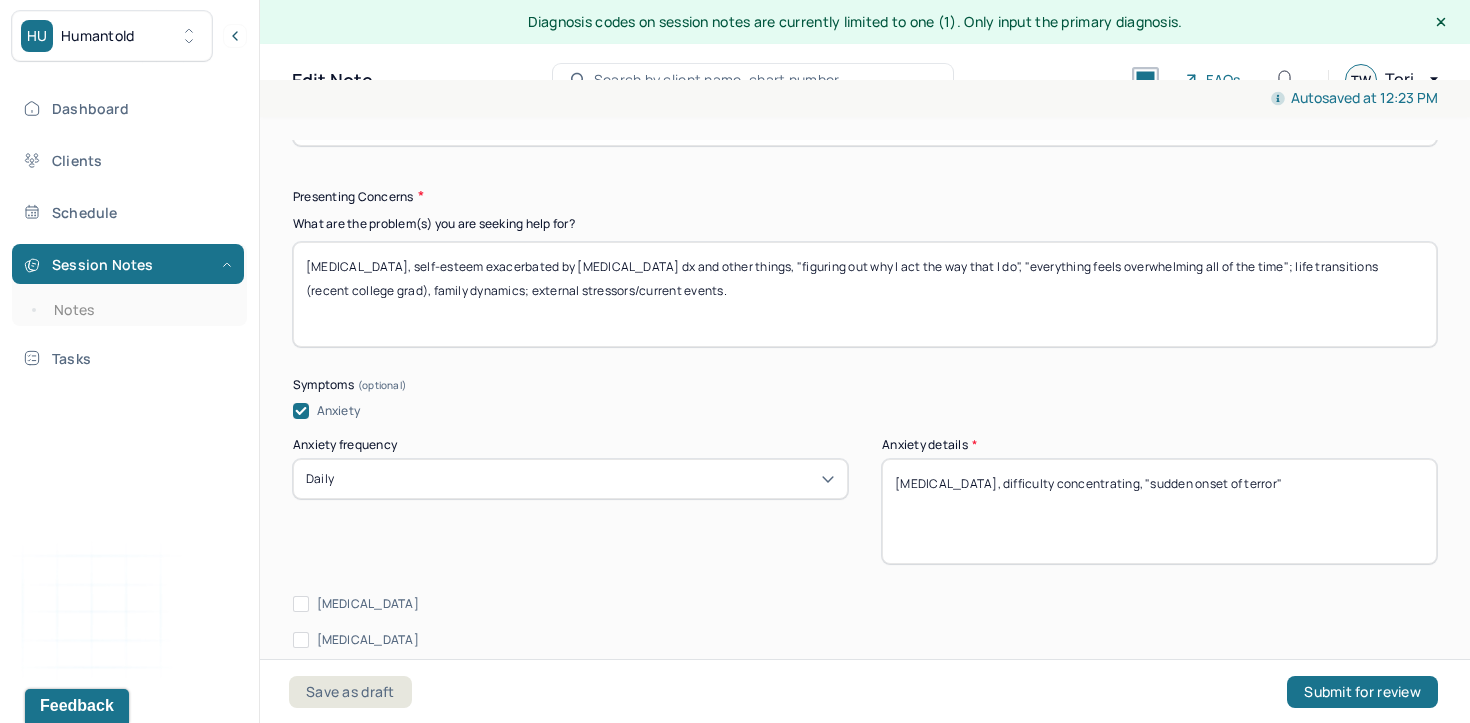 click on "[MEDICAL_DATA], self-esteem exacerbated by [MEDICAL_DATA] dx and other things, "figuring out why I act the way that I do", "everything feels overwhelming all of the time"; life transitions (recent college grad), family issues; external stressors/current events." at bounding box center [865, 294] 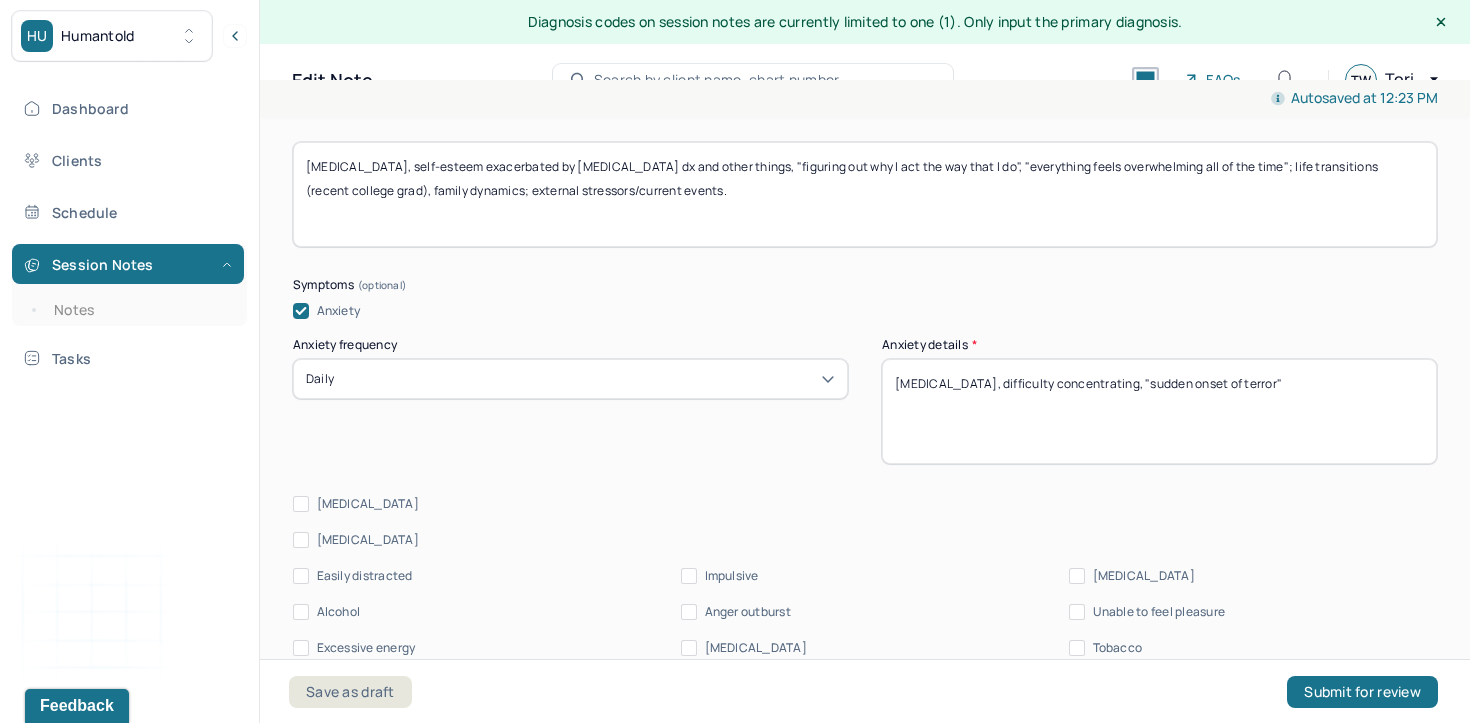 scroll, scrollTop: 2464, scrollLeft: 0, axis: vertical 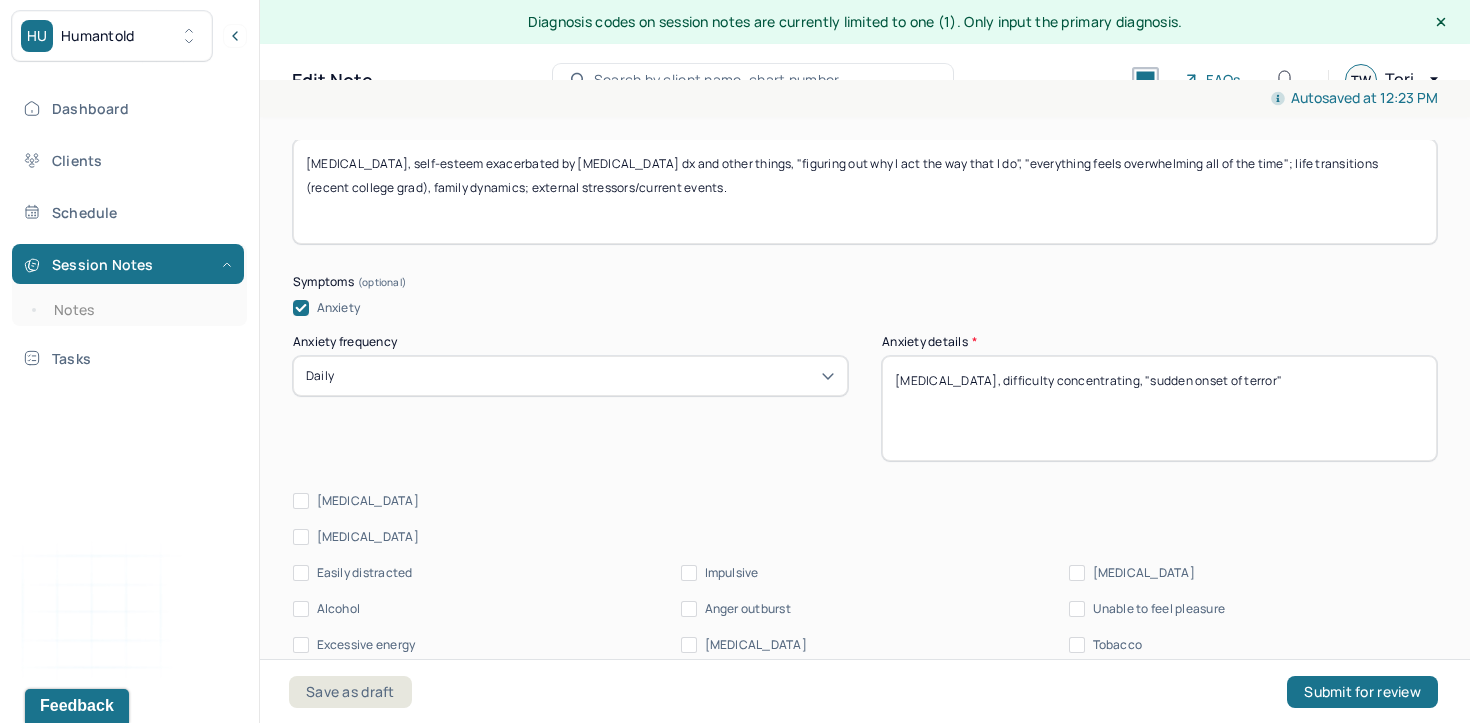 type on "[MEDICAL_DATA], self-esteem exacerbated by [MEDICAL_DATA] dx and other things, "figuring out why I act the way that I do", "everything feels overwhelming all of the time"; life transitions (recent college grad), family dynamics; external stressors/current events." 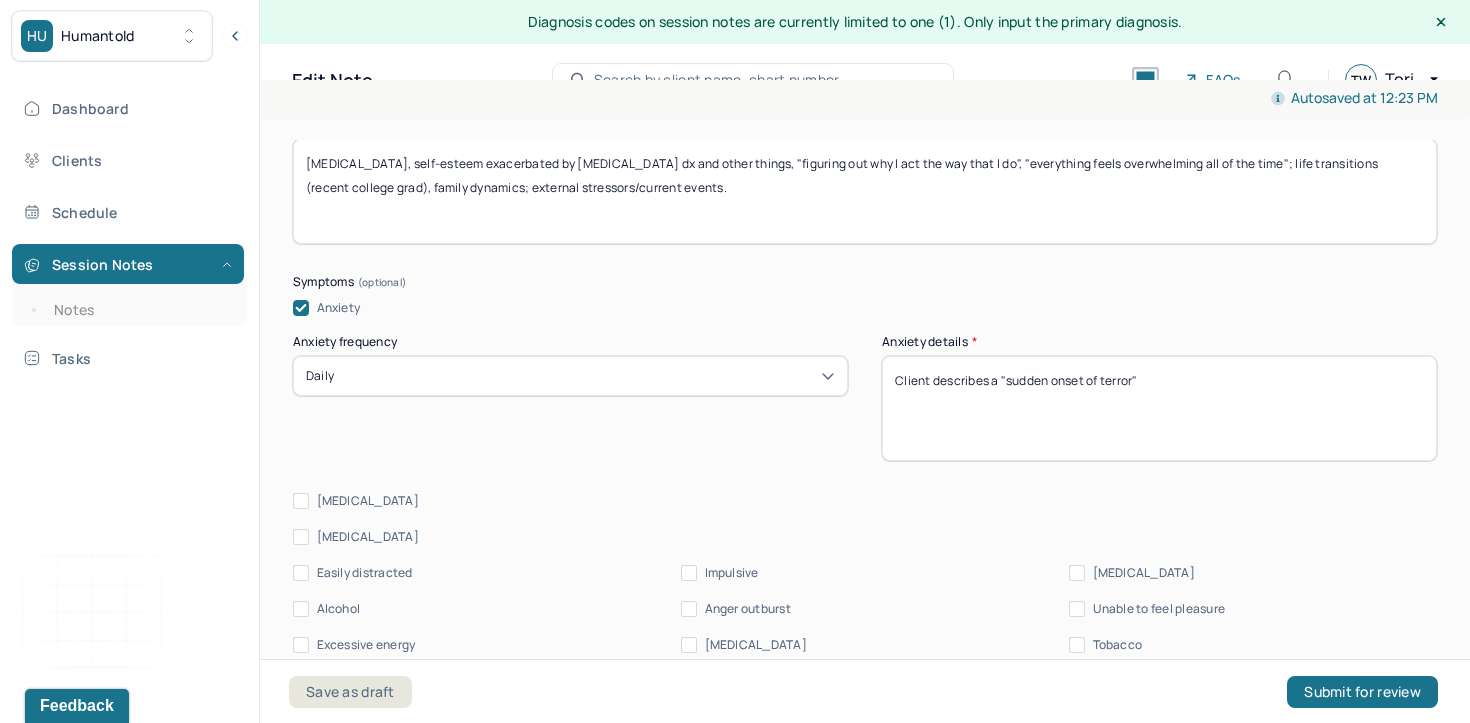 click on "[MEDICAL_DATA], difficulty concentrating, "sudden onset of terror"" at bounding box center [1159, 408] 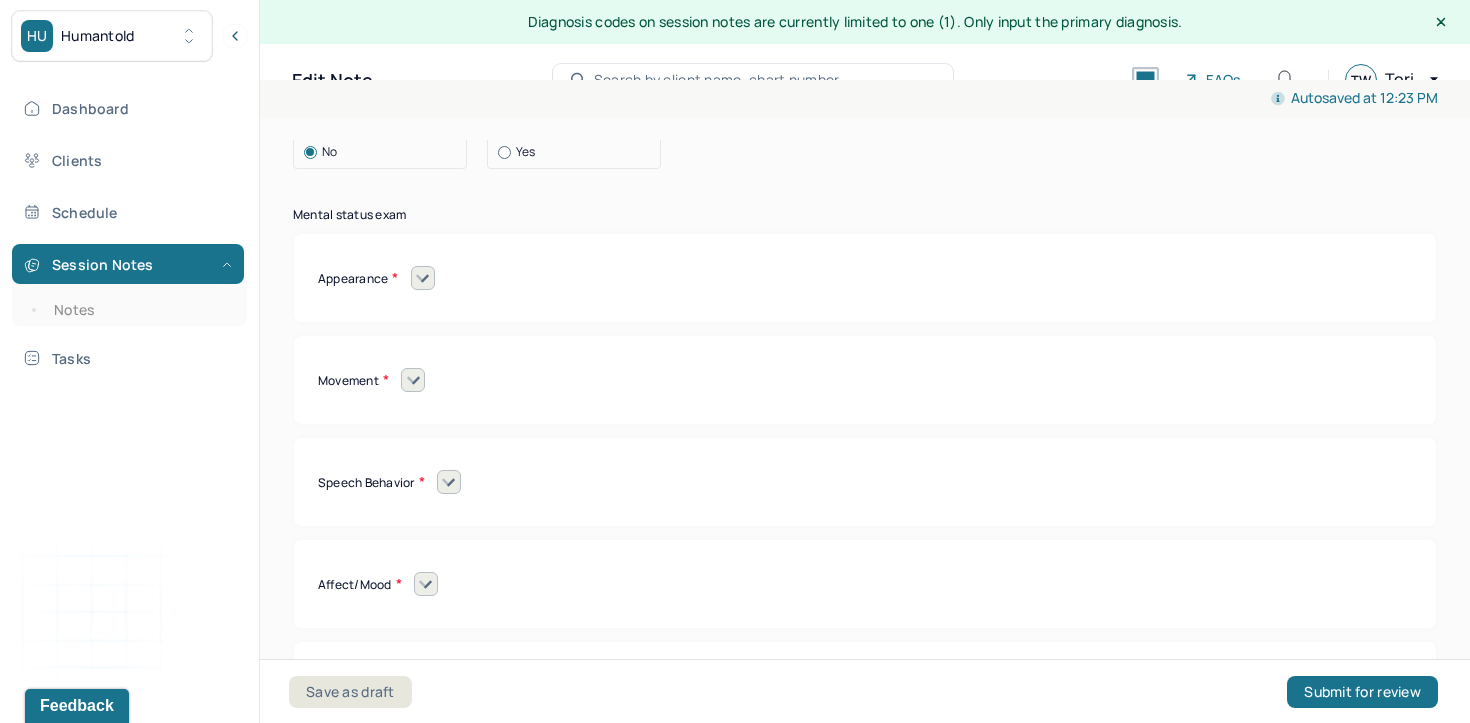 scroll, scrollTop: 8418, scrollLeft: 0, axis: vertical 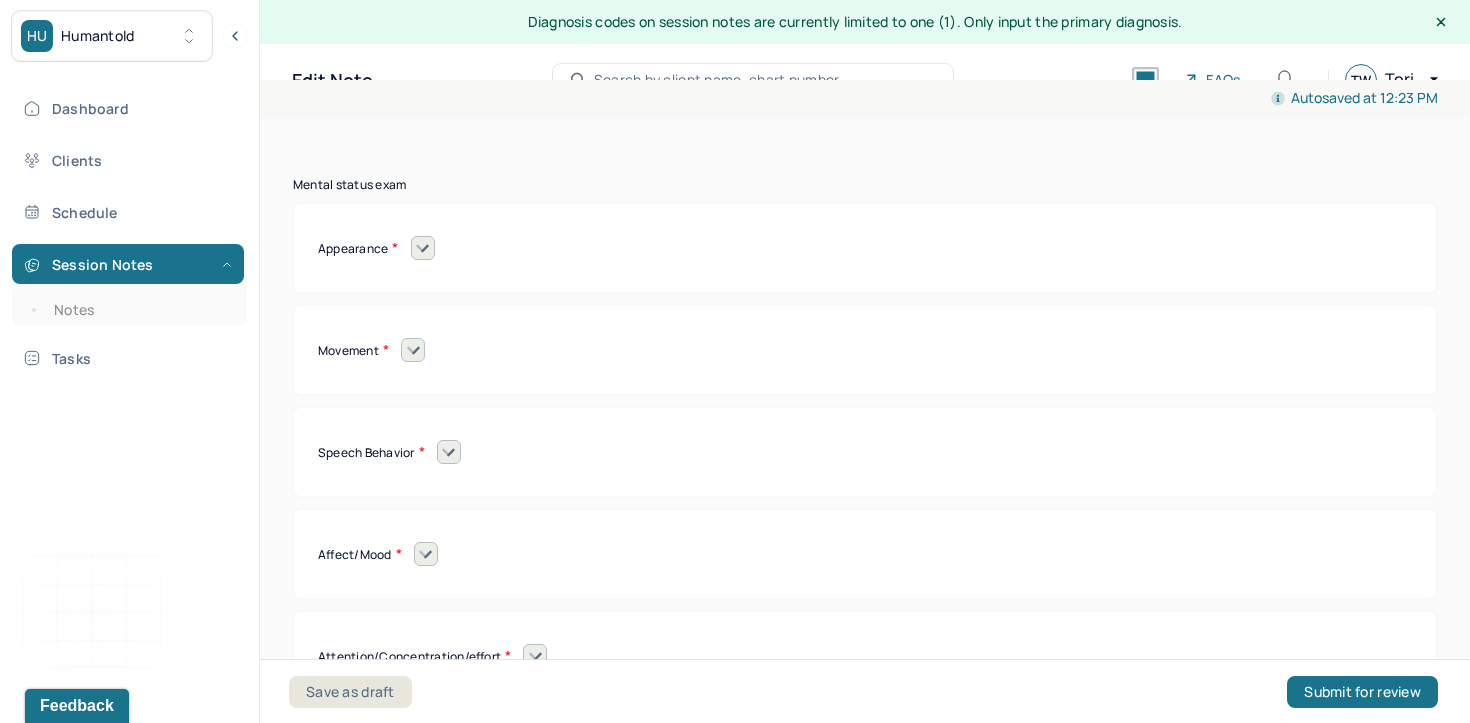 type on "Client describes a "sudden onset of terror."" 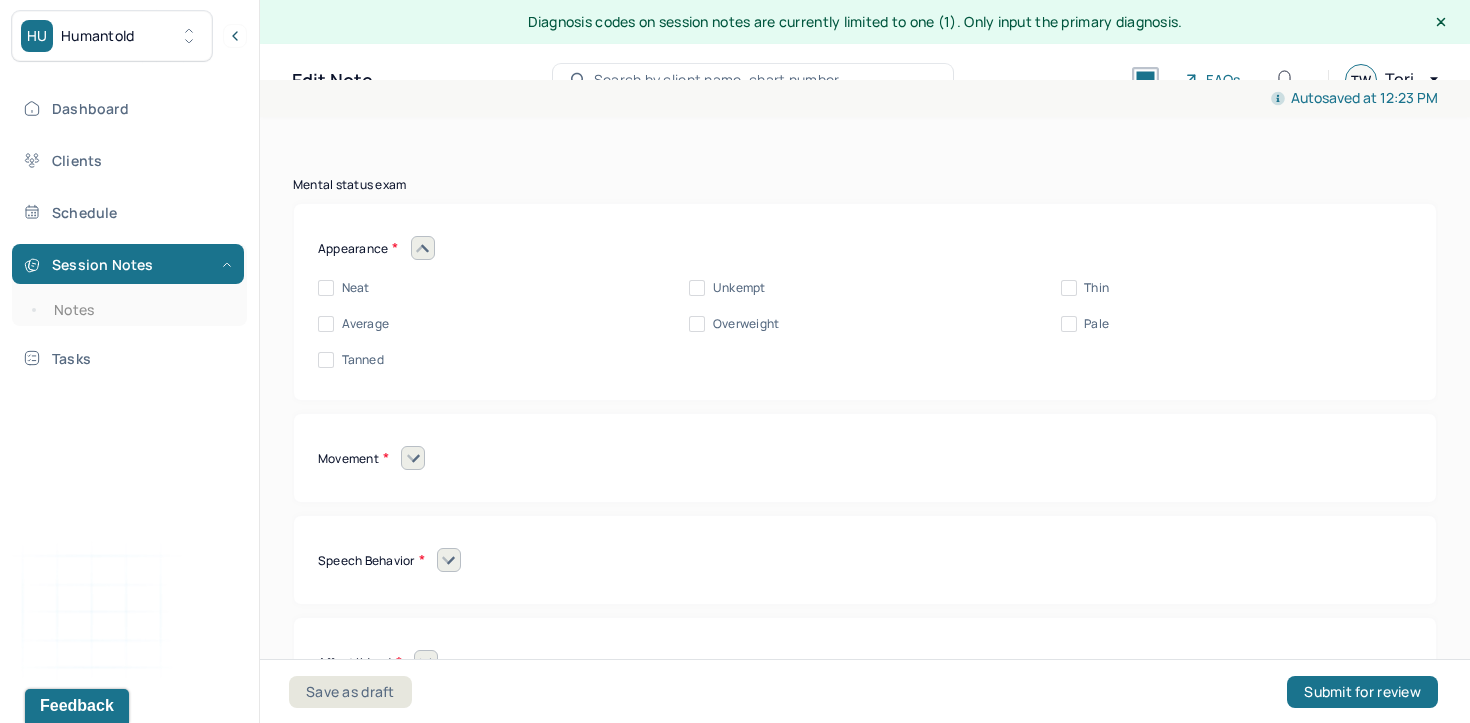 click on "Neat" at bounding box center [356, 288] 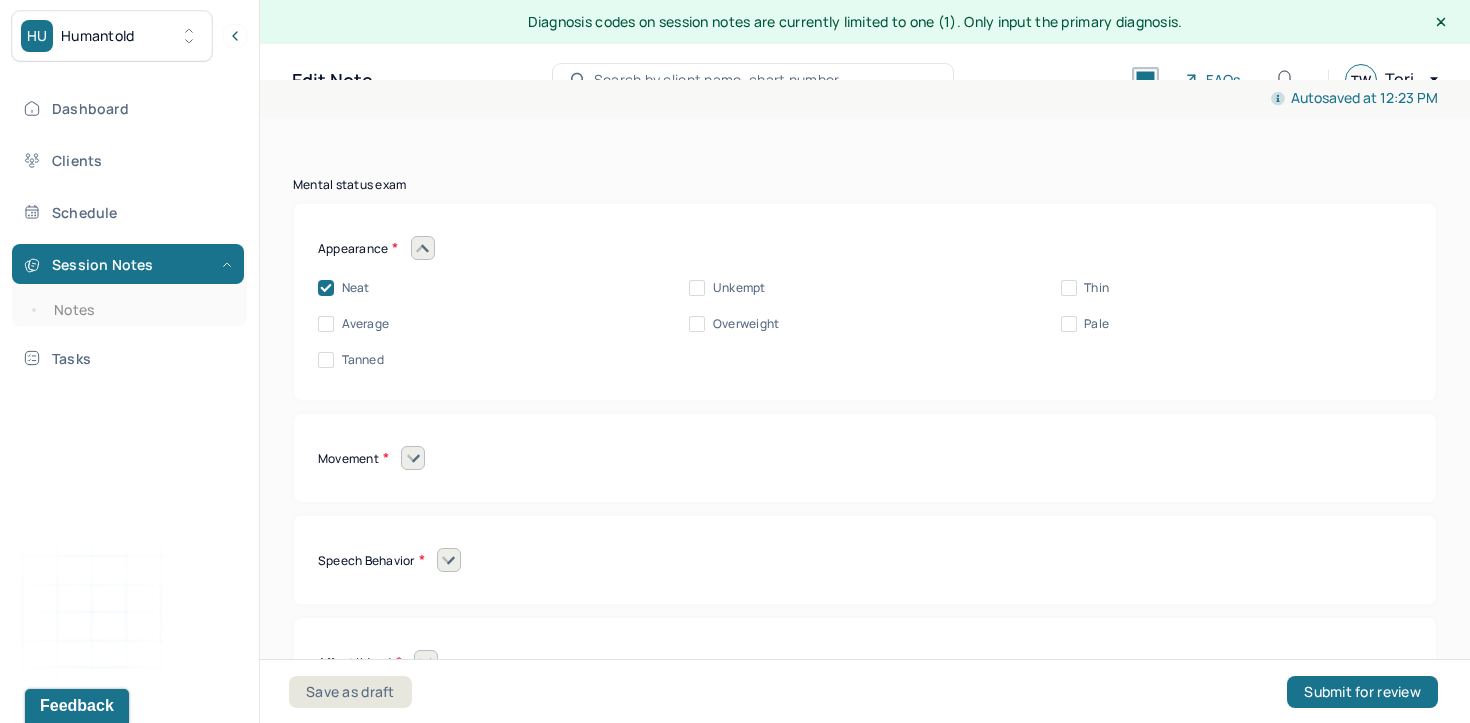 scroll, scrollTop: 8465, scrollLeft: 0, axis: vertical 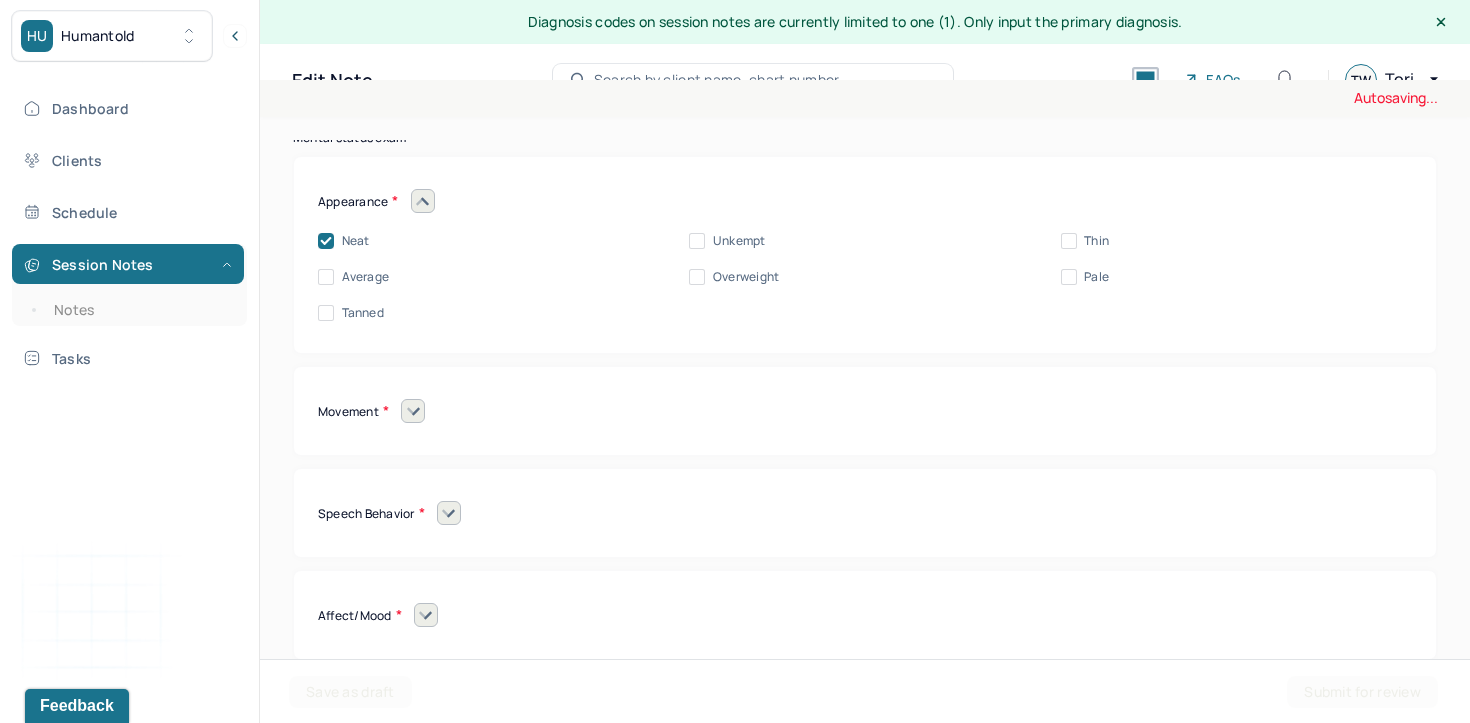 click on "Average" at bounding box center [366, 277] 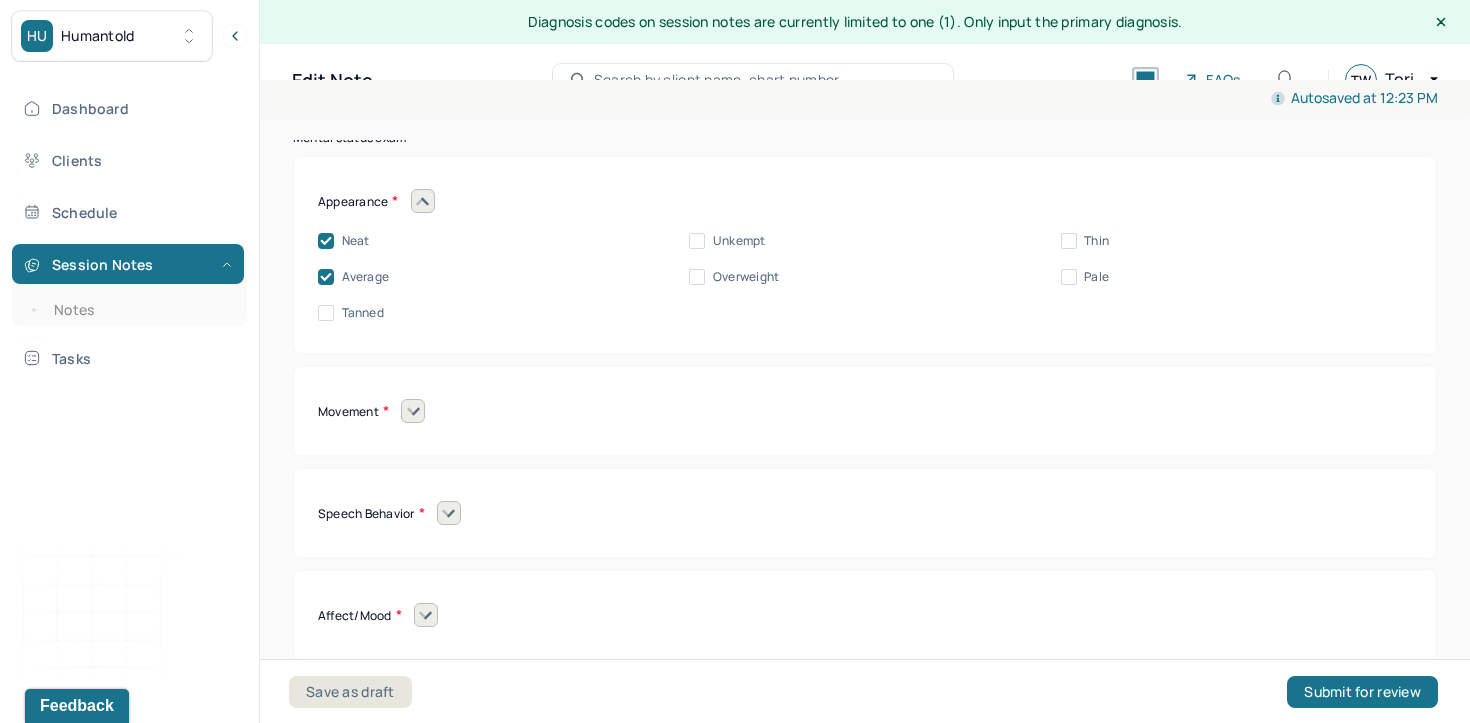 click on "Average" at bounding box center [366, 277] 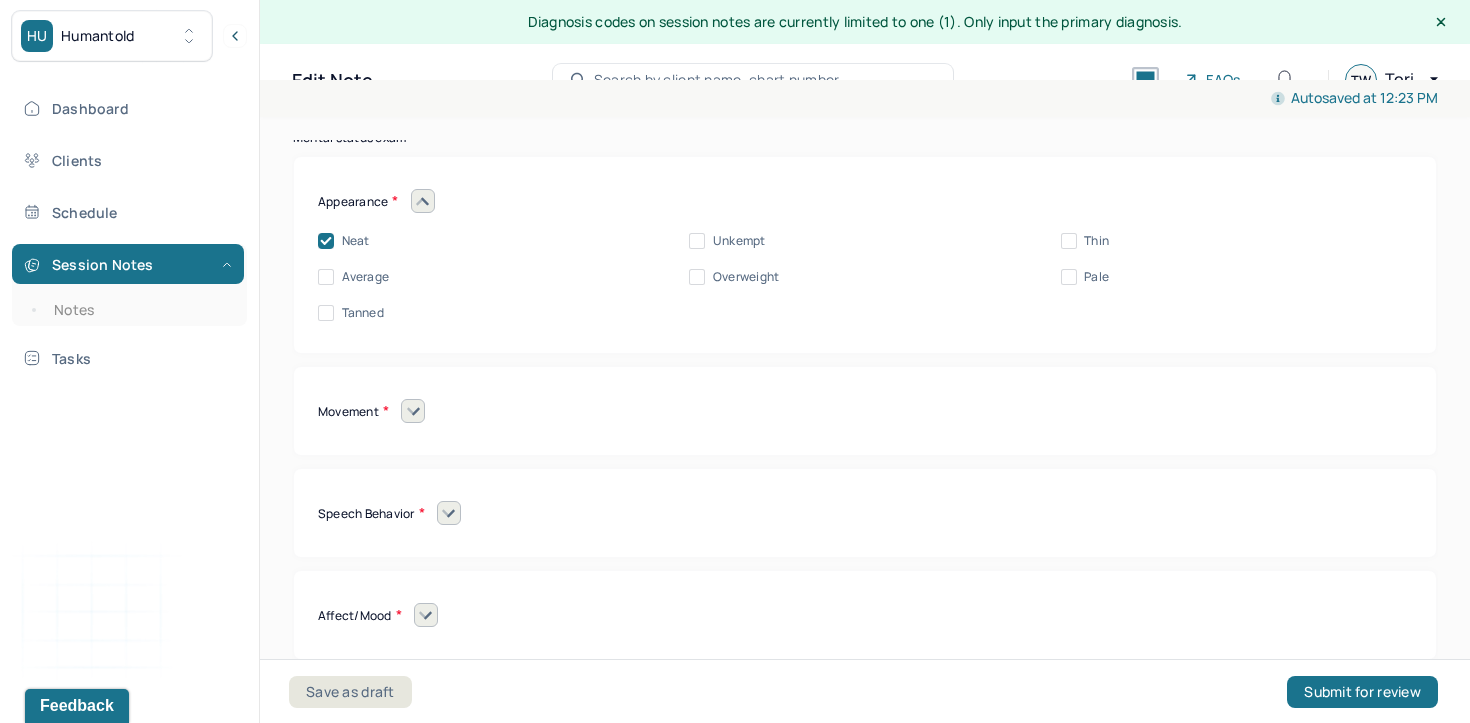 click on "Average" at bounding box center (366, 277) 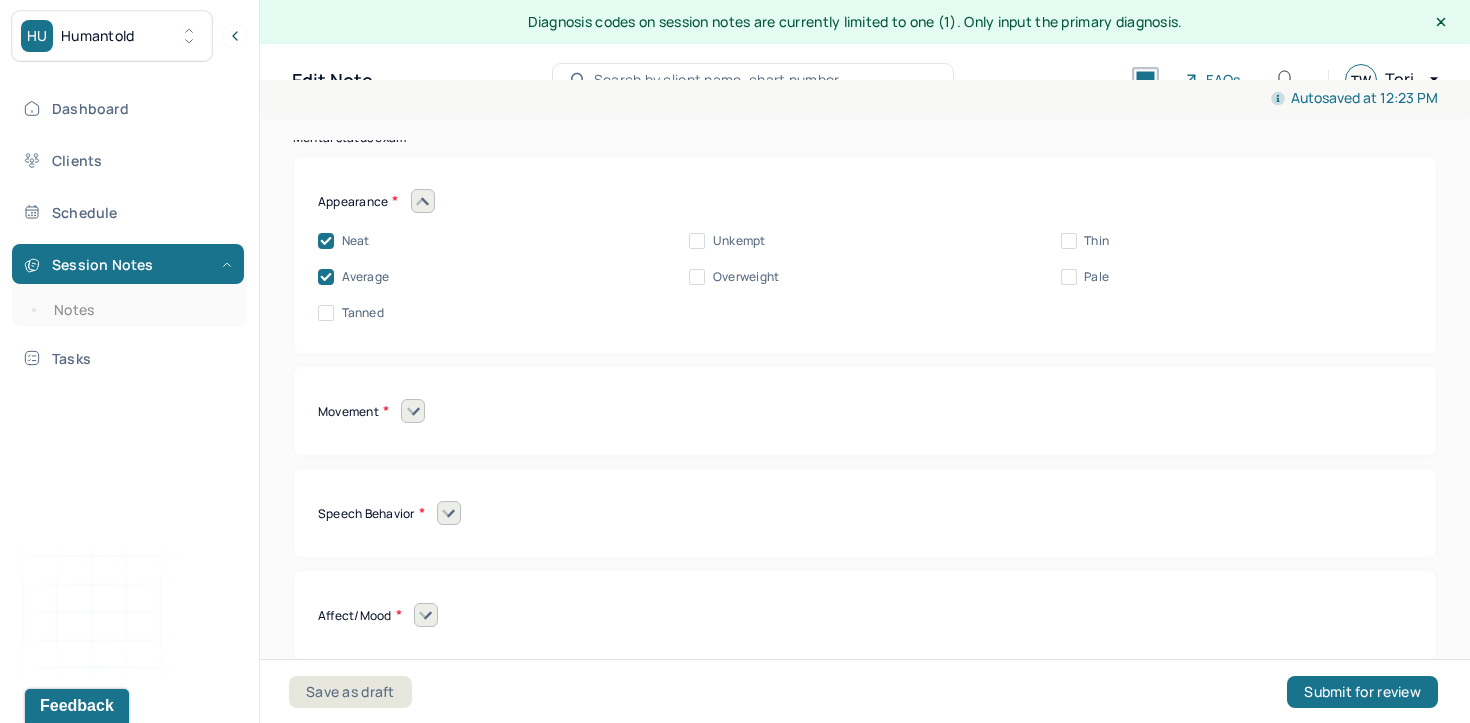 click at bounding box center (413, 411) 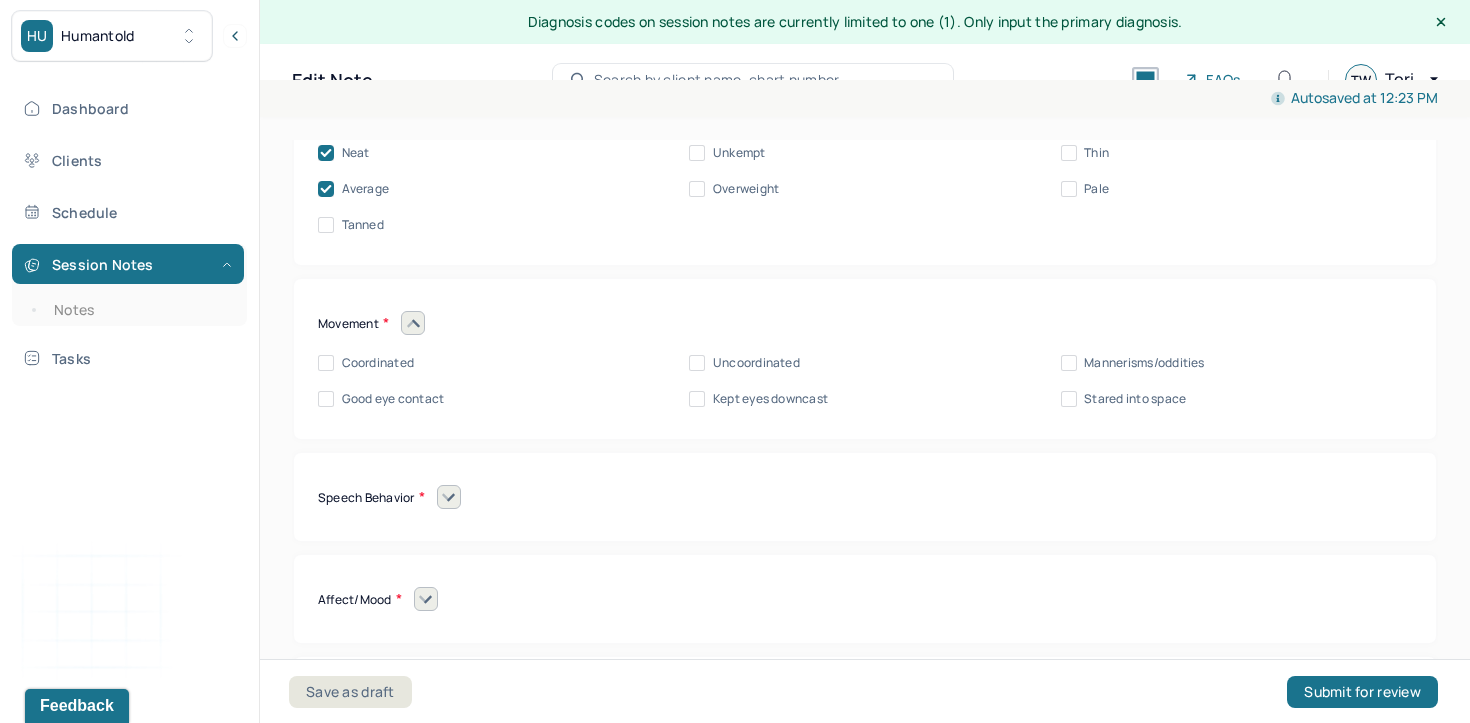 scroll, scrollTop: 8594, scrollLeft: 0, axis: vertical 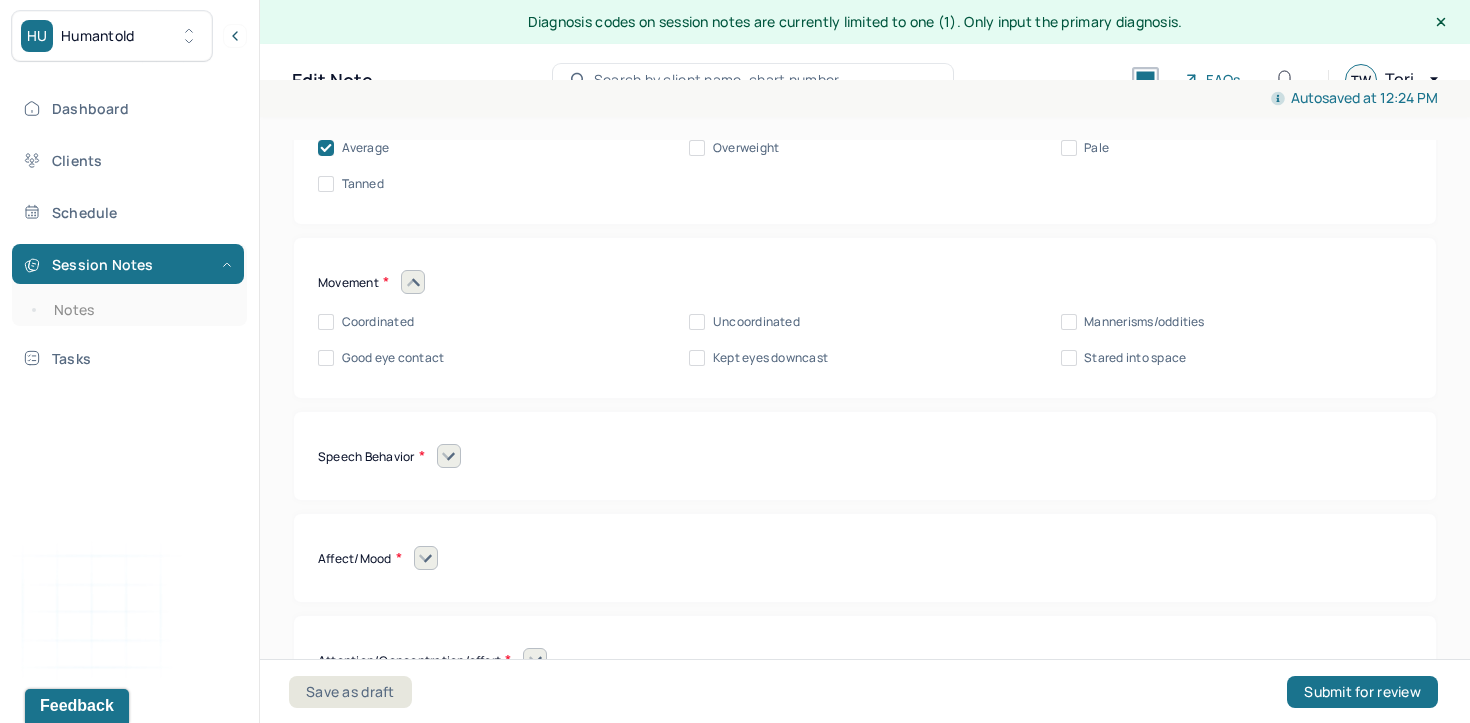 click on "Coordinated" at bounding box center (378, 322) 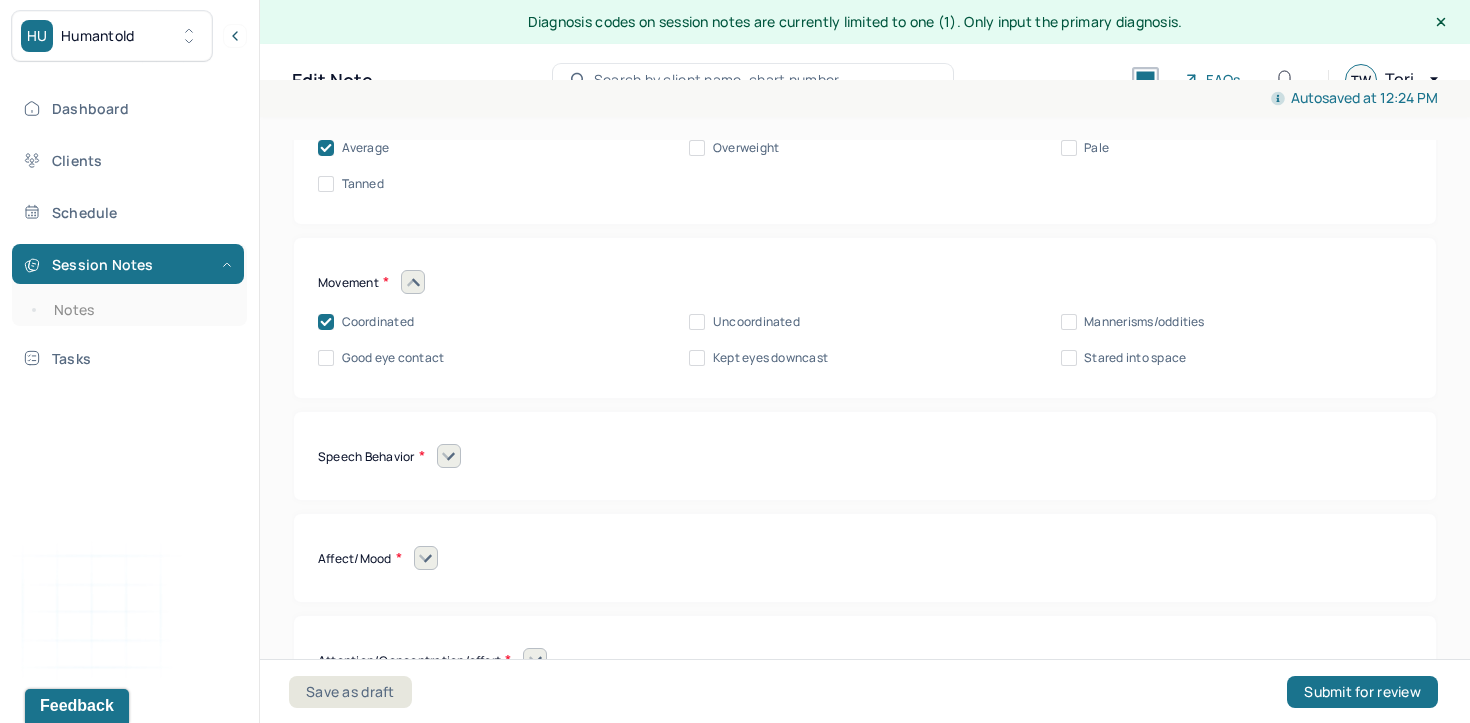 click on "Coordinated" at bounding box center (378, 322) 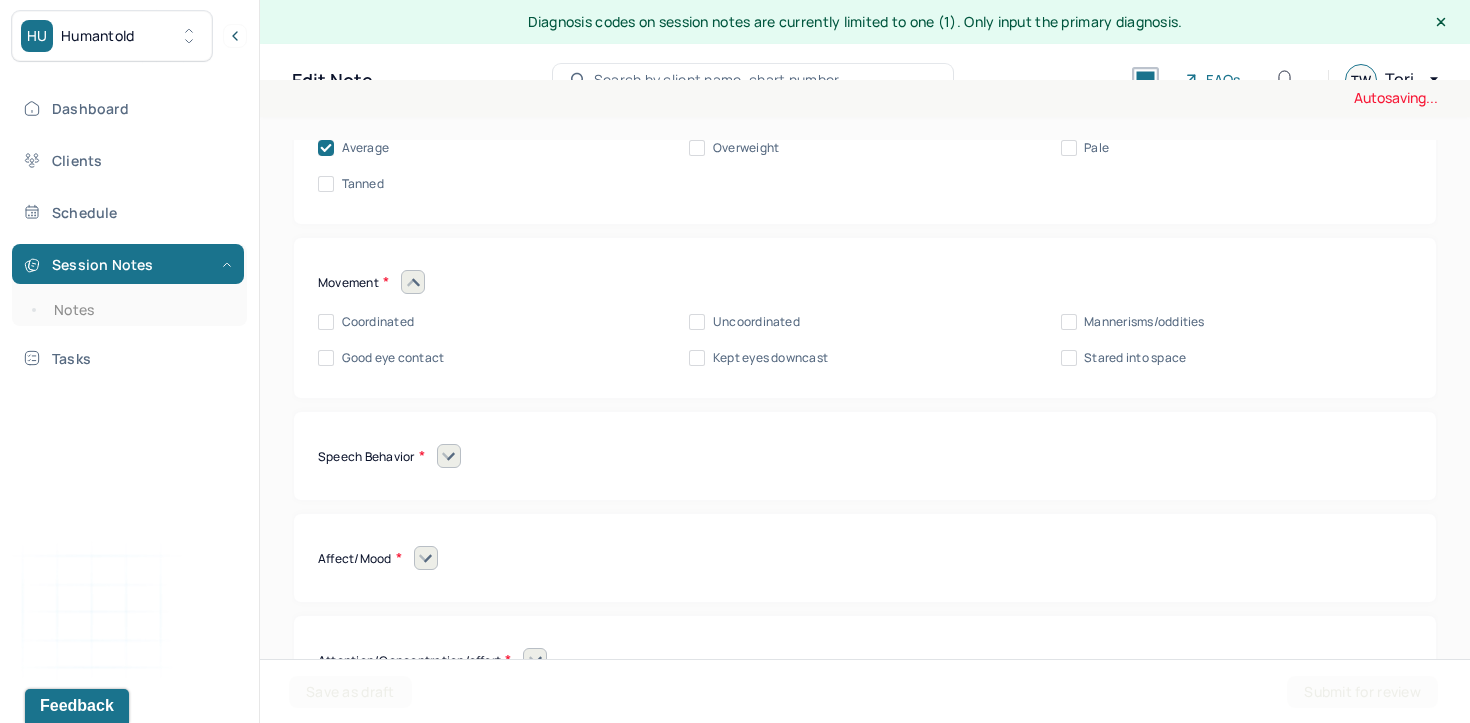 click on "Mannerisms/oddities" at bounding box center (1144, 322) 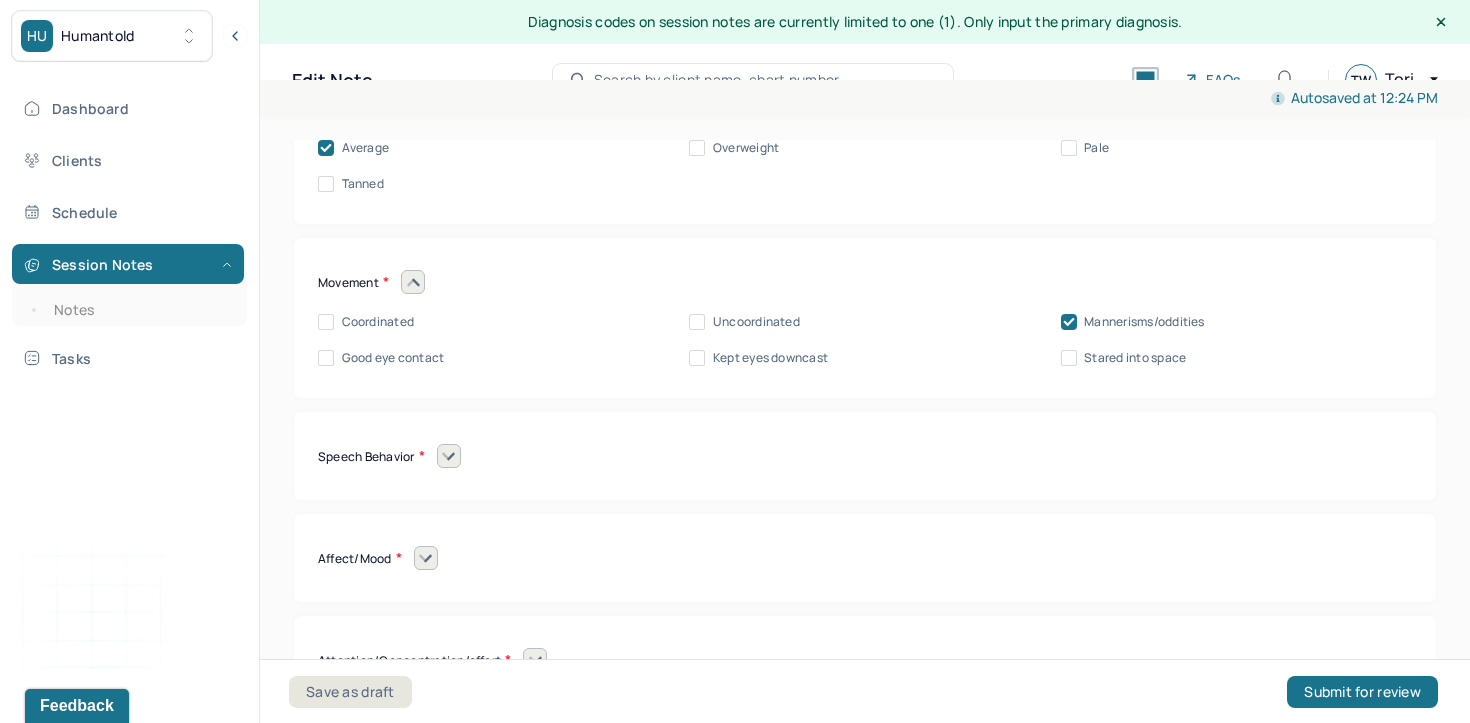 click on "Good eye contact" at bounding box center (393, 358) 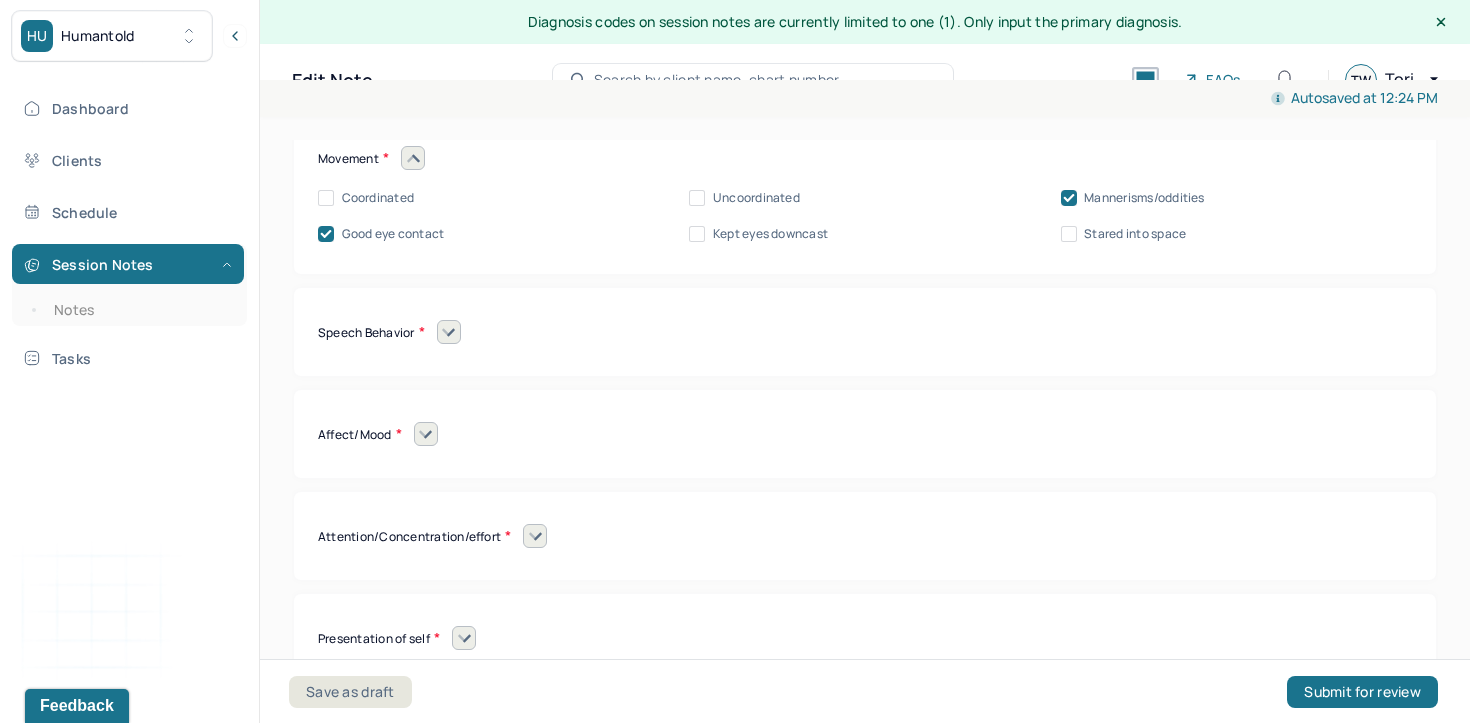 scroll, scrollTop: 8757, scrollLeft: 0, axis: vertical 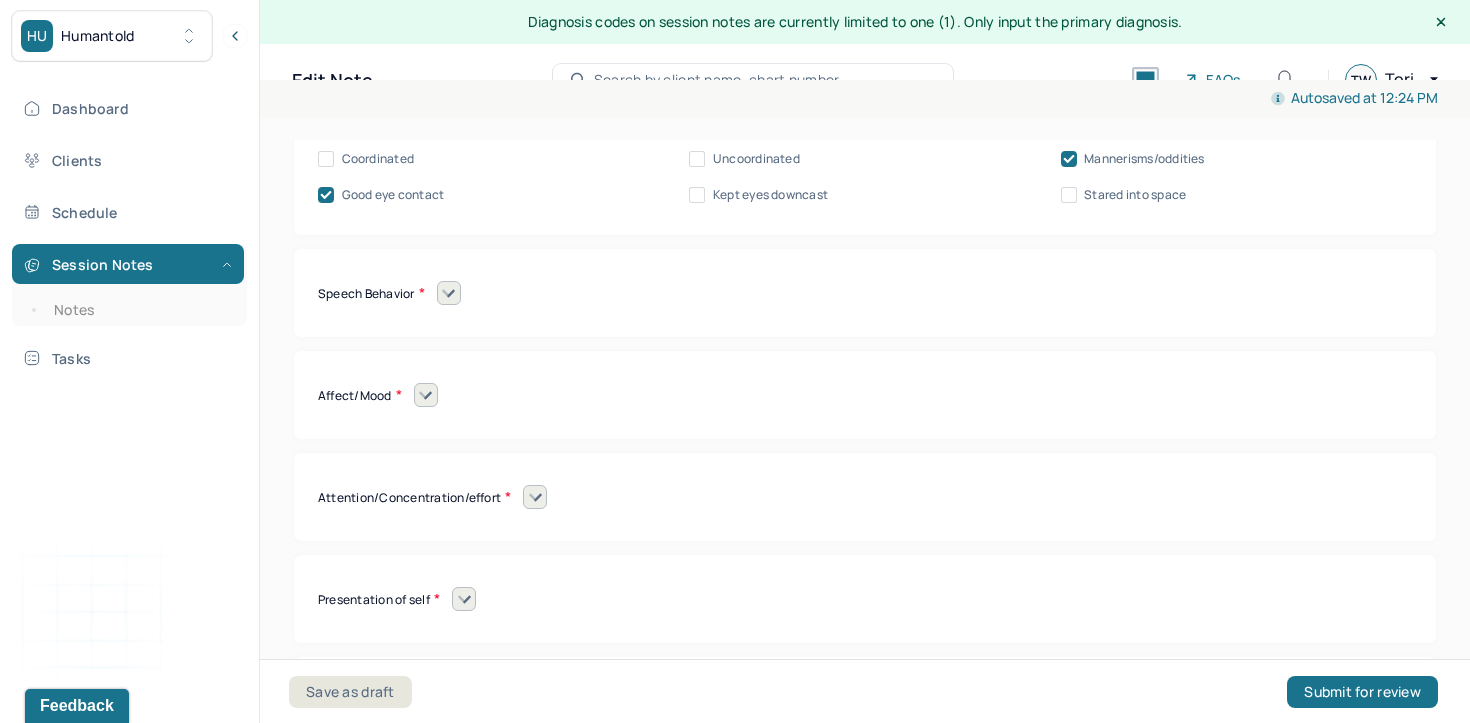 click at bounding box center (449, 293) 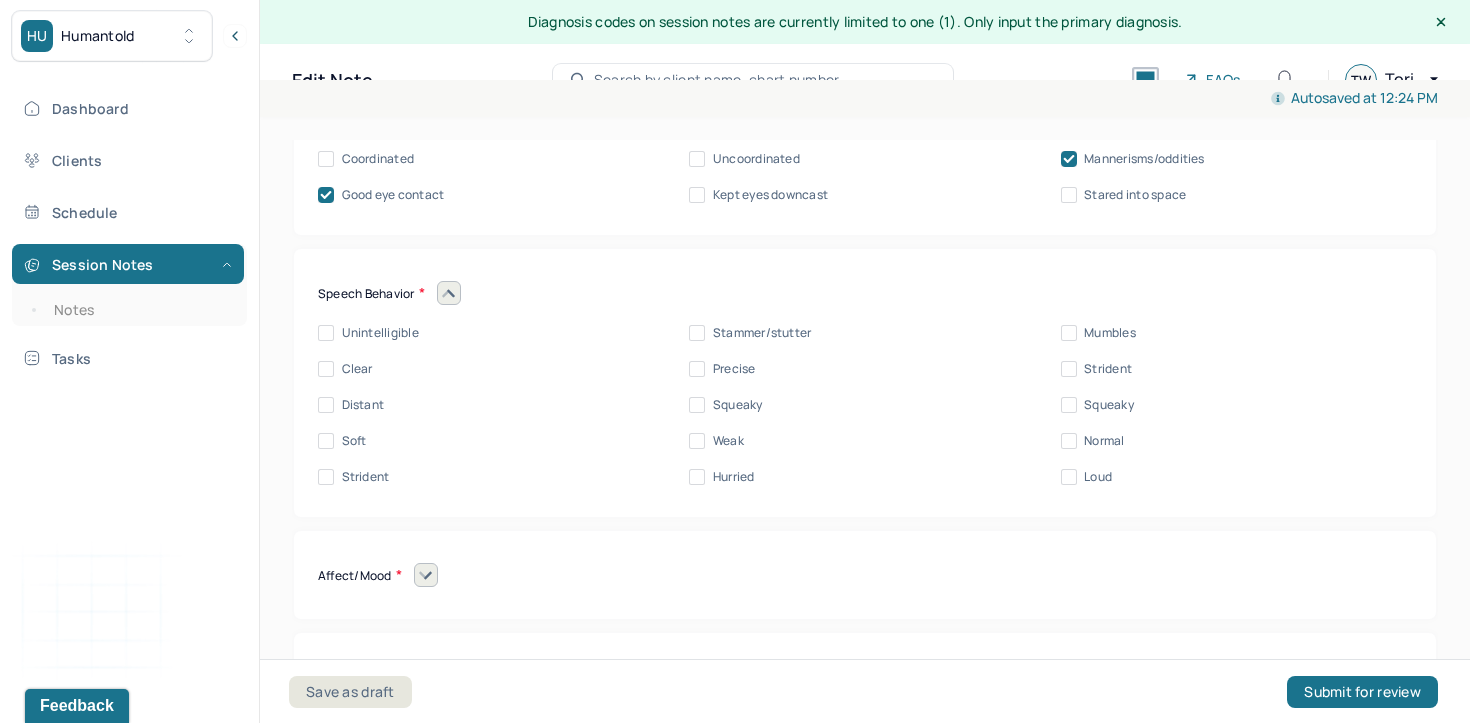 scroll, scrollTop: 8790, scrollLeft: 0, axis: vertical 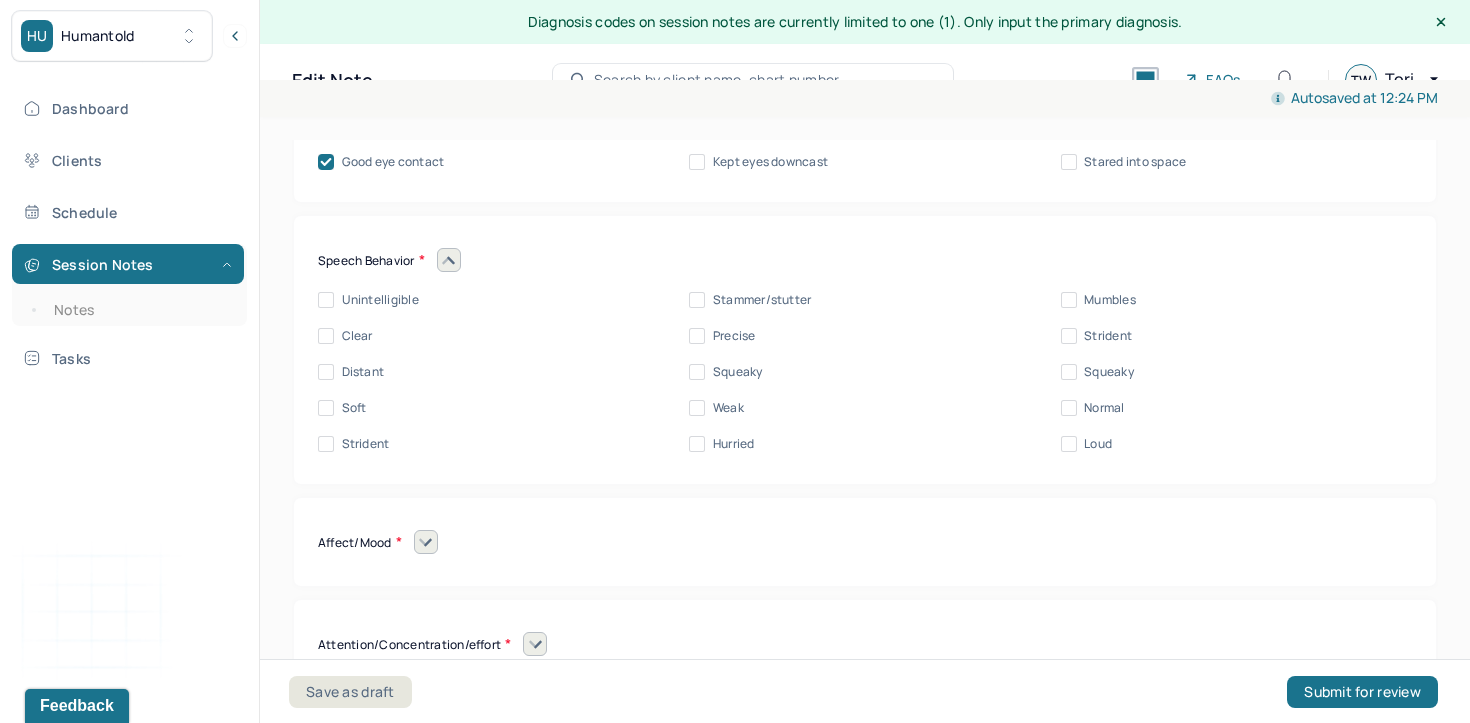 click on "Clear" at bounding box center (357, 336) 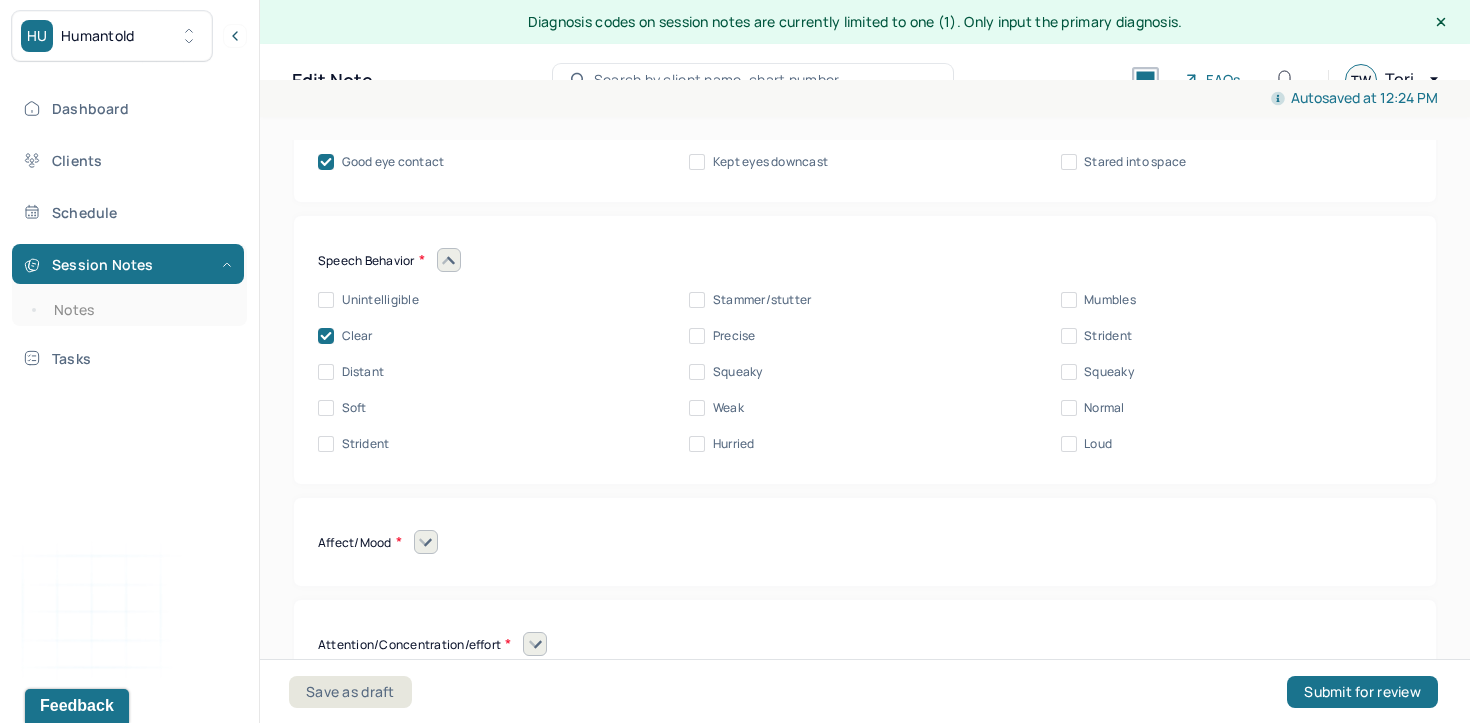 click on "Stammer/stutter" at bounding box center [762, 300] 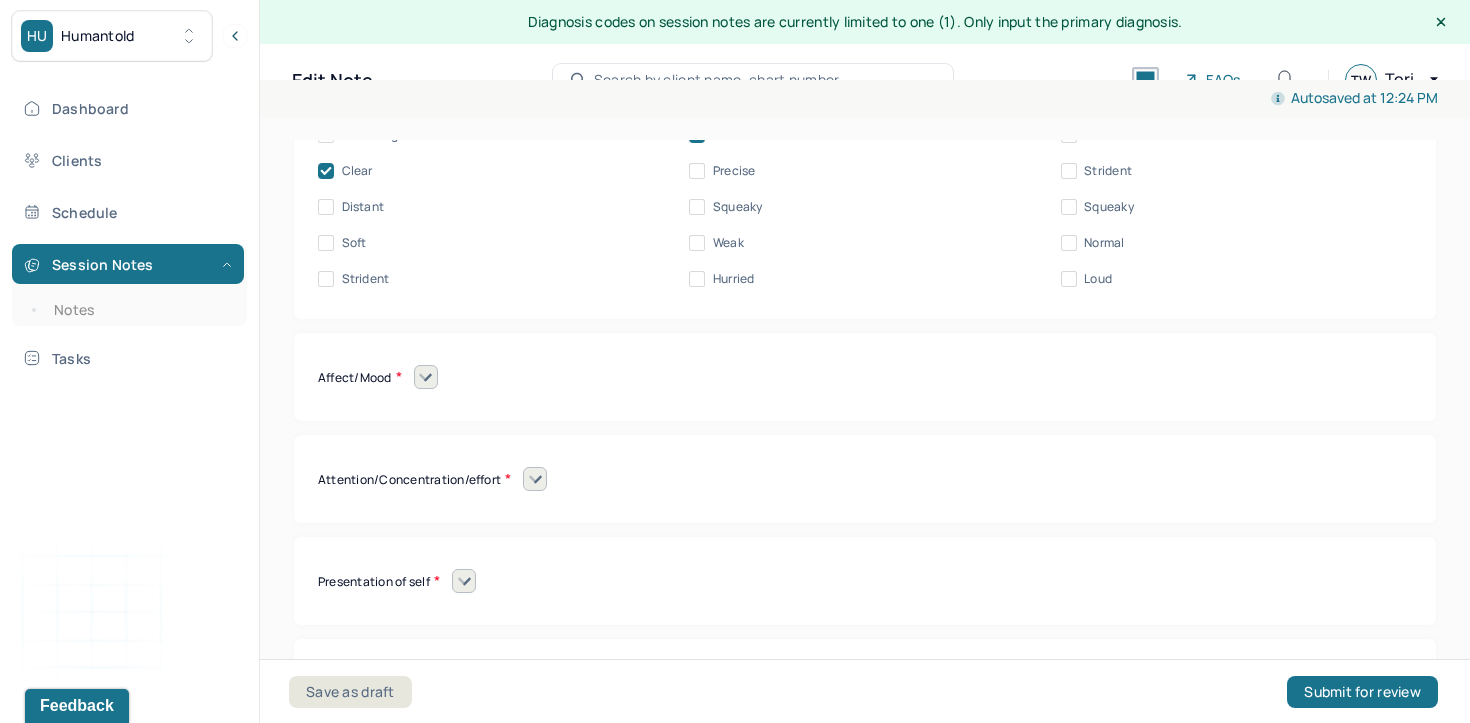 scroll, scrollTop: 8971, scrollLeft: 0, axis: vertical 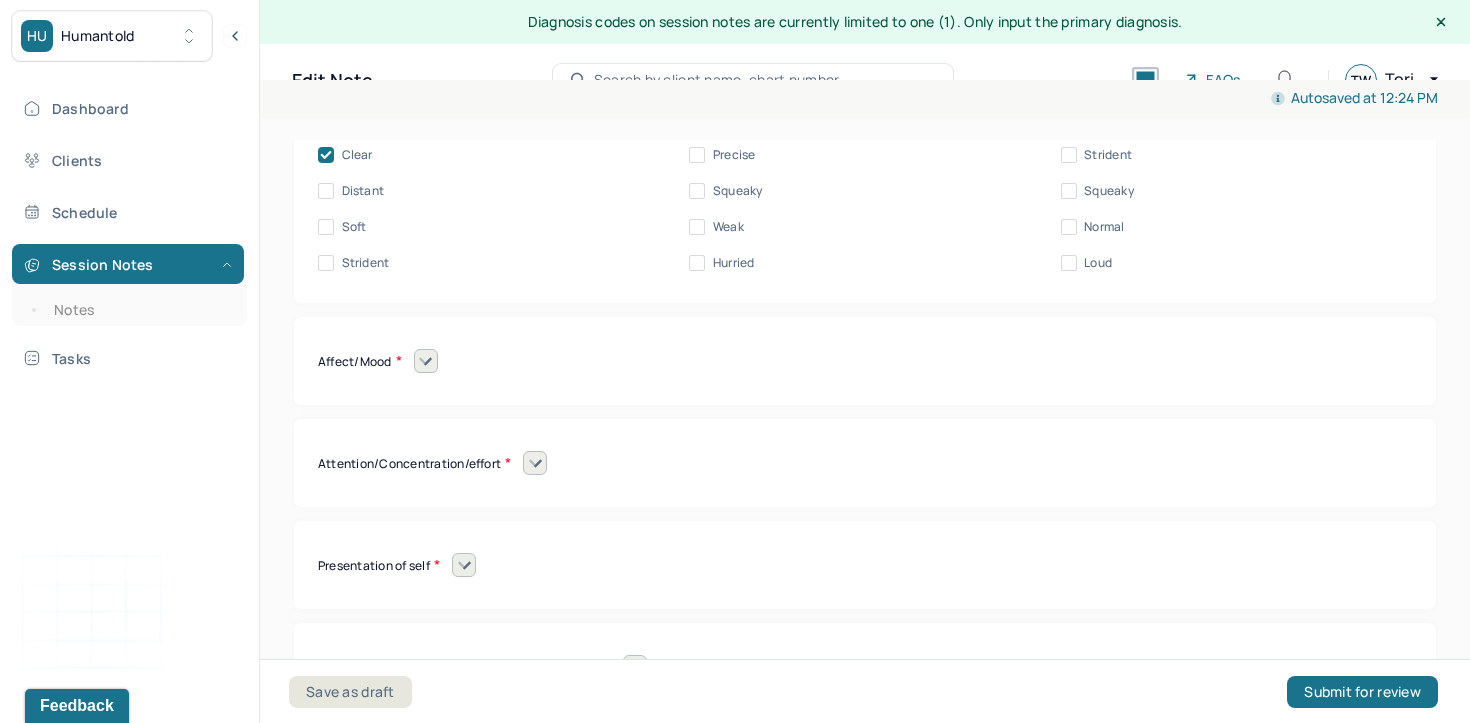 click 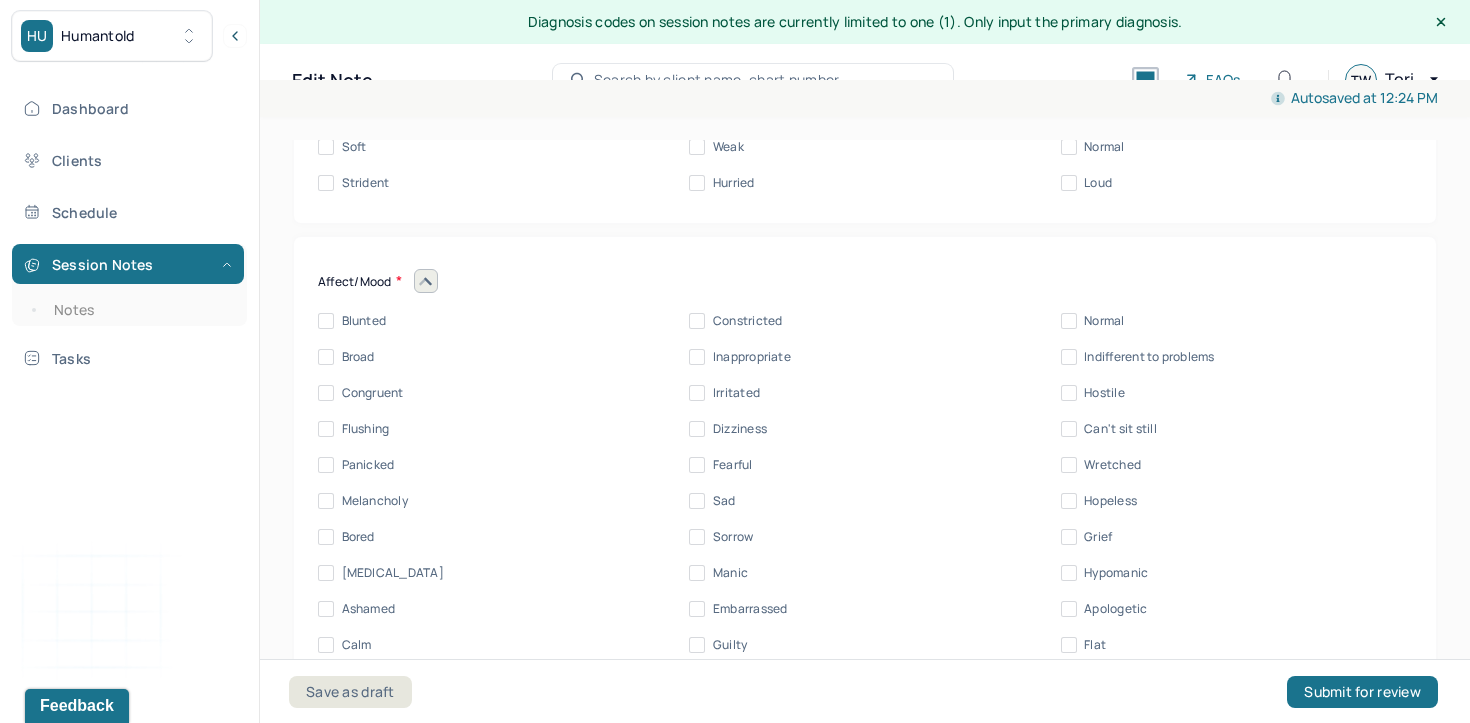 scroll, scrollTop: 9060, scrollLeft: 0, axis: vertical 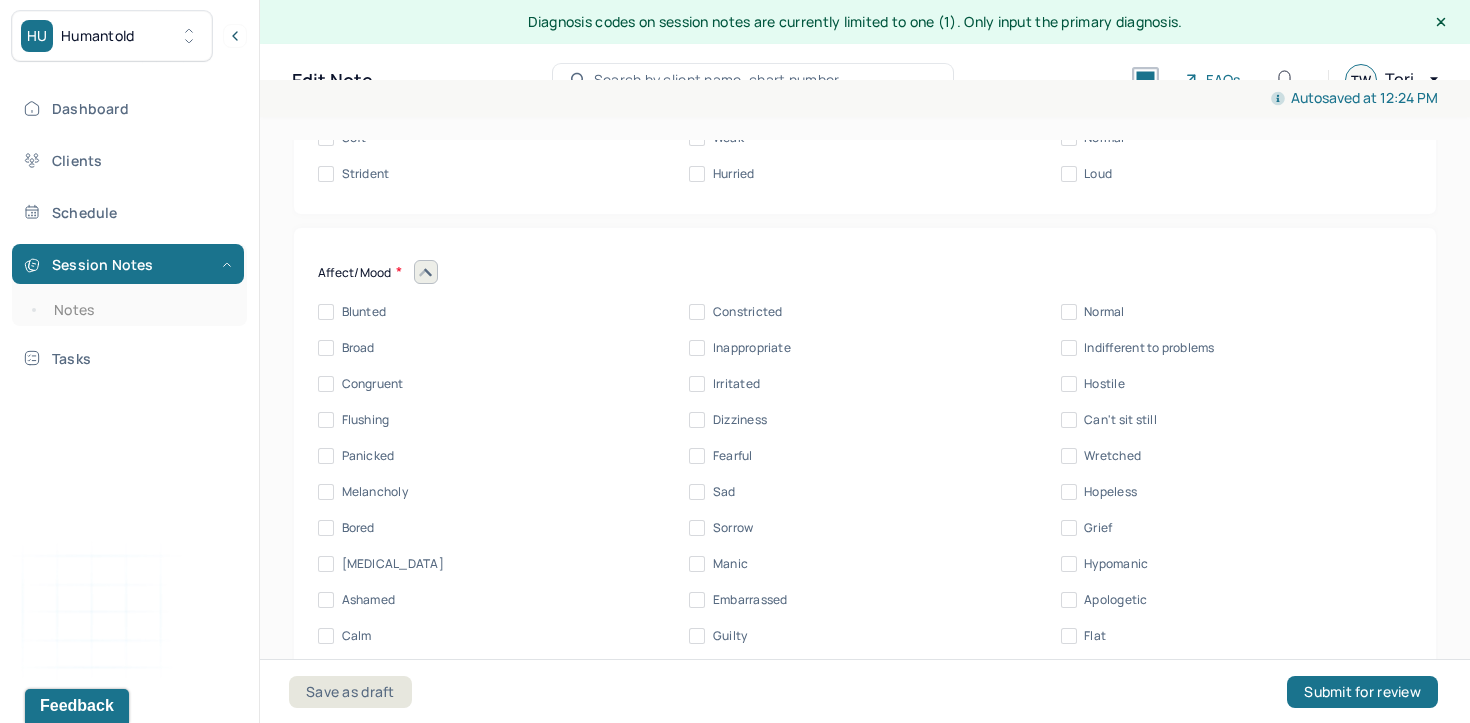 click on "Congruent" at bounding box center [373, 384] 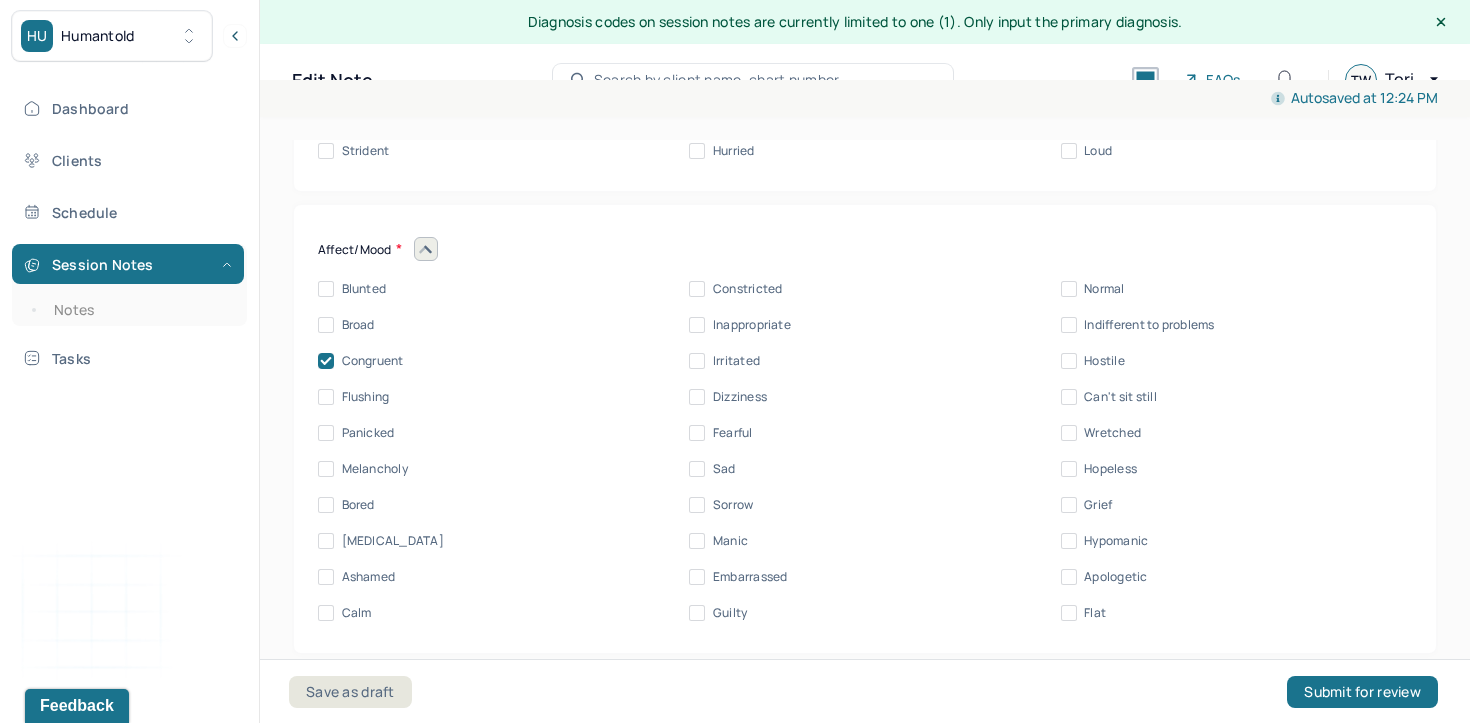 scroll, scrollTop: 9085, scrollLeft: 0, axis: vertical 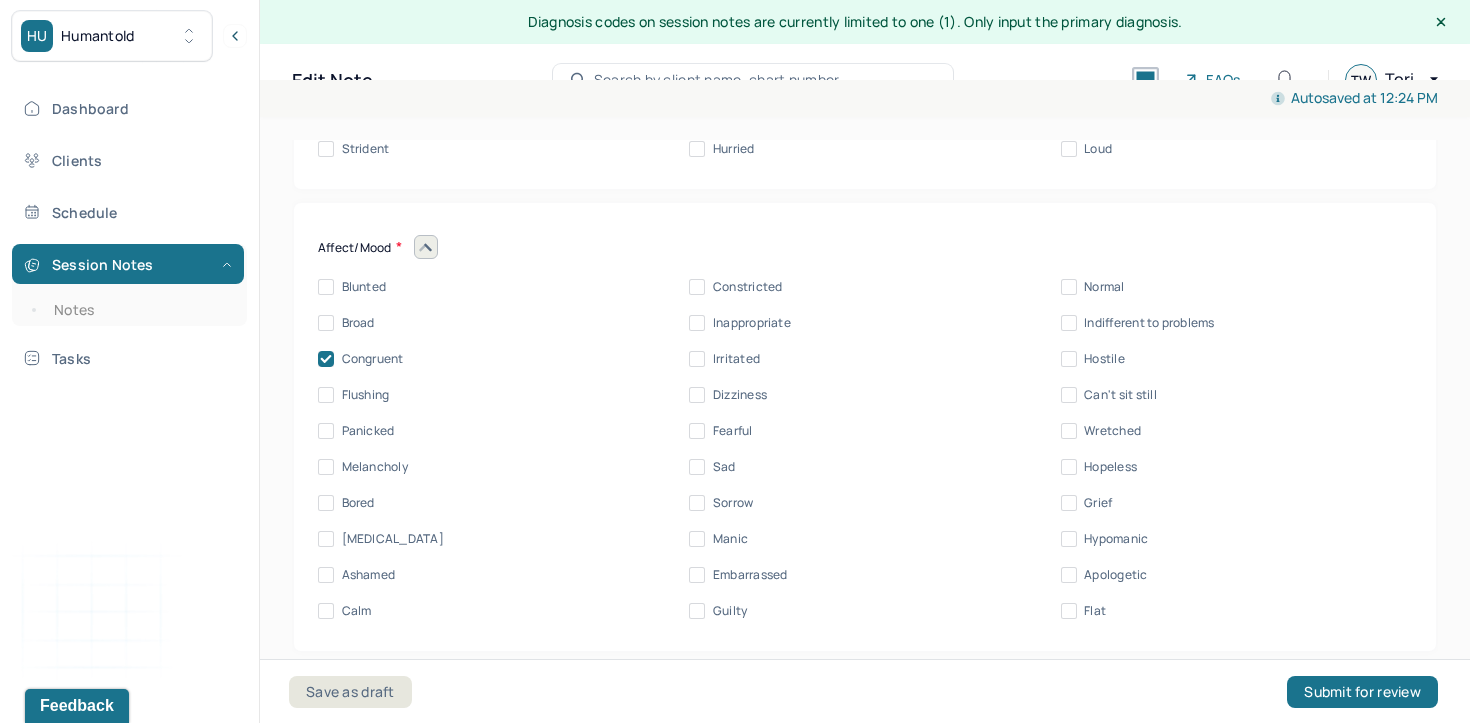 click on "Normal" at bounding box center (1104, 287) 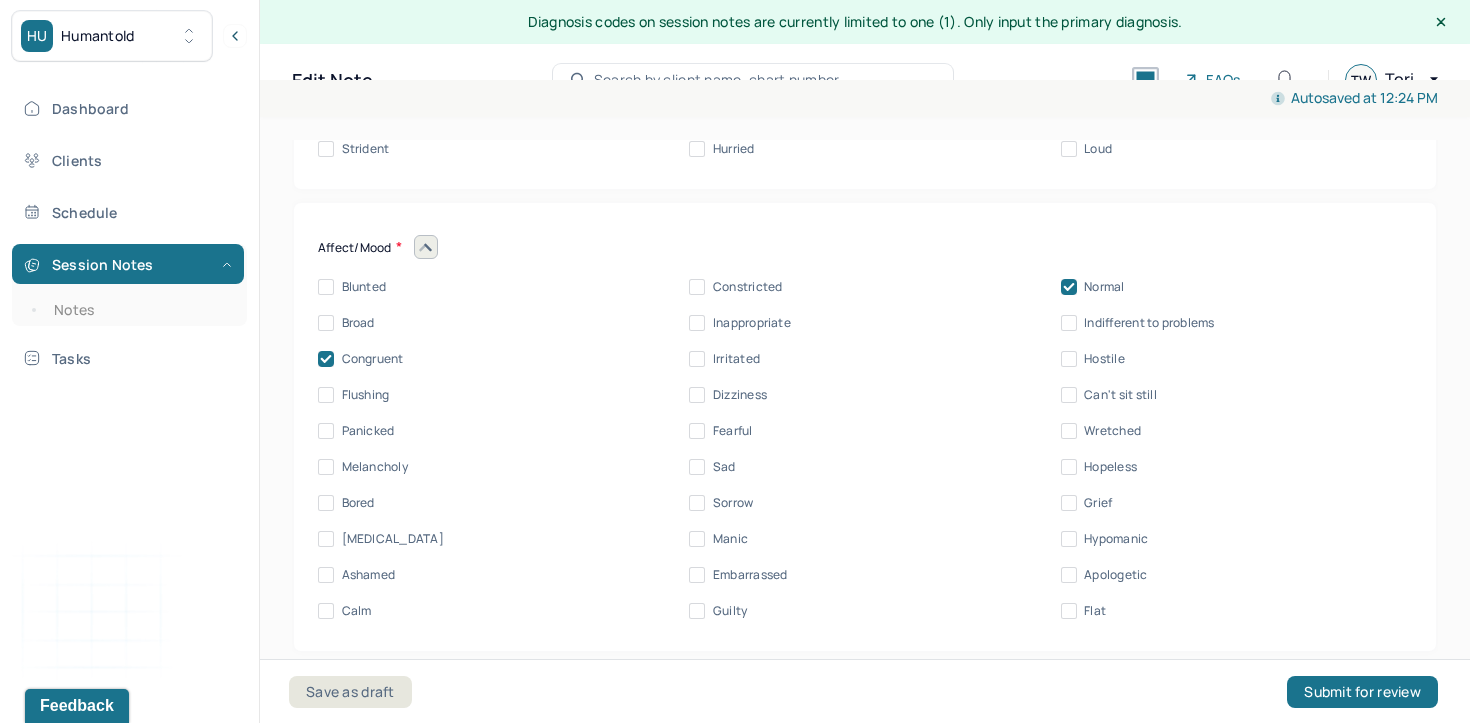 click on "Can't sit still" at bounding box center [1120, 395] 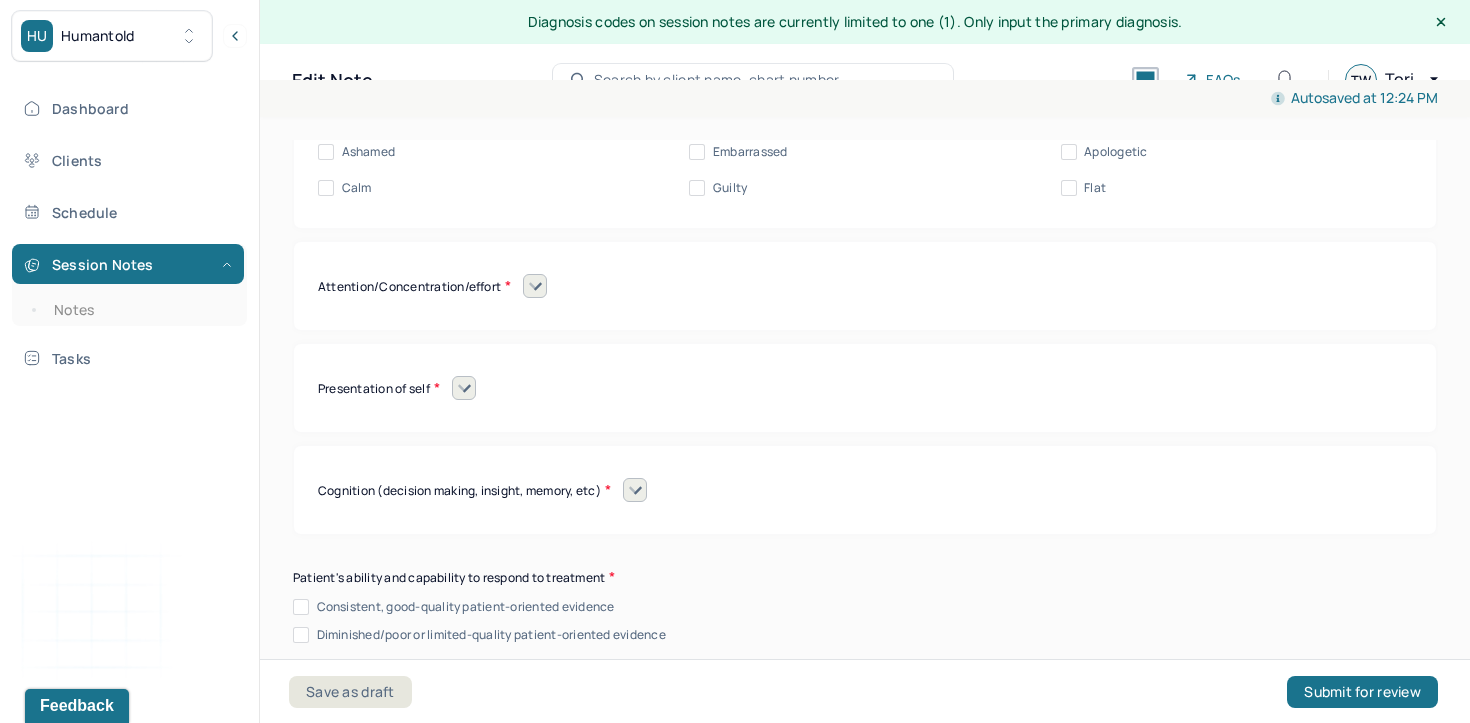 scroll, scrollTop: 9532, scrollLeft: 0, axis: vertical 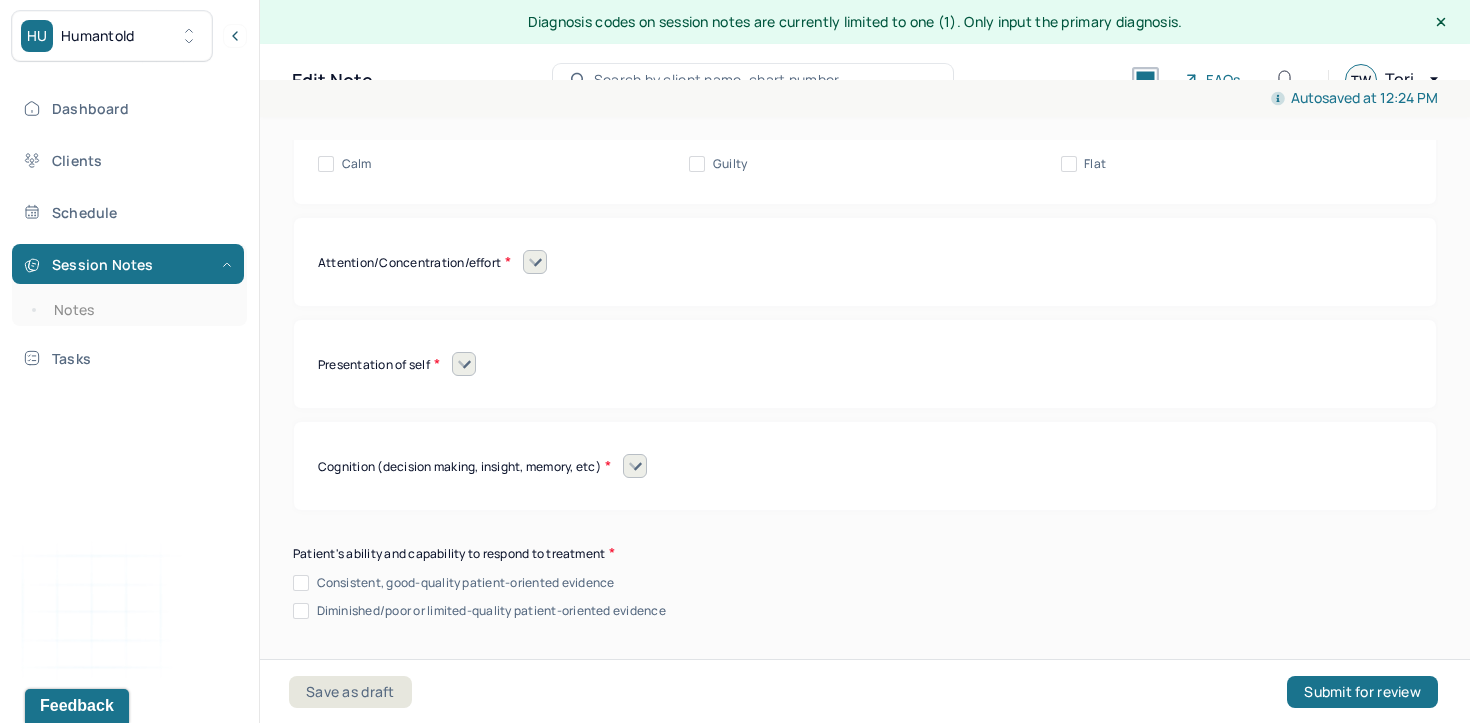 click 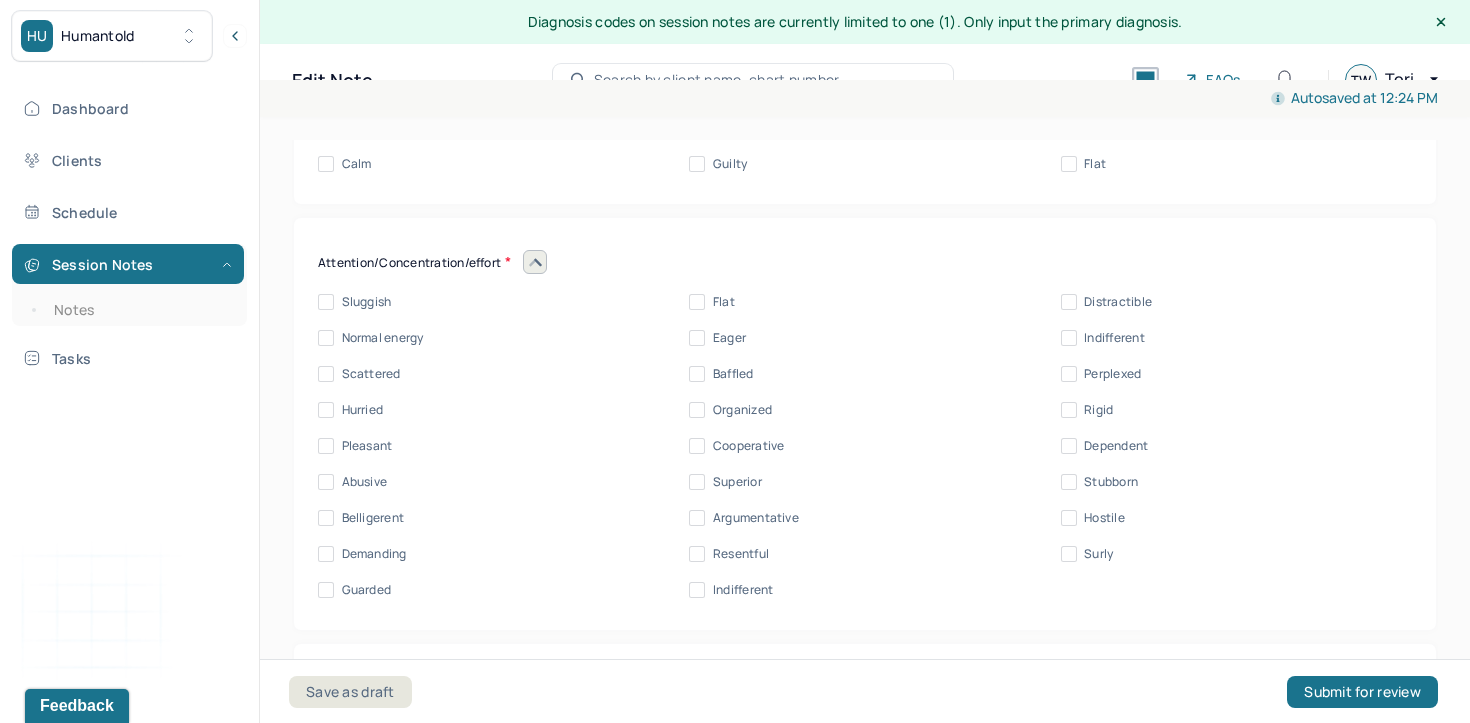 click on "Pleasant" at bounding box center [367, 446] 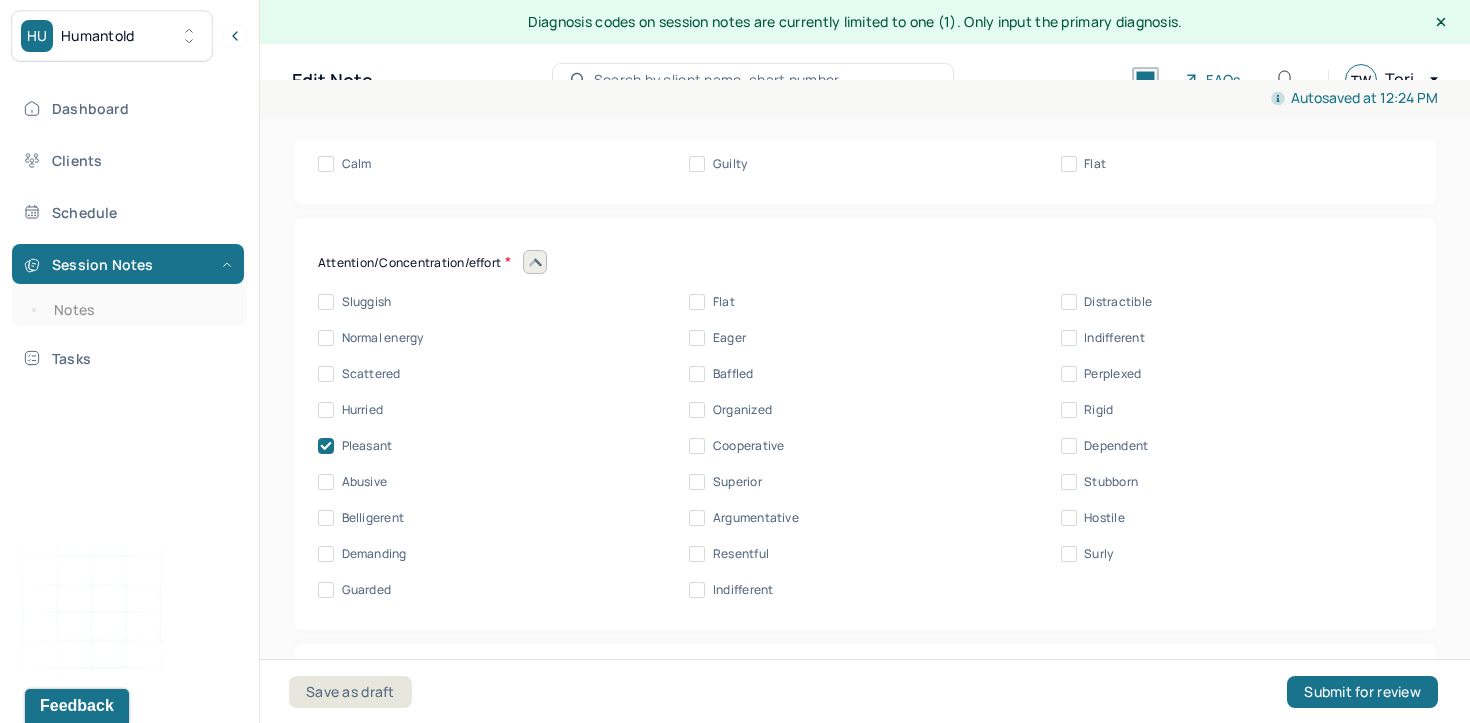 click on "Cooperative" at bounding box center (749, 446) 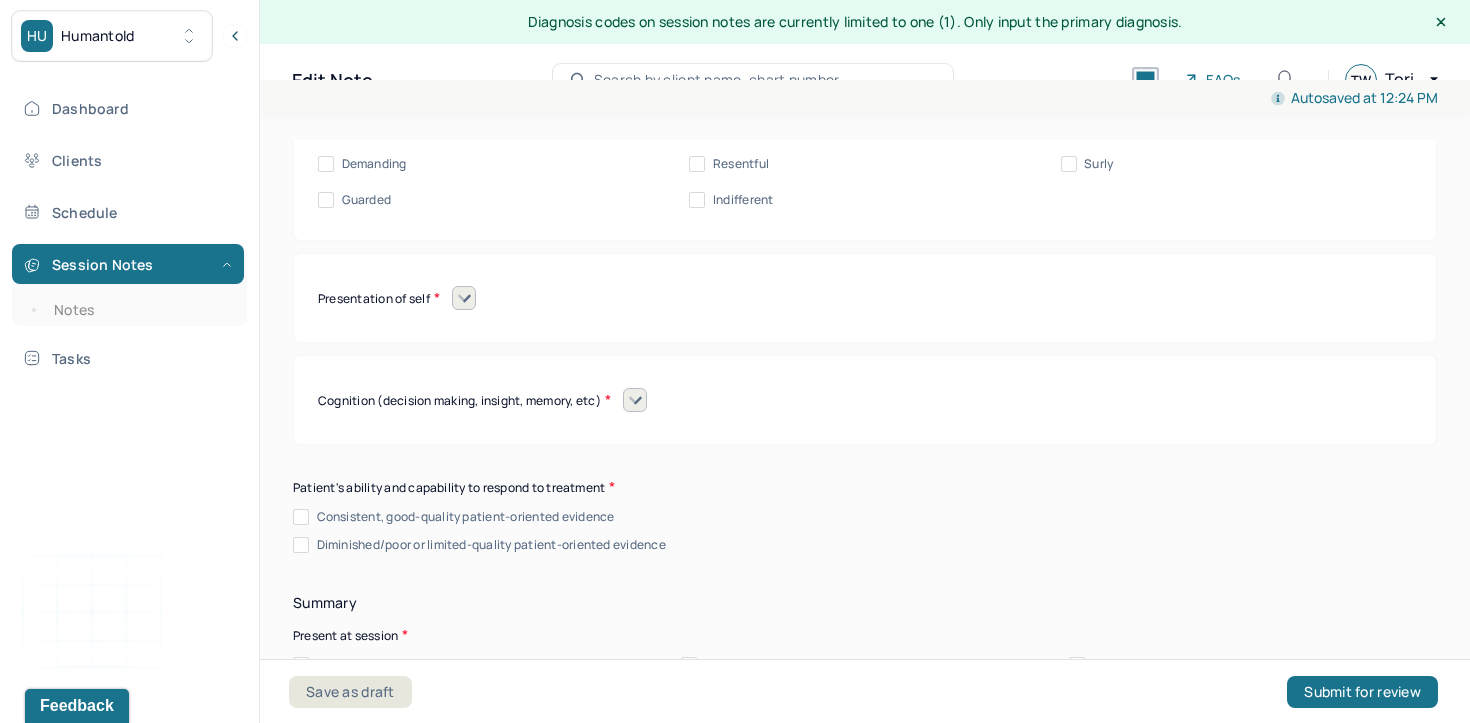 scroll, scrollTop: 9957, scrollLeft: 0, axis: vertical 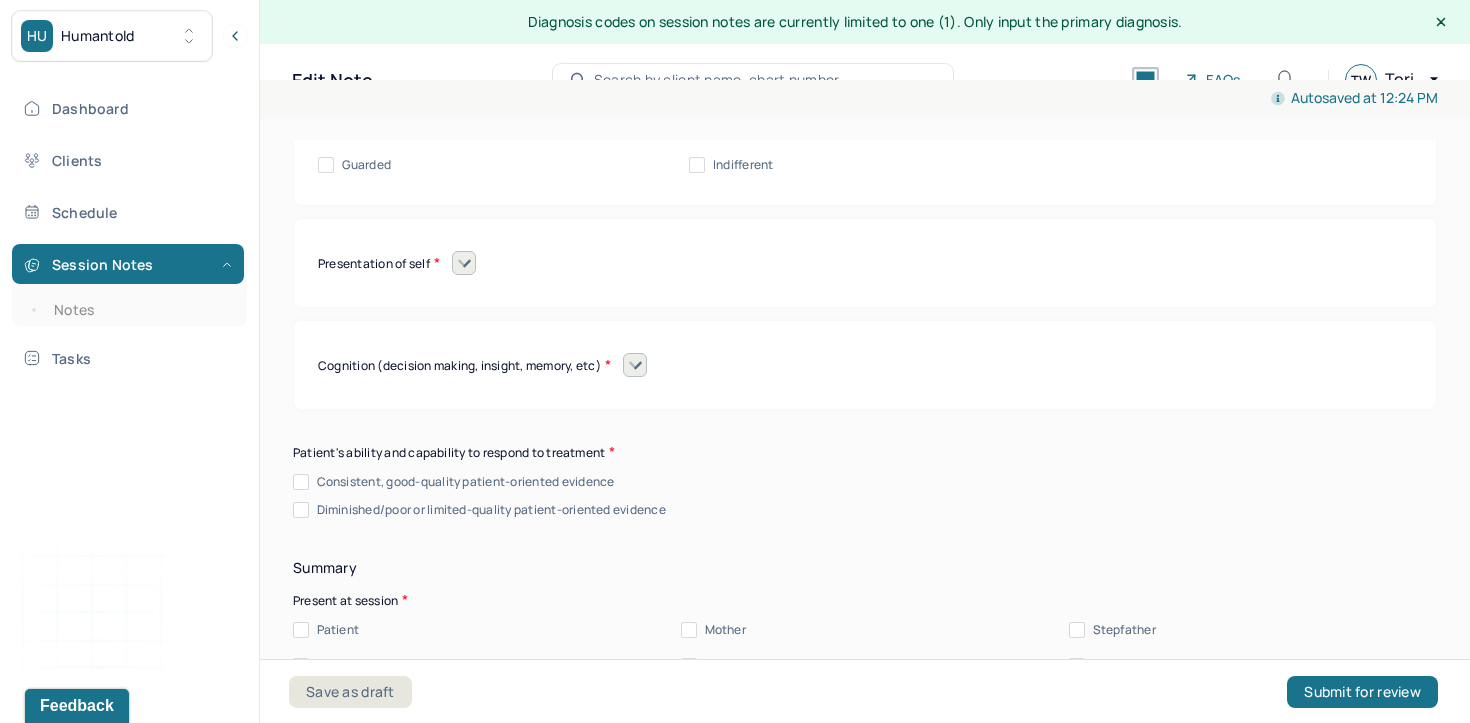 click at bounding box center (464, 263) 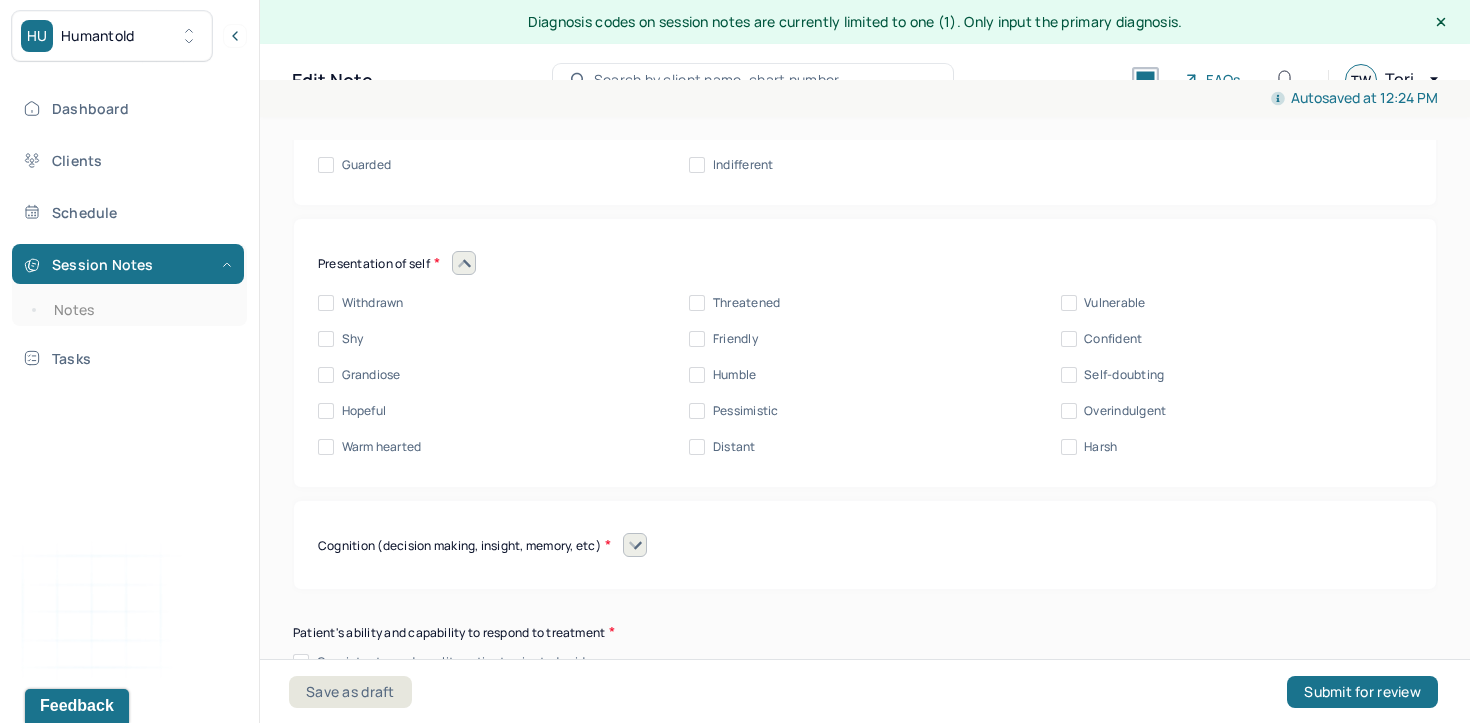 click on "Hopeful" at bounding box center (364, 411) 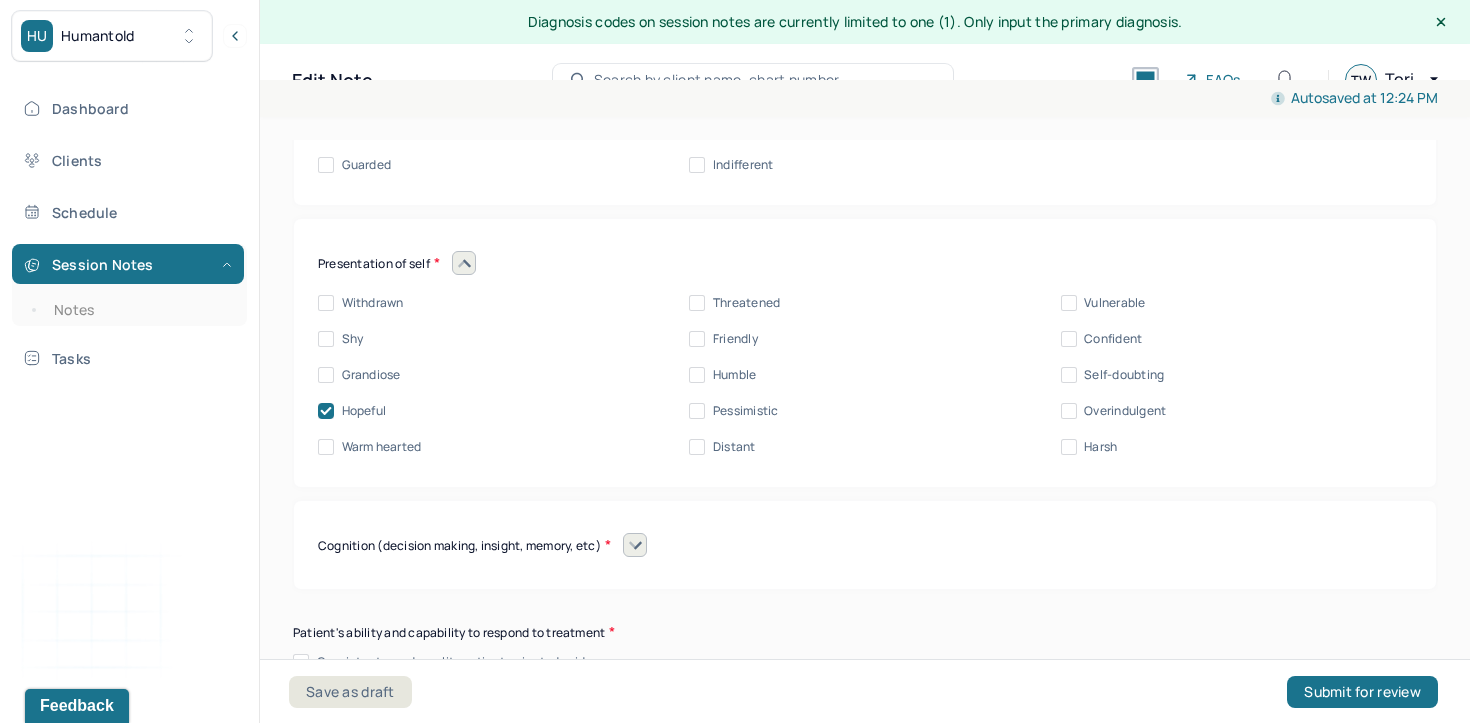click on "Warm hearted" at bounding box center (382, 447) 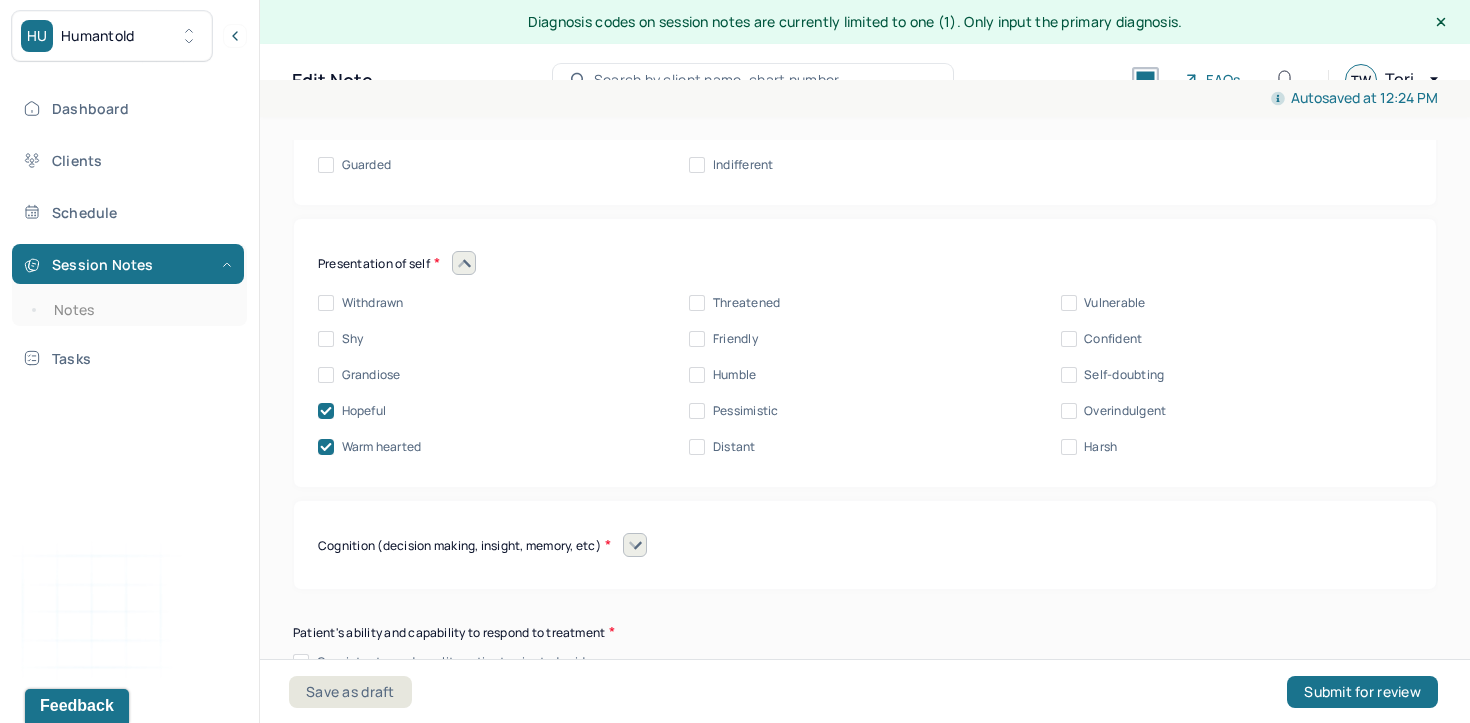 click on "Vulnerable" at bounding box center (1114, 303) 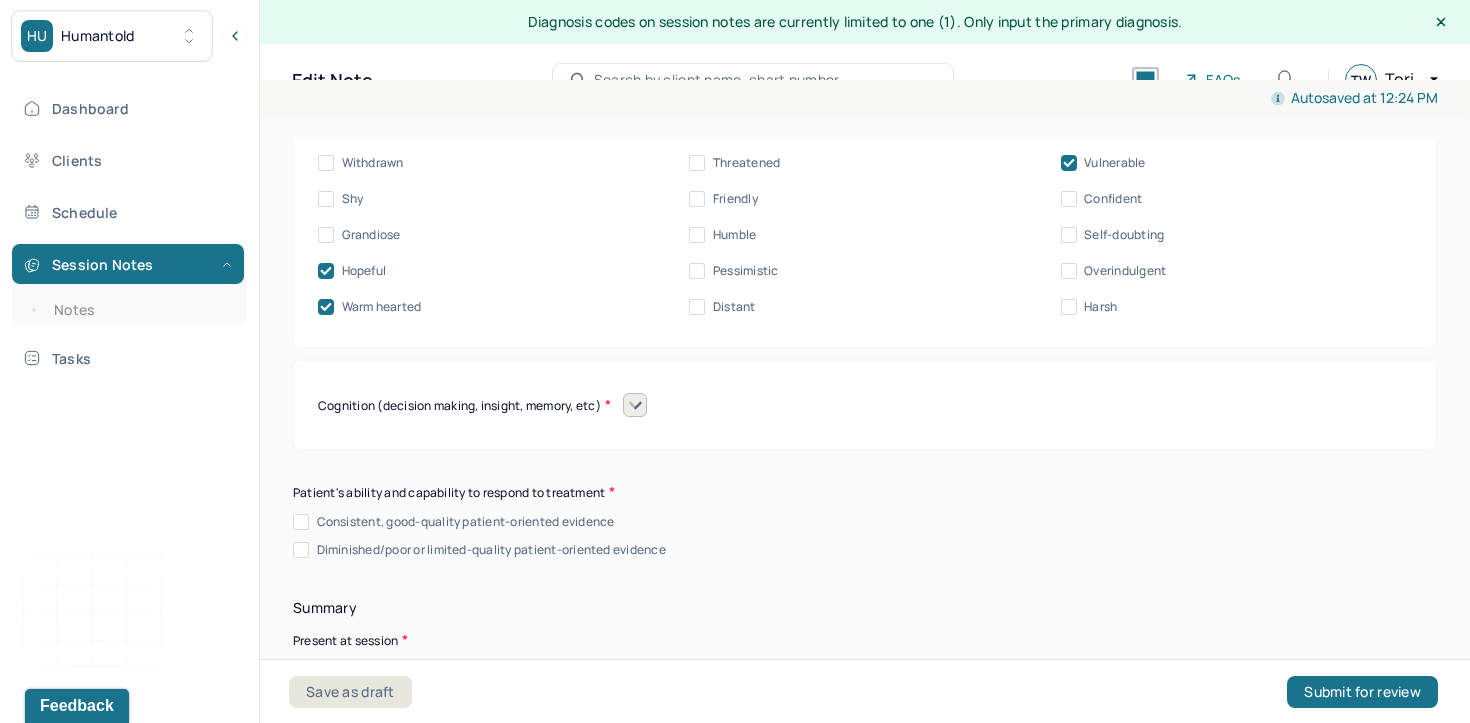 scroll, scrollTop: 10174, scrollLeft: 0, axis: vertical 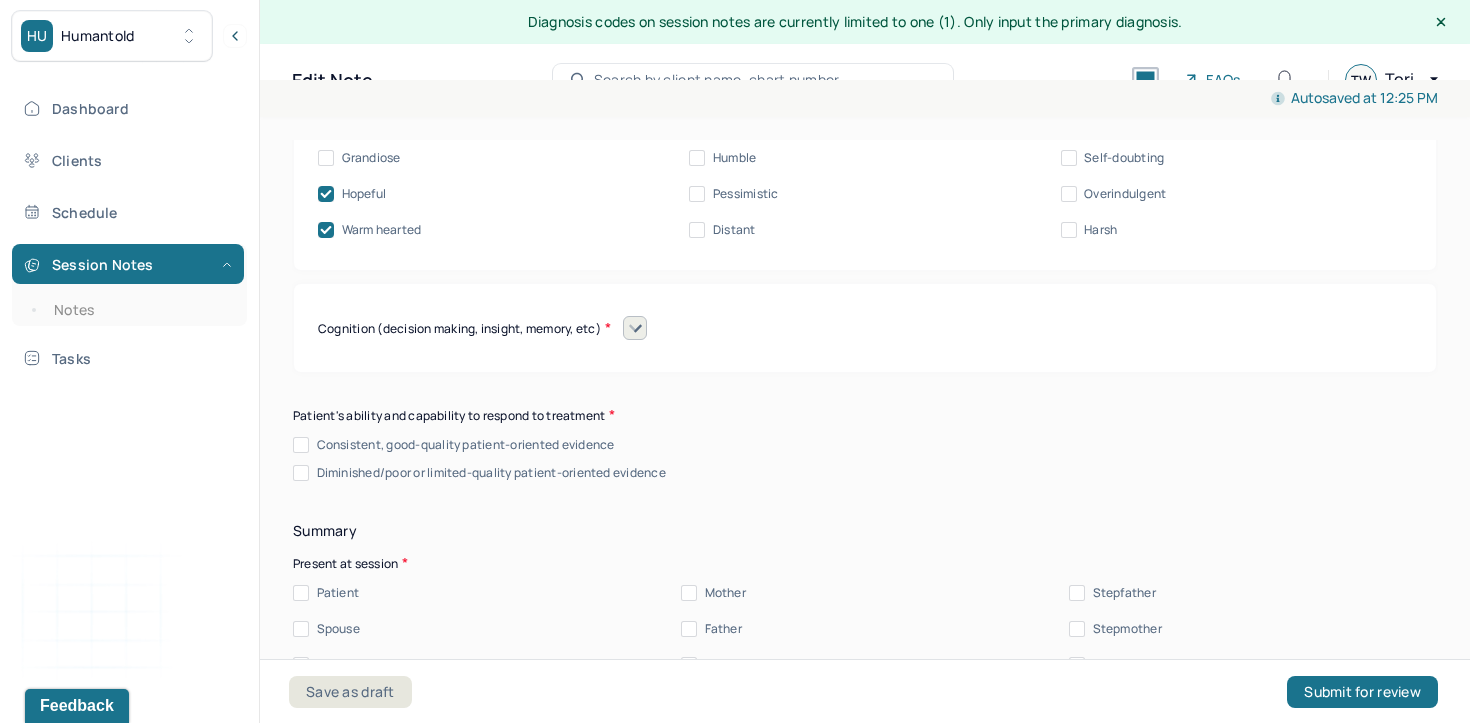 click 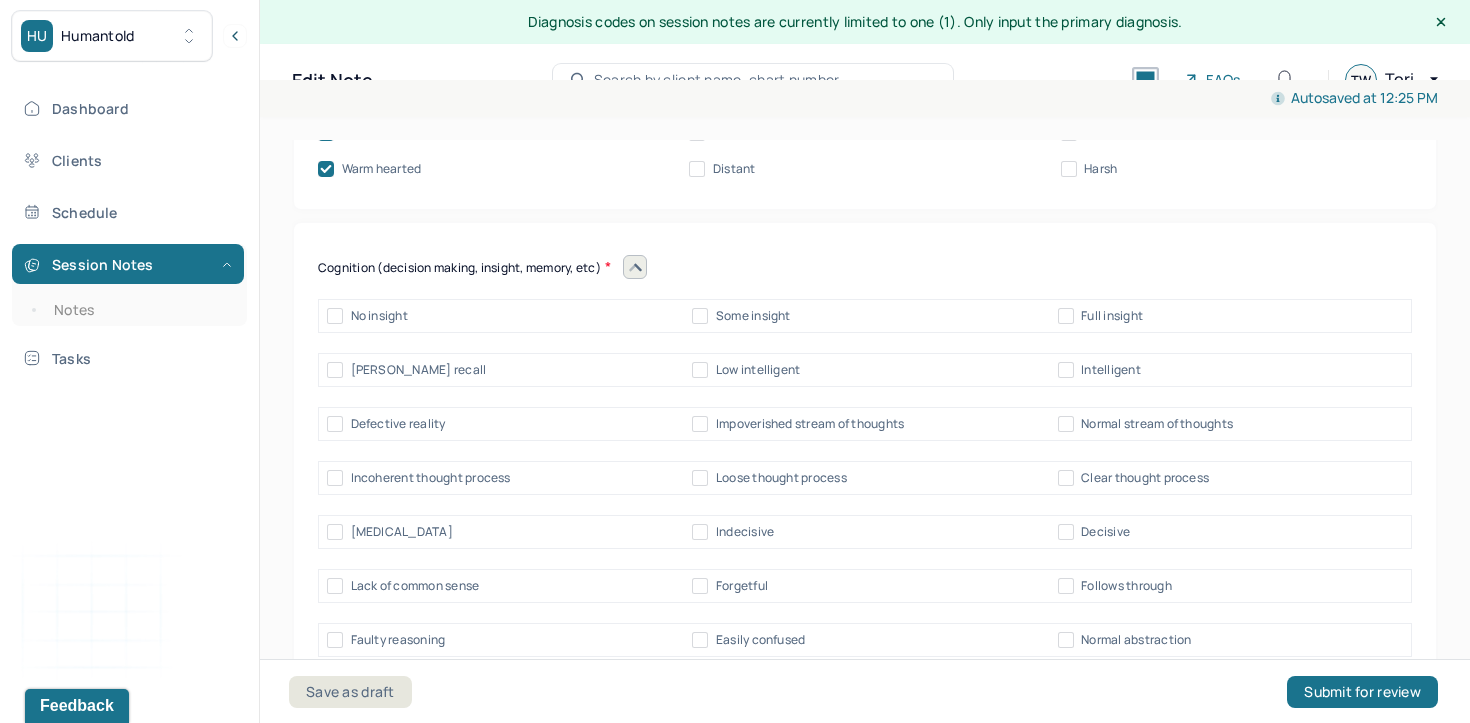 scroll, scrollTop: 10267, scrollLeft: 0, axis: vertical 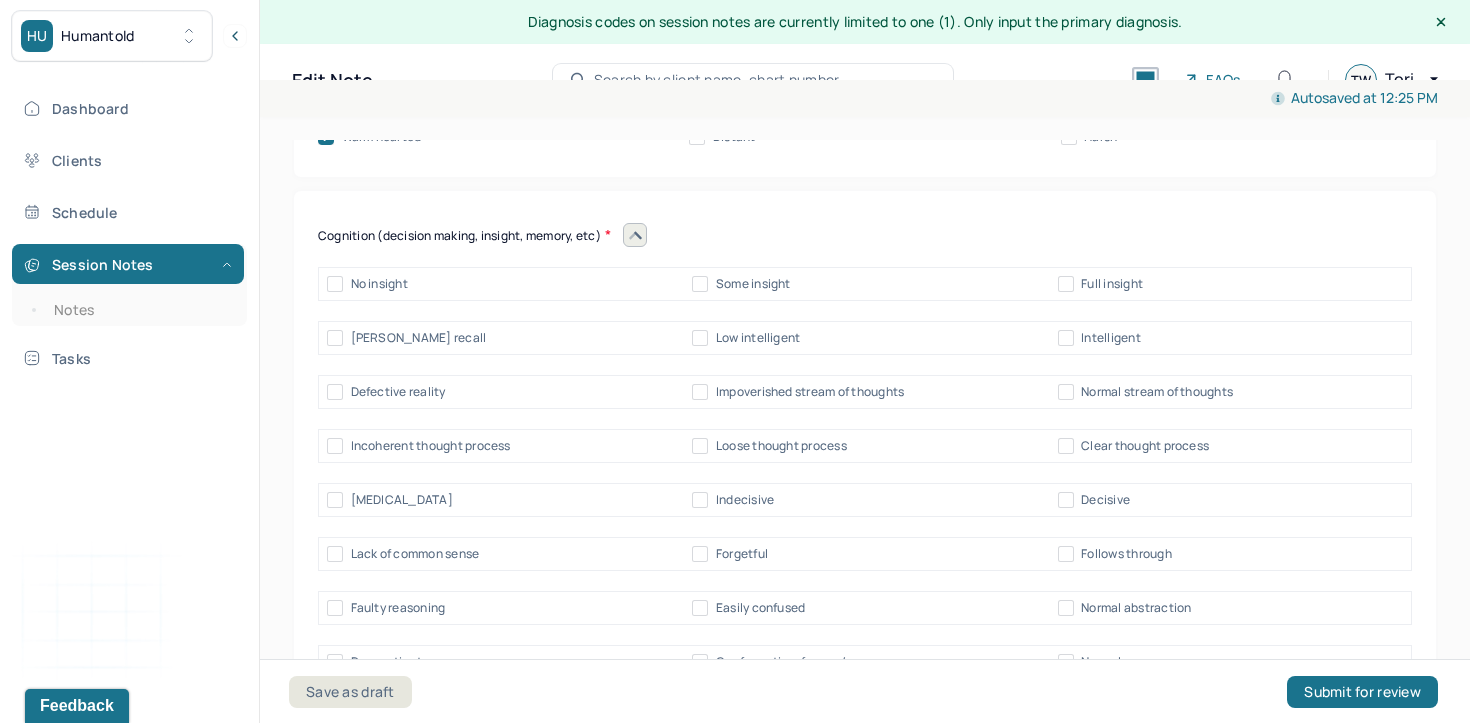 click on "Full insight" at bounding box center (1112, 284) 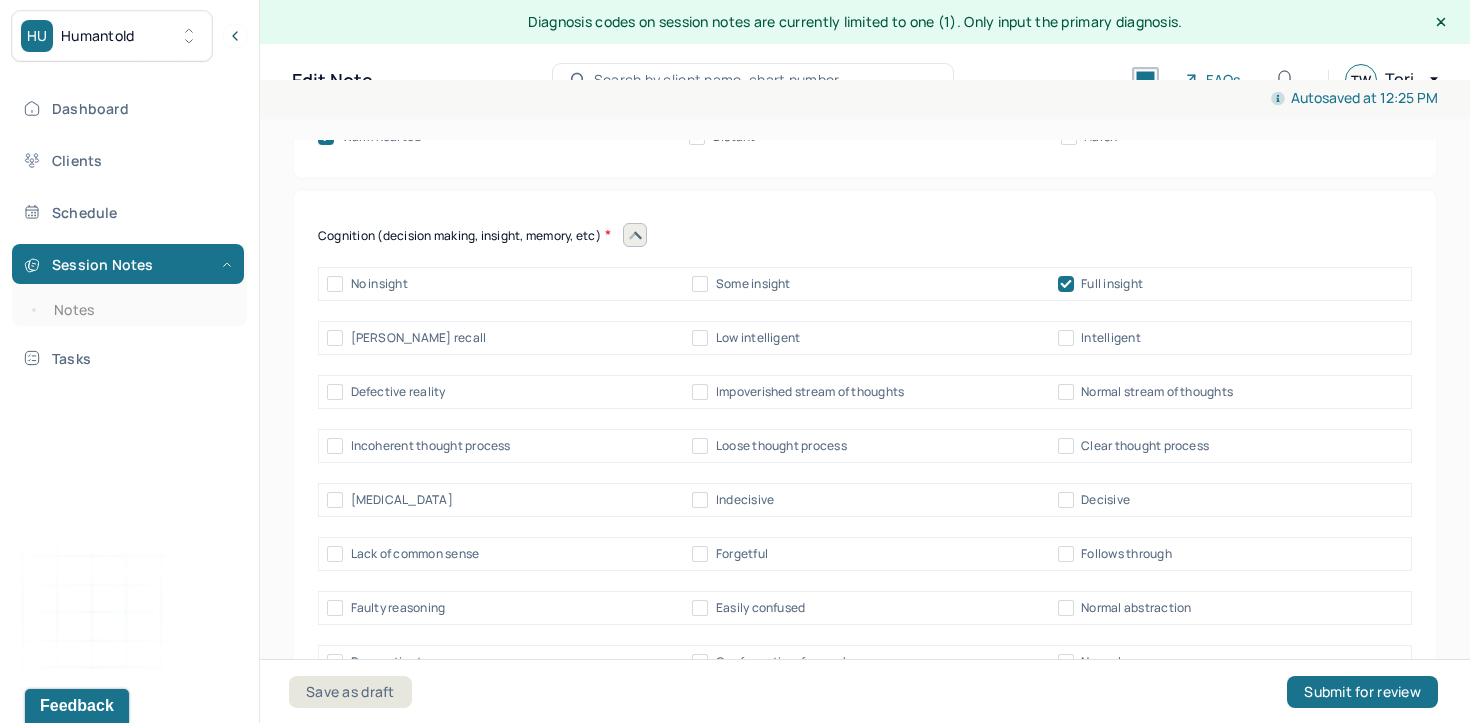 click on "Normal stream of thoughts" at bounding box center (1157, 392) 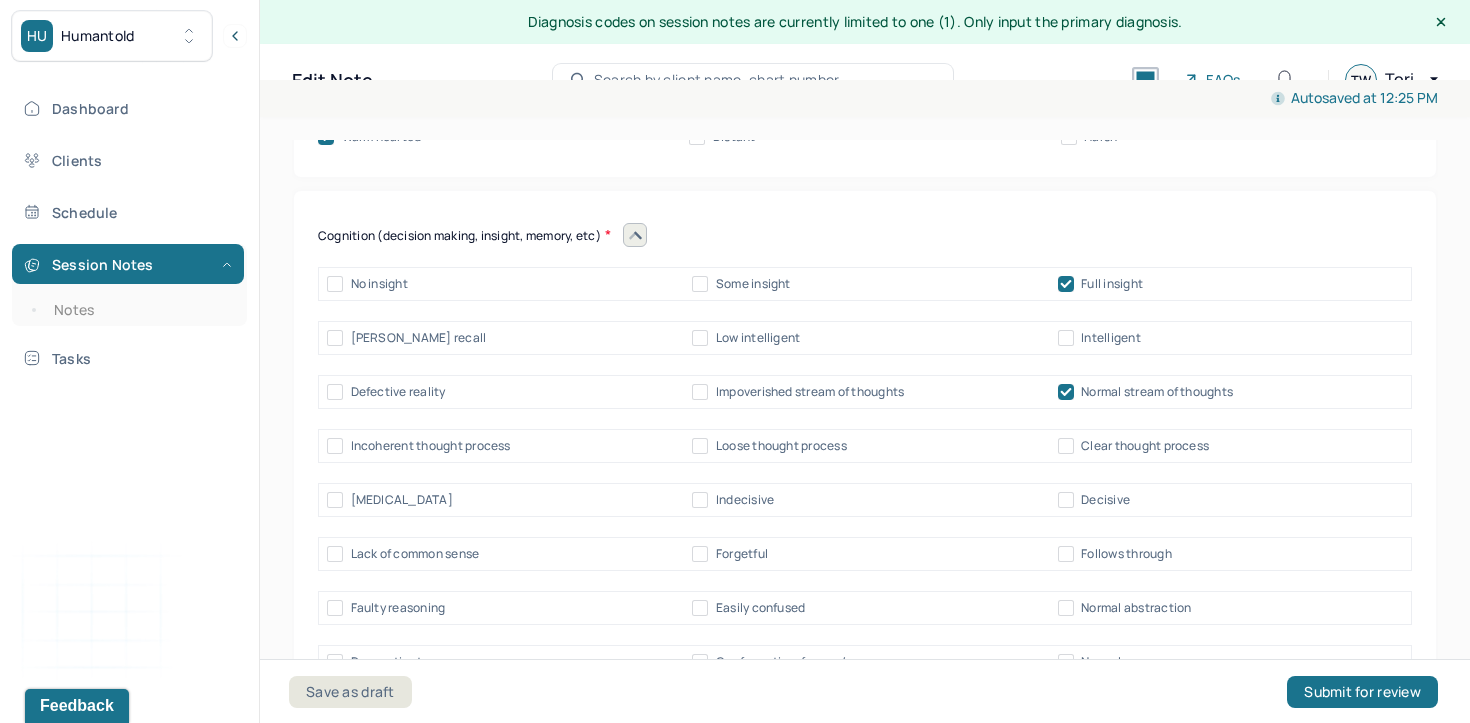 click on "Clear thought process" at bounding box center [1145, 446] 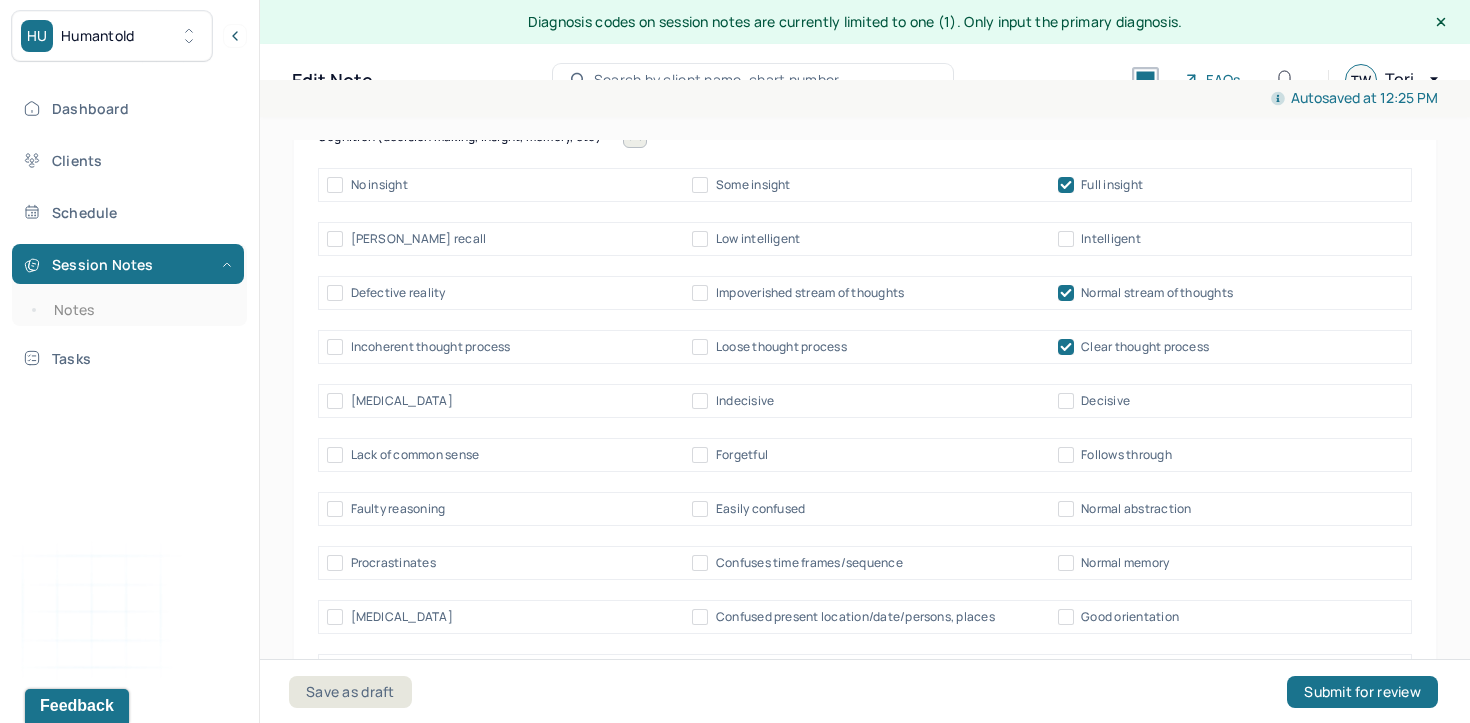 scroll, scrollTop: 10368, scrollLeft: 0, axis: vertical 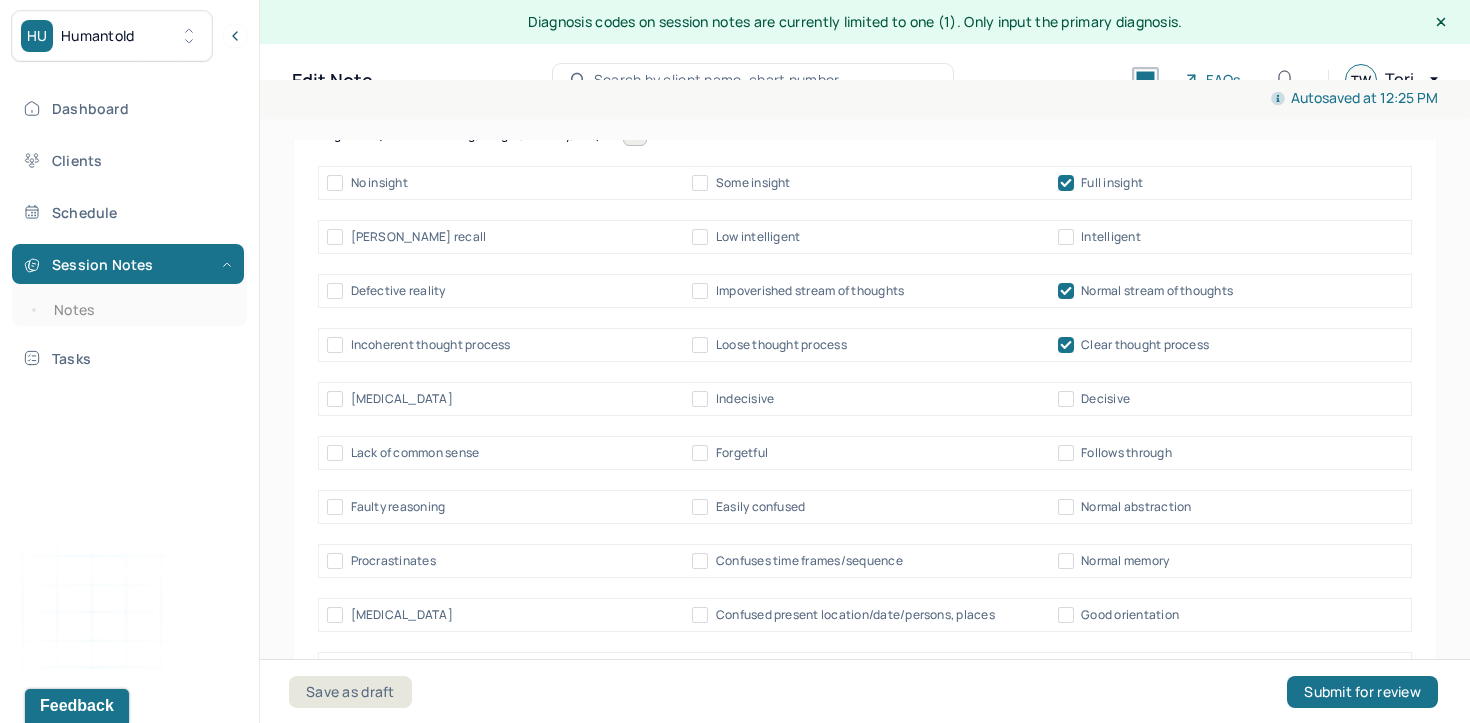 click on "Decisive" at bounding box center (1105, 399) 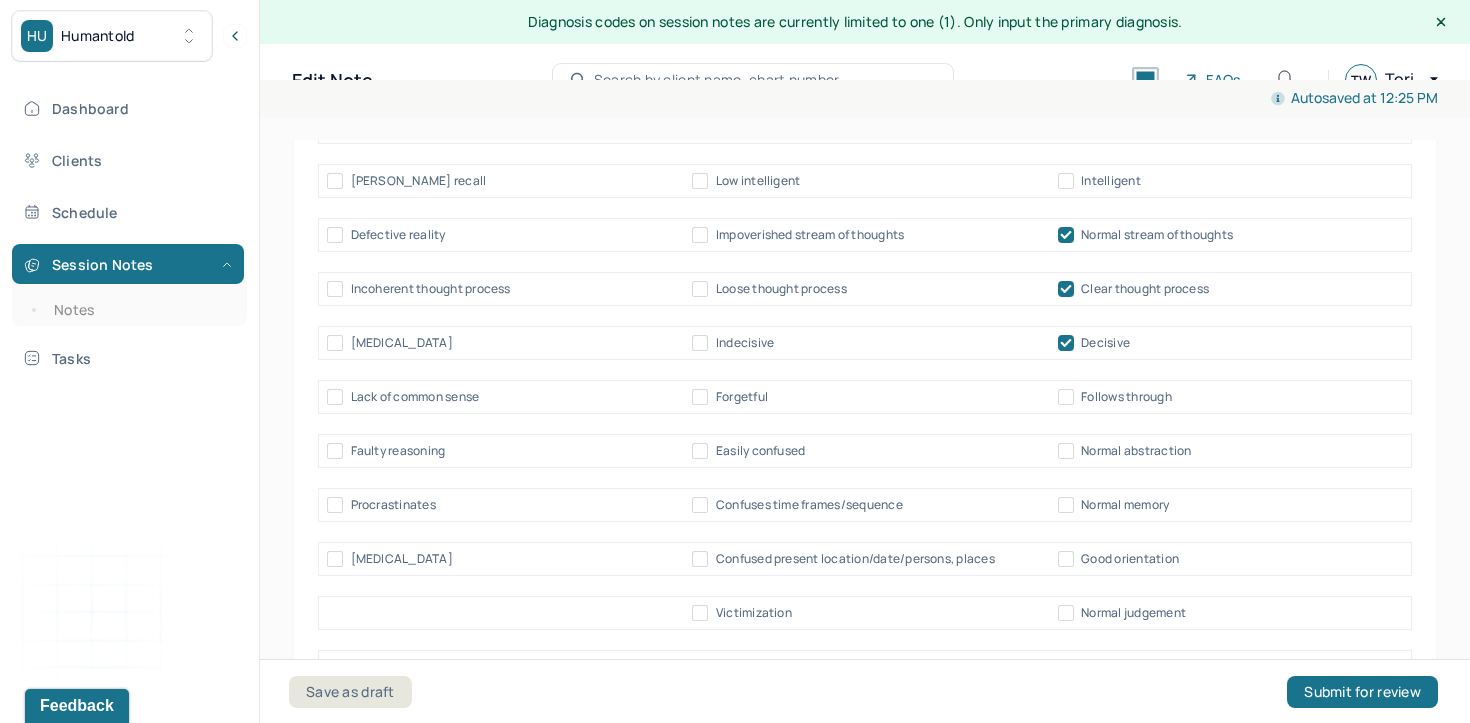 scroll, scrollTop: 10425, scrollLeft: 0, axis: vertical 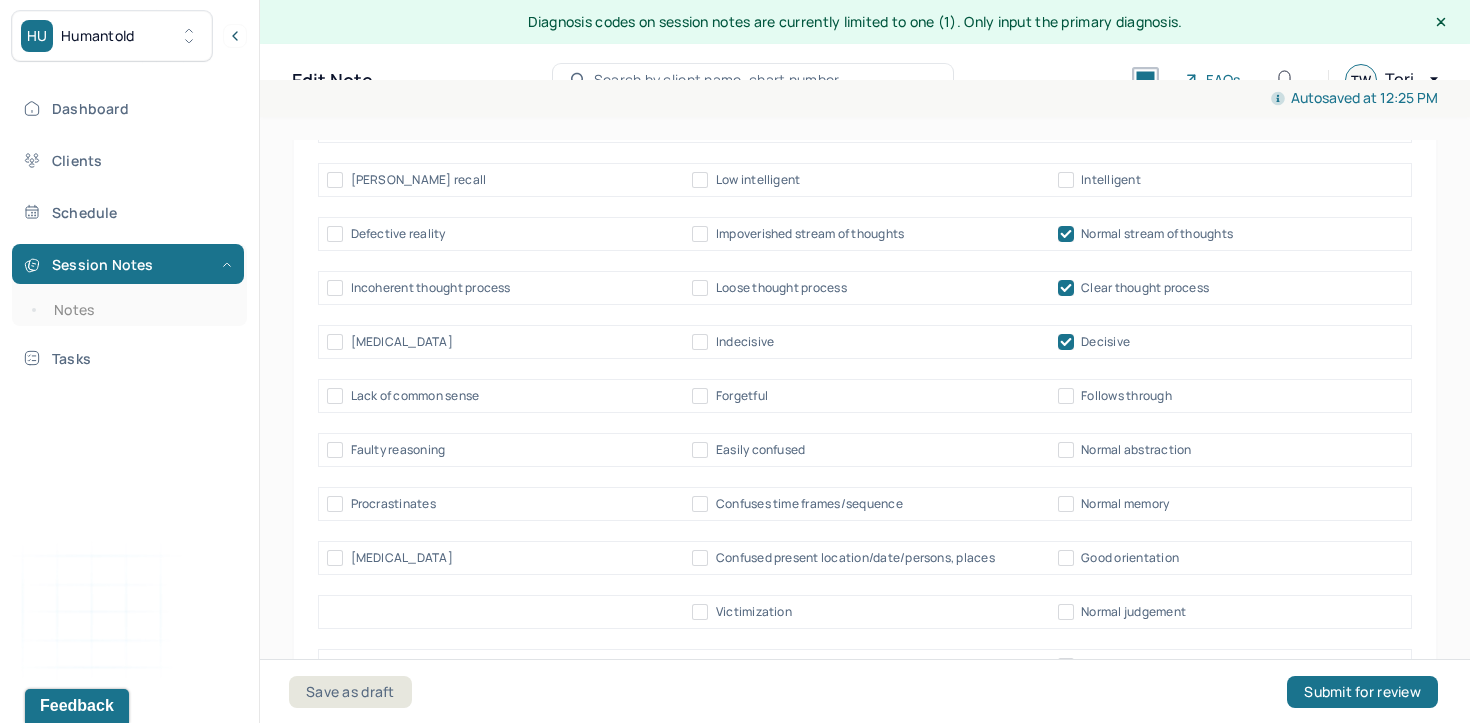 click on "Decisive" at bounding box center [1105, 342] 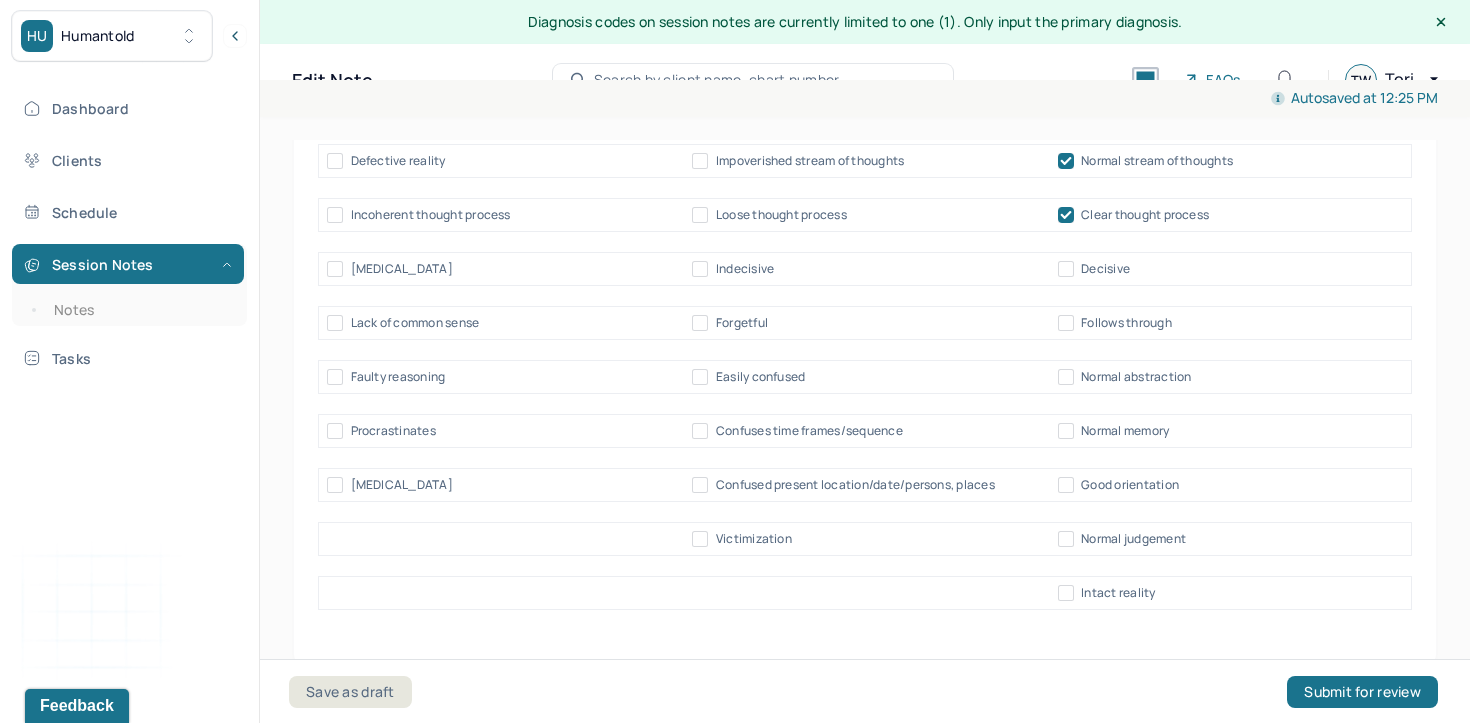 scroll, scrollTop: 10586, scrollLeft: 0, axis: vertical 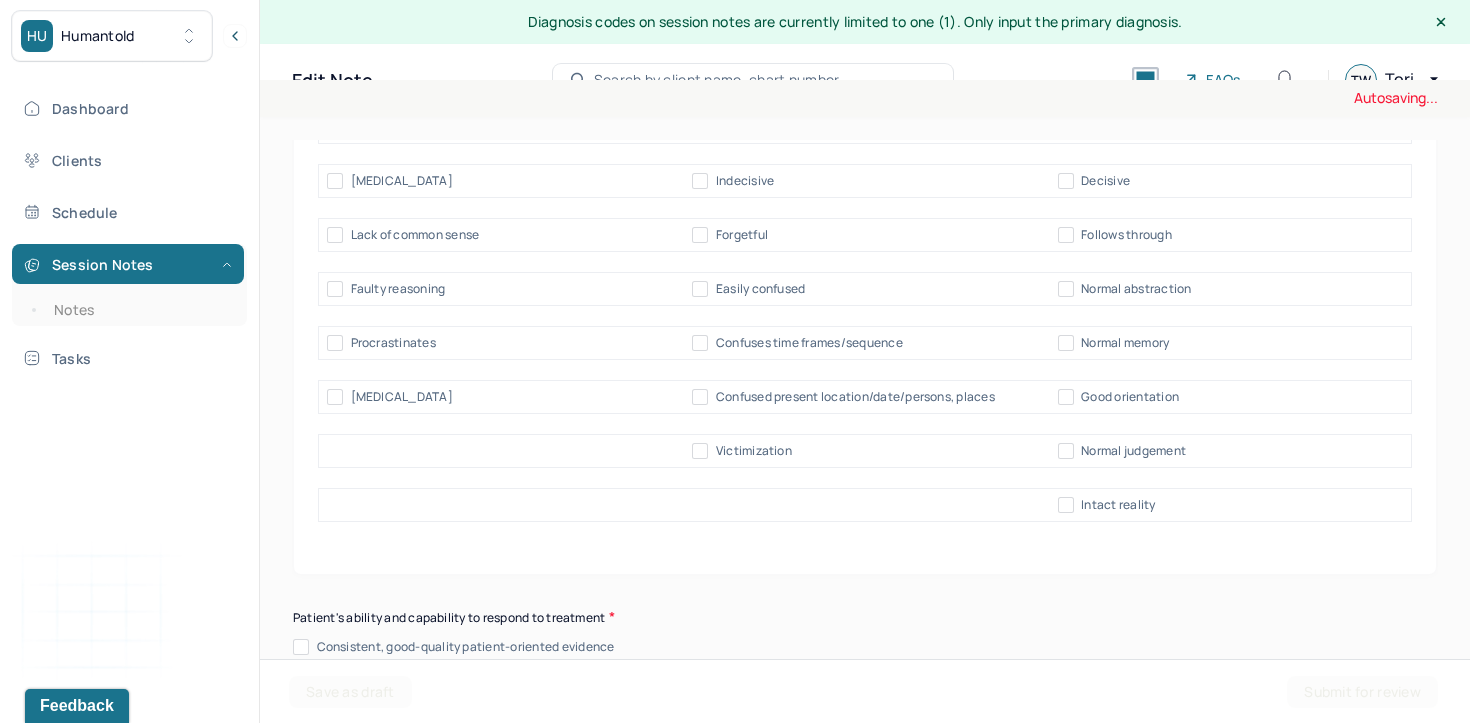 click on "Intact reality" at bounding box center (1118, 505) 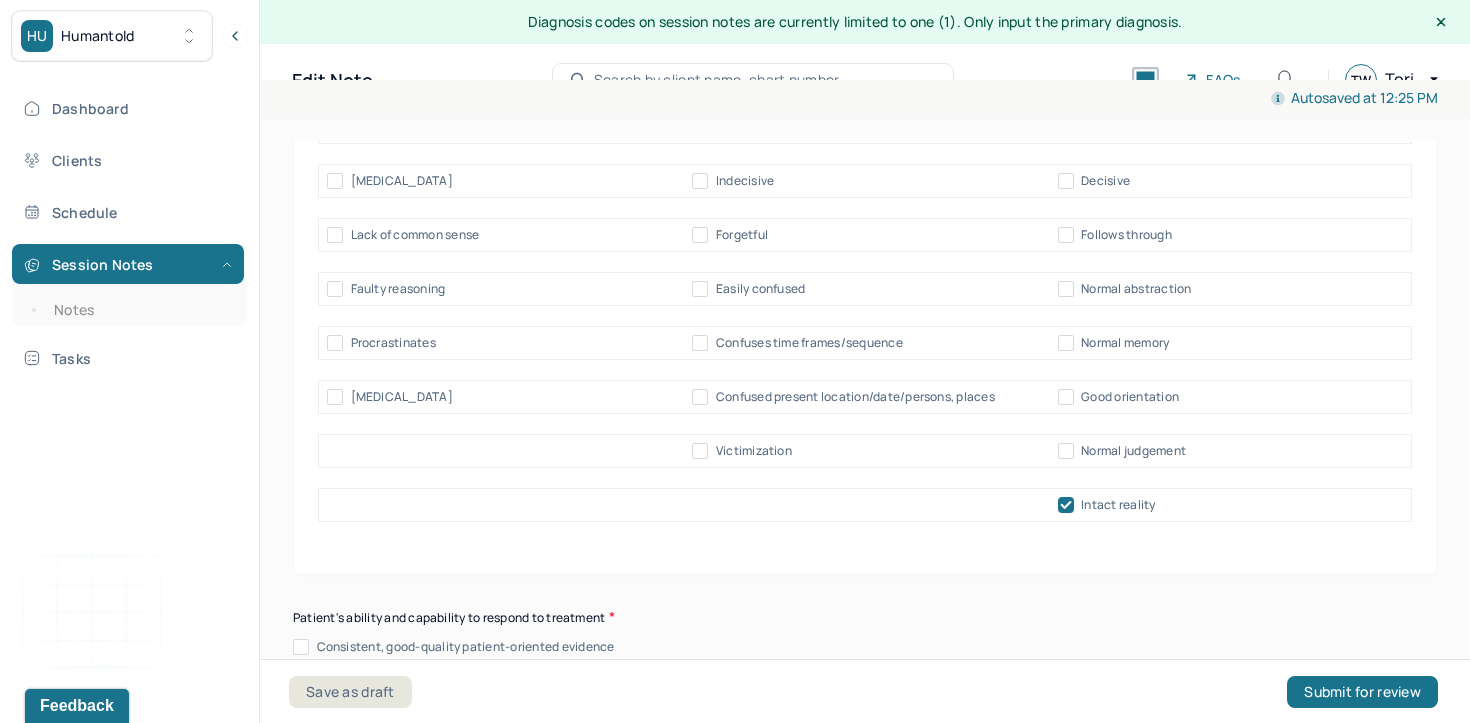 click on "Normal judgement" at bounding box center (1133, 451) 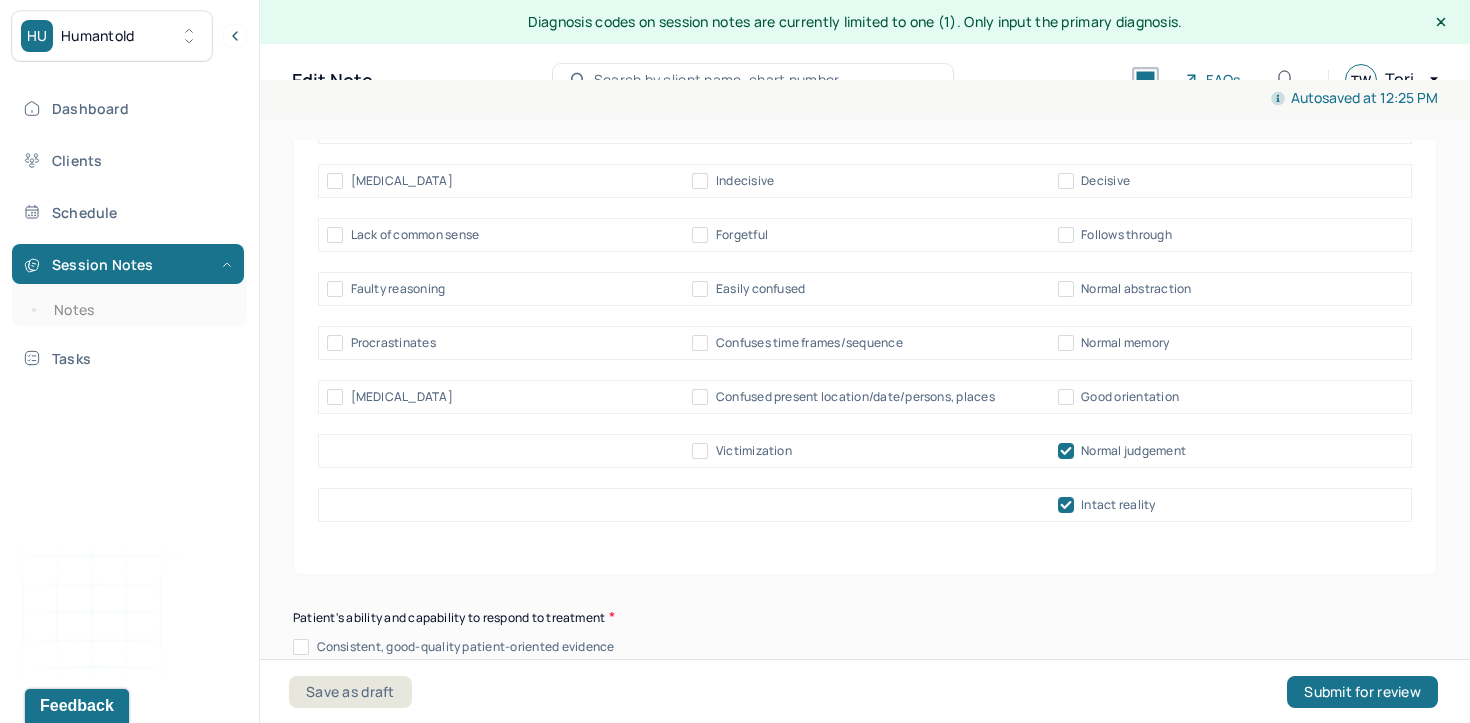 click on "Good orientation" at bounding box center (1130, 397) 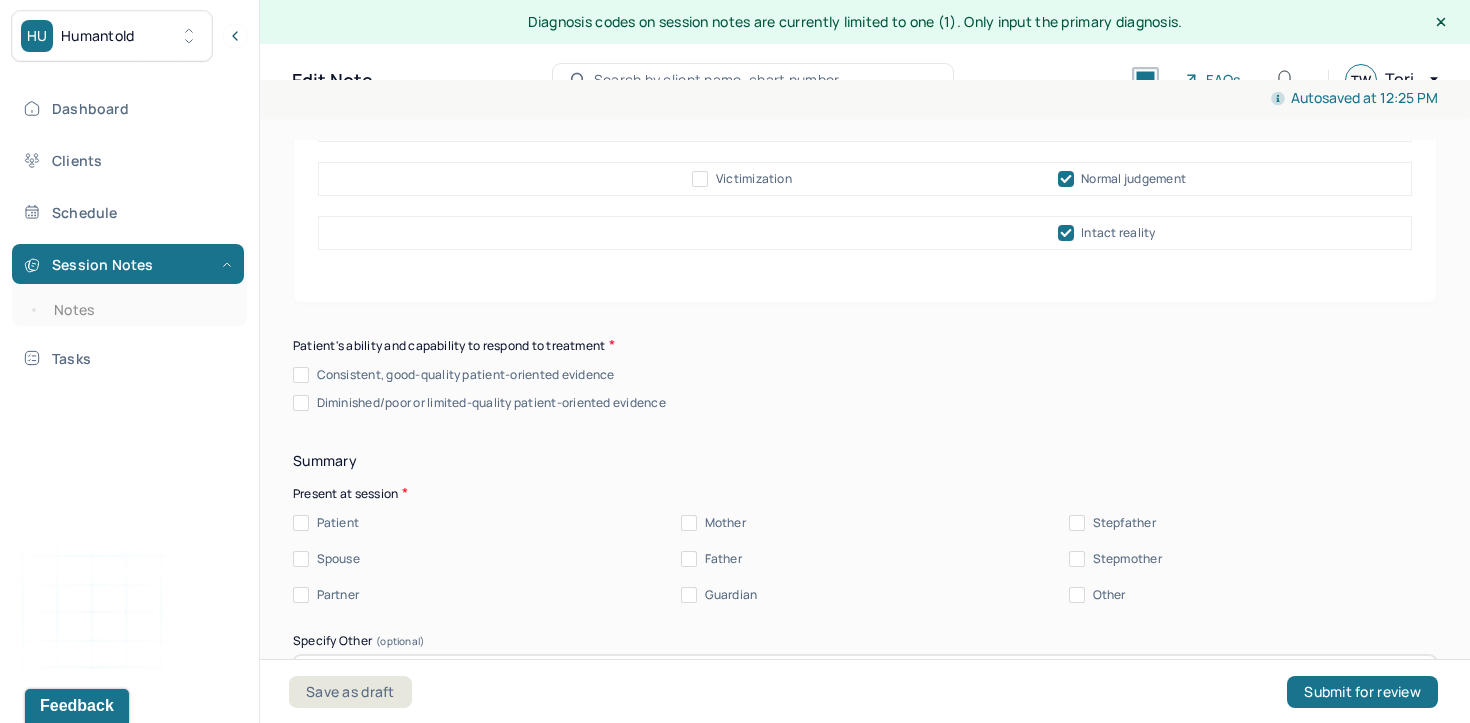 scroll, scrollTop: 10870, scrollLeft: 0, axis: vertical 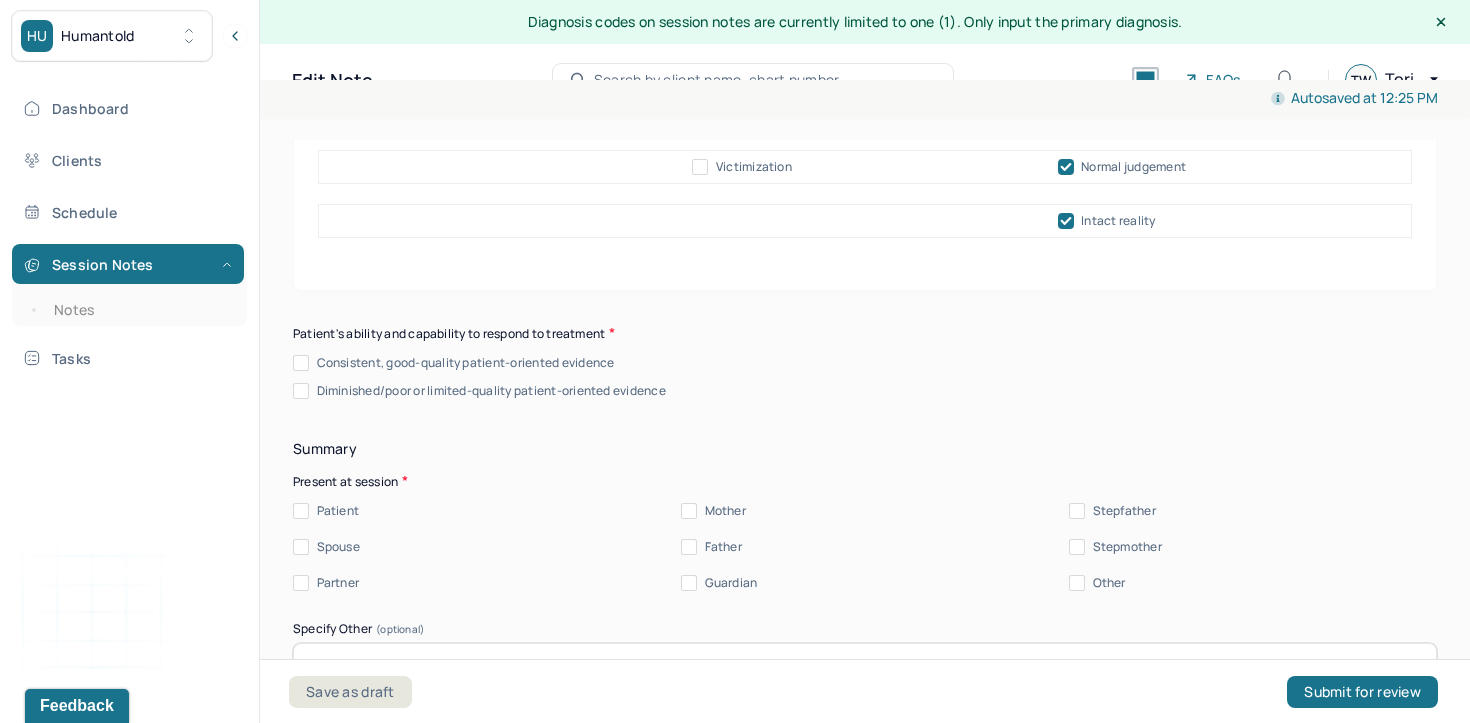 click on "Consistent, good-quality patient-oriented evidence" at bounding box center (466, 363) 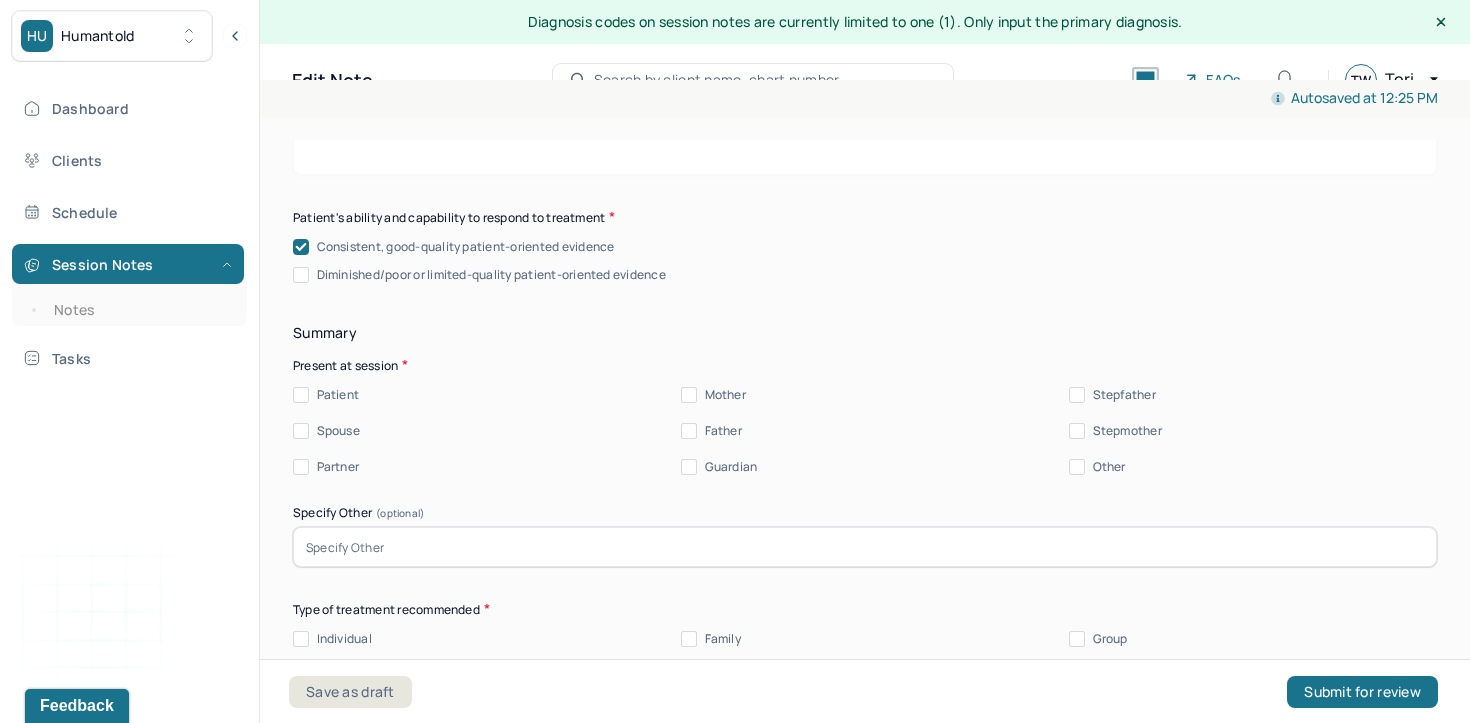 scroll, scrollTop: 11032, scrollLeft: 0, axis: vertical 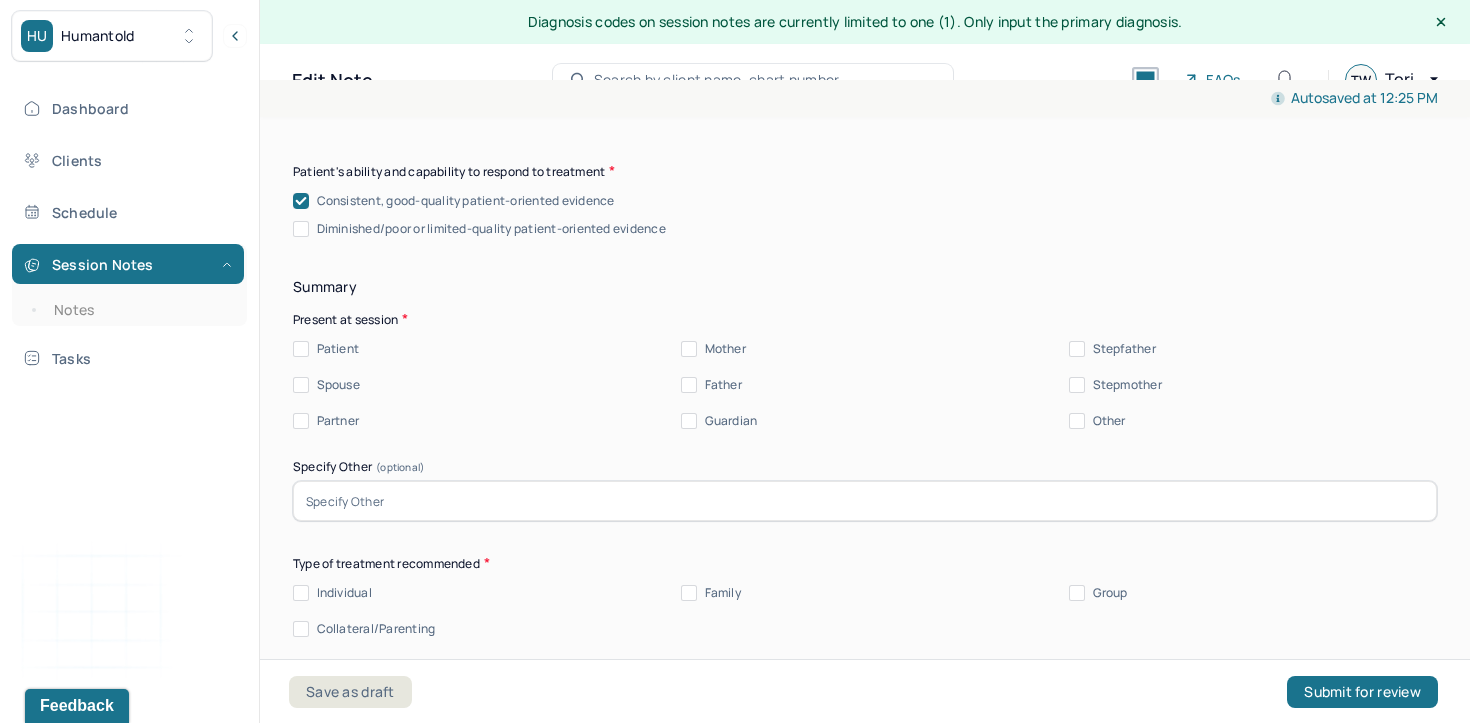 click on "Patient" at bounding box center (338, 349) 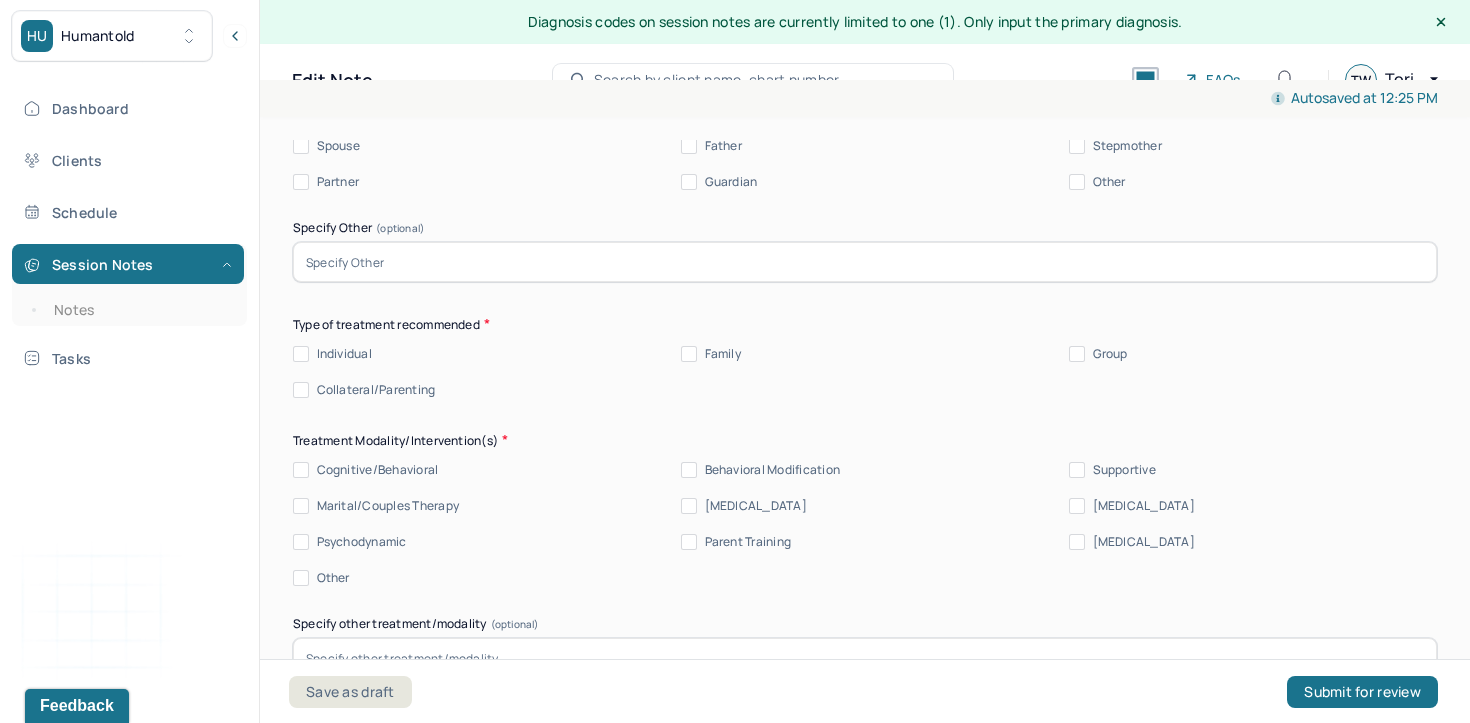 scroll, scrollTop: 11277, scrollLeft: 0, axis: vertical 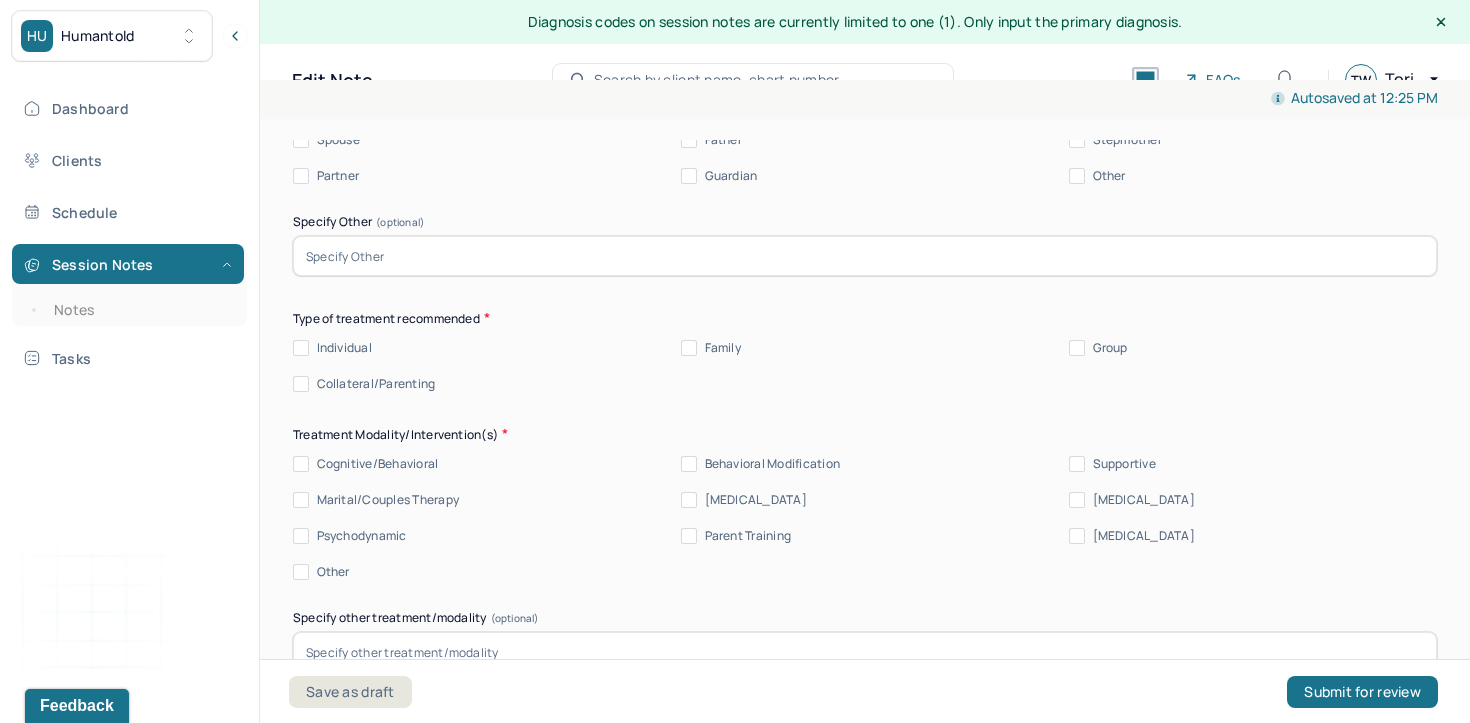 click on "Individual" at bounding box center [344, 348] 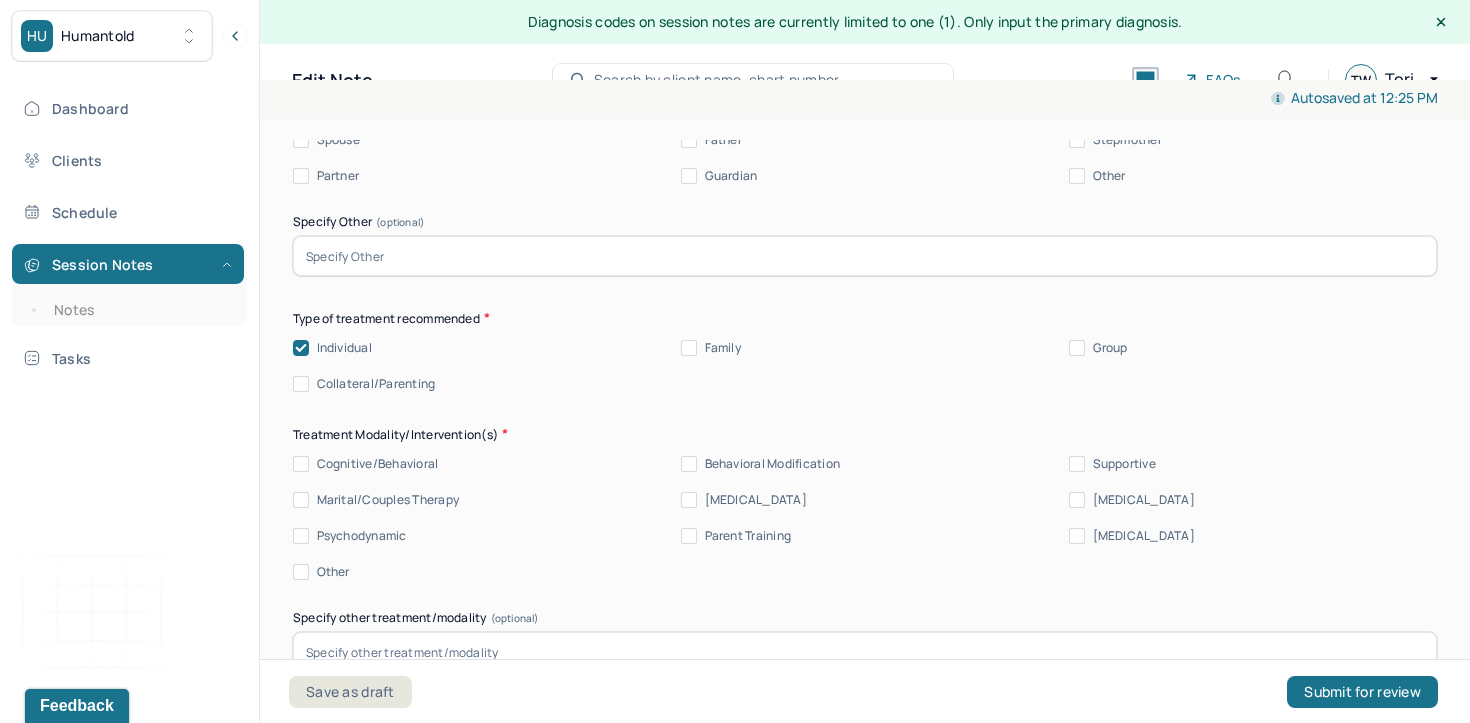 scroll, scrollTop: 11379, scrollLeft: 0, axis: vertical 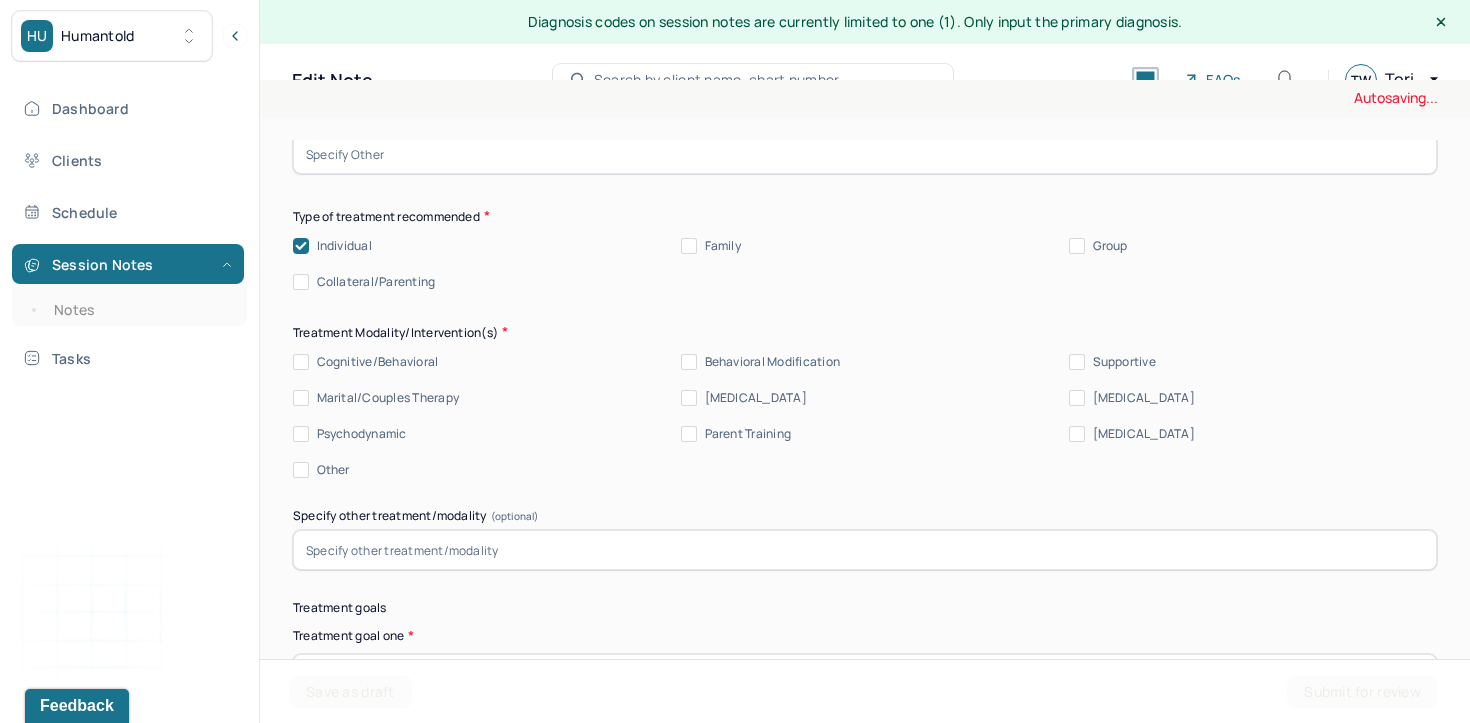 click on "Cognitive/Behavioral" at bounding box center (378, 362) 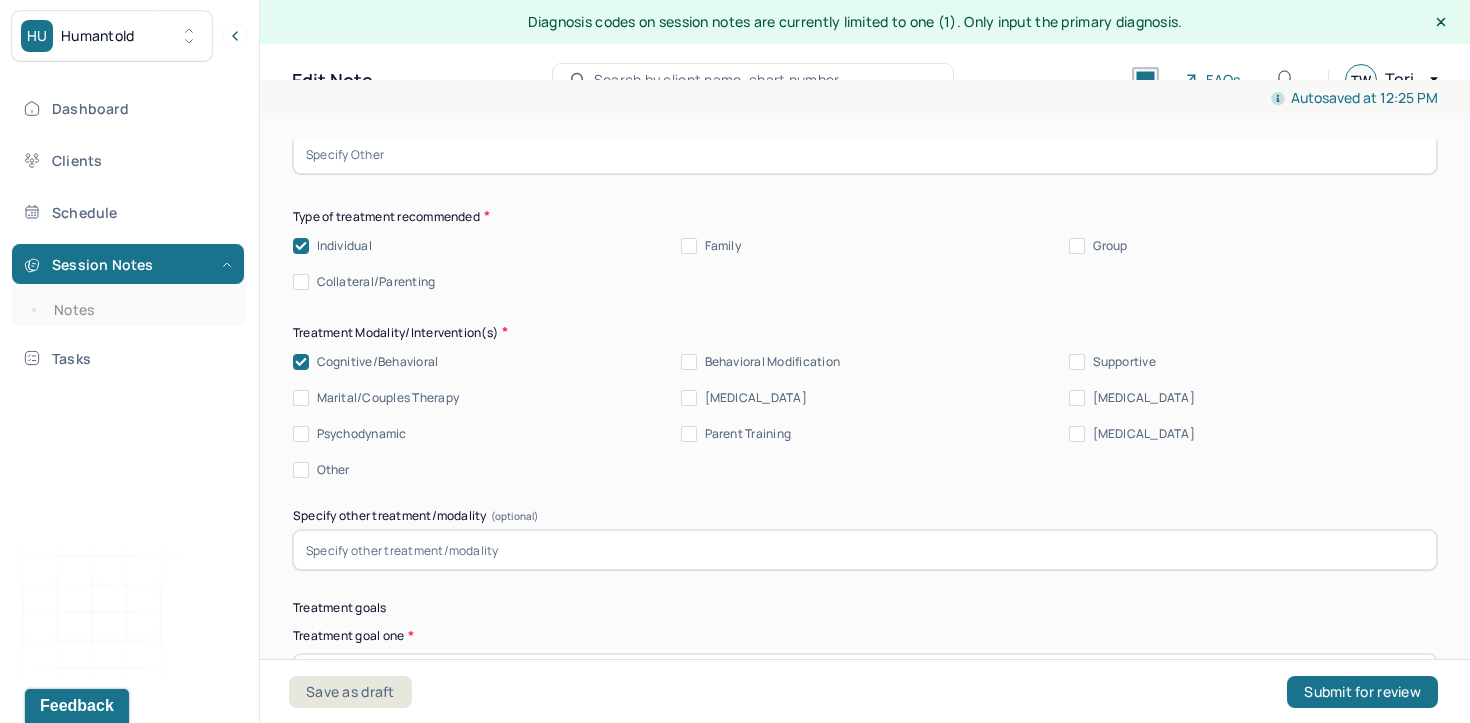 click on "Supportive" at bounding box center [1124, 362] 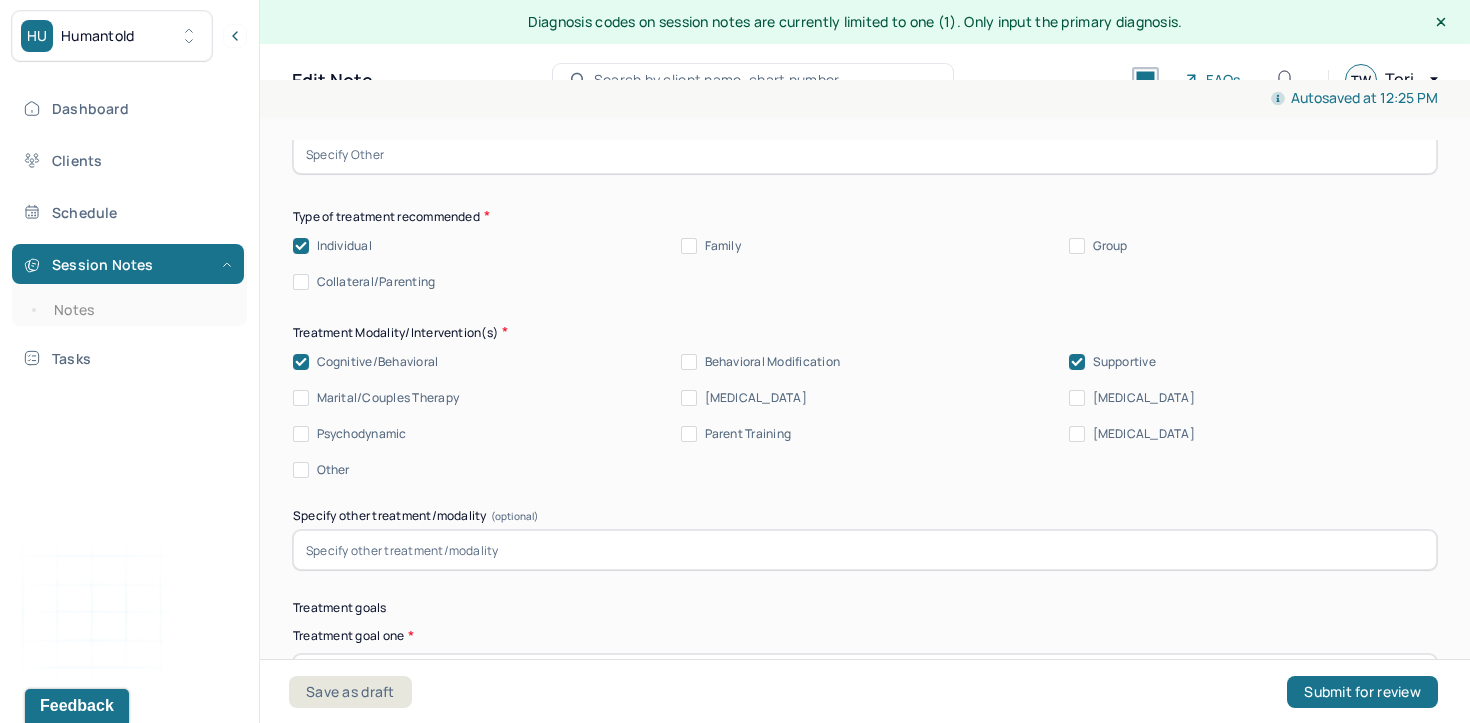 click on "[MEDICAL_DATA]" at bounding box center (1144, 398) 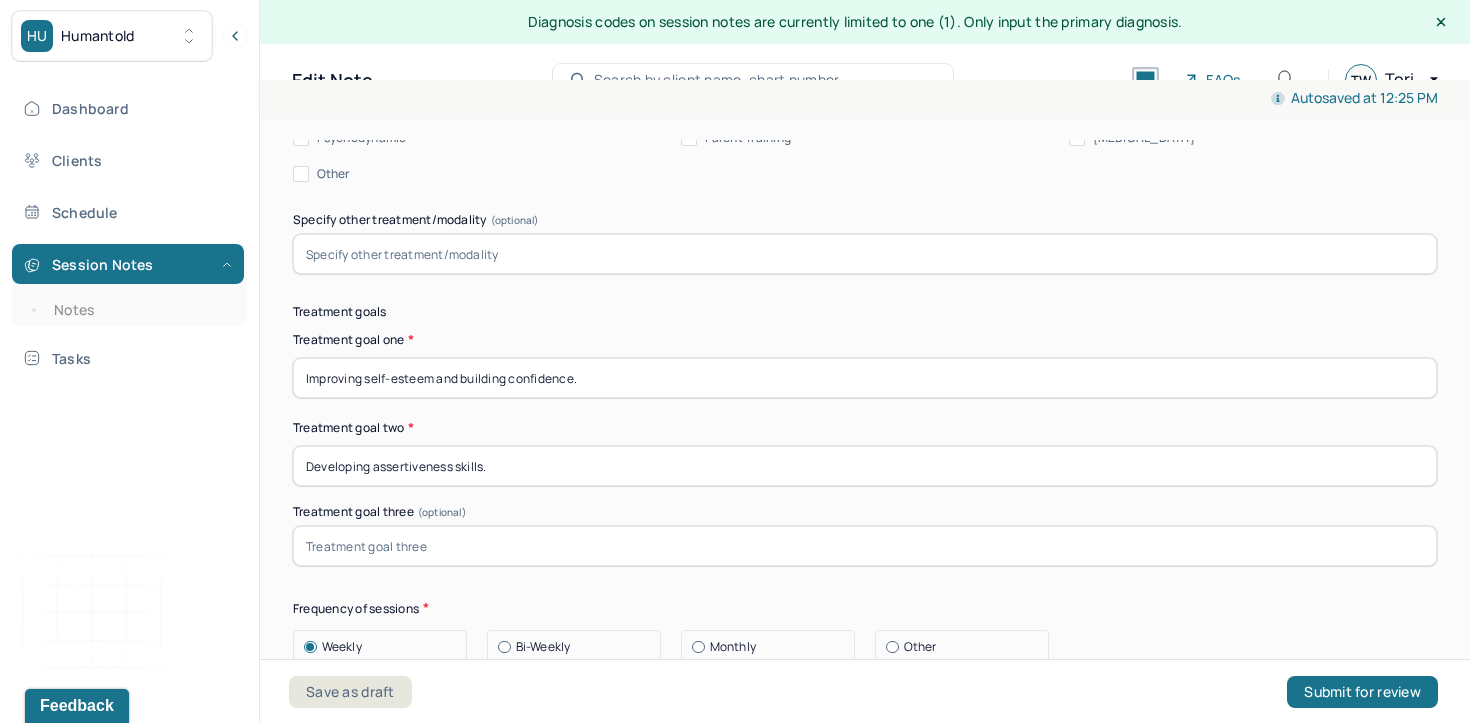 scroll, scrollTop: 11748, scrollLeft: 0, axis: vertical 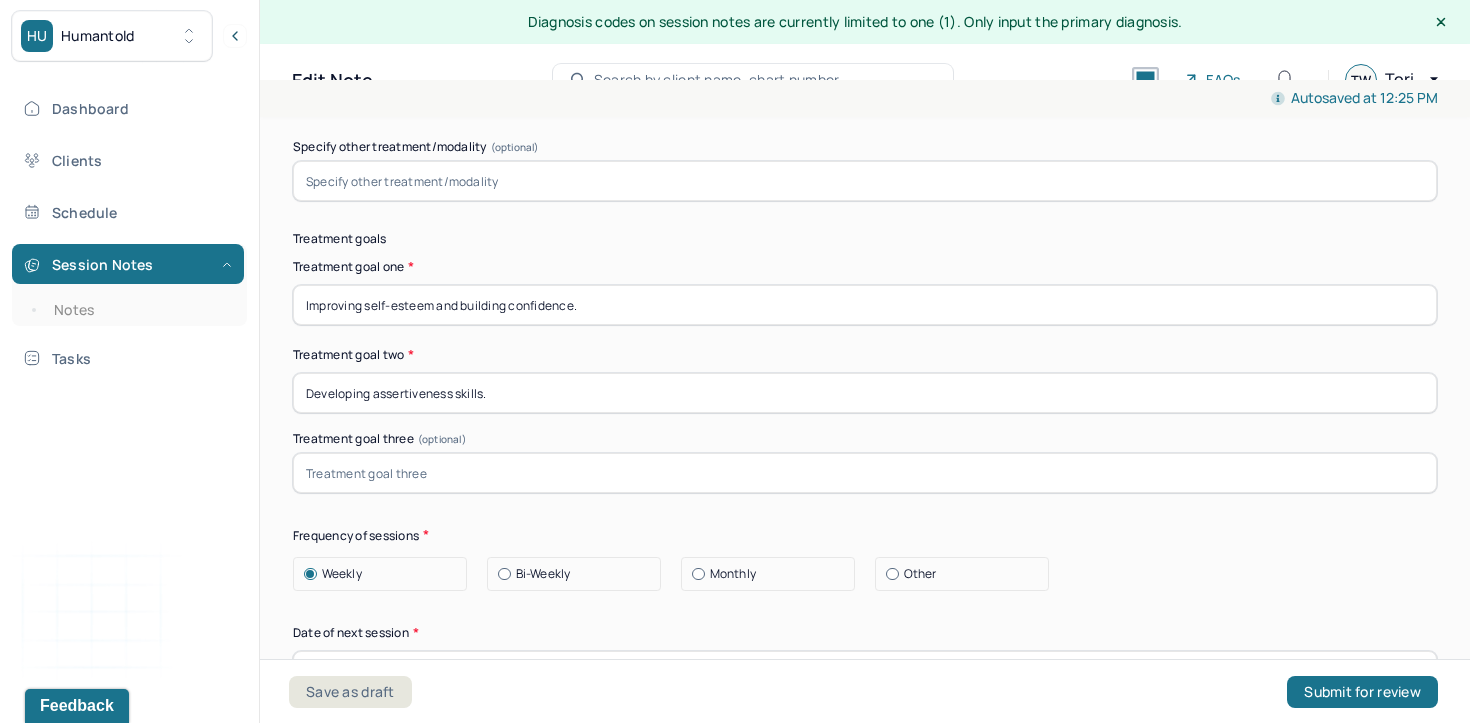 click on "Developing assertiveness skills." at bounding box center [865, 393] 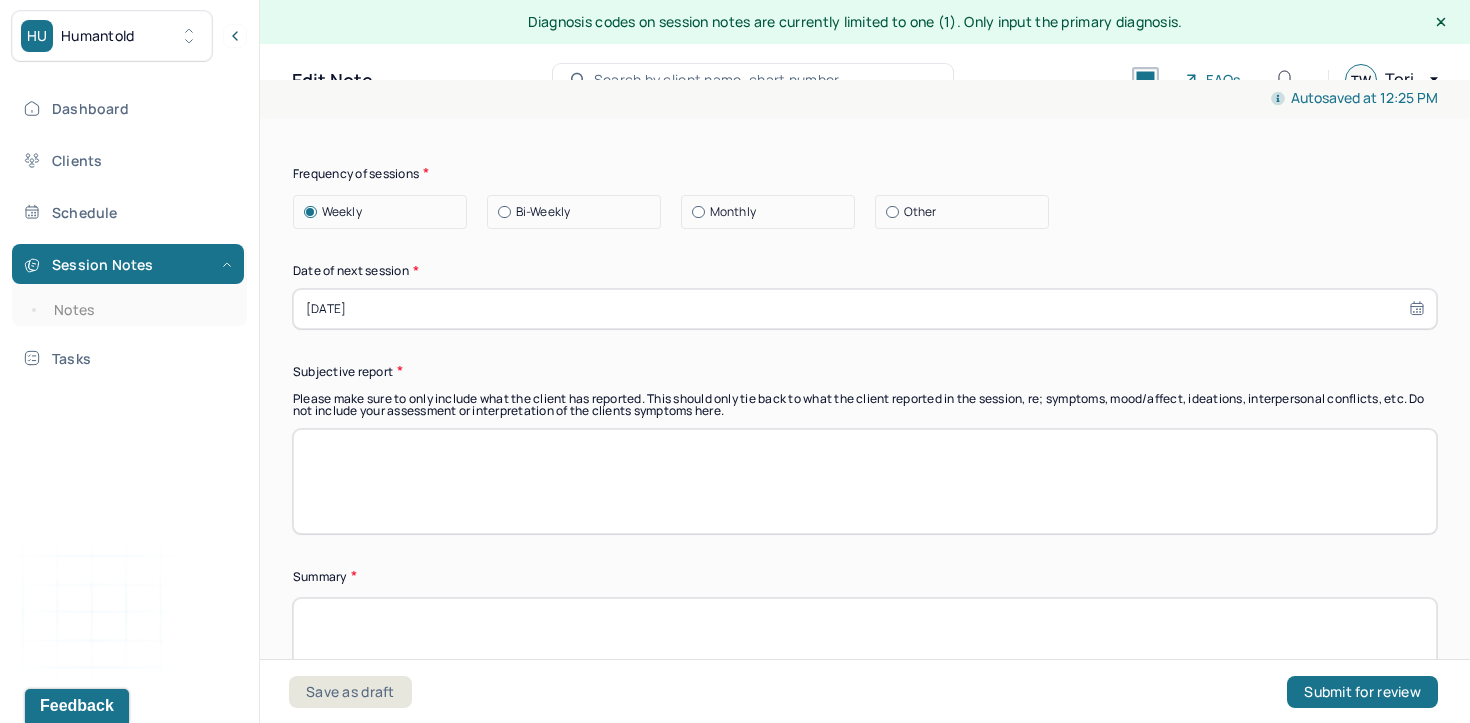 scroll, scrollTop: 12157, scrollLeft: 0, axis: vertical 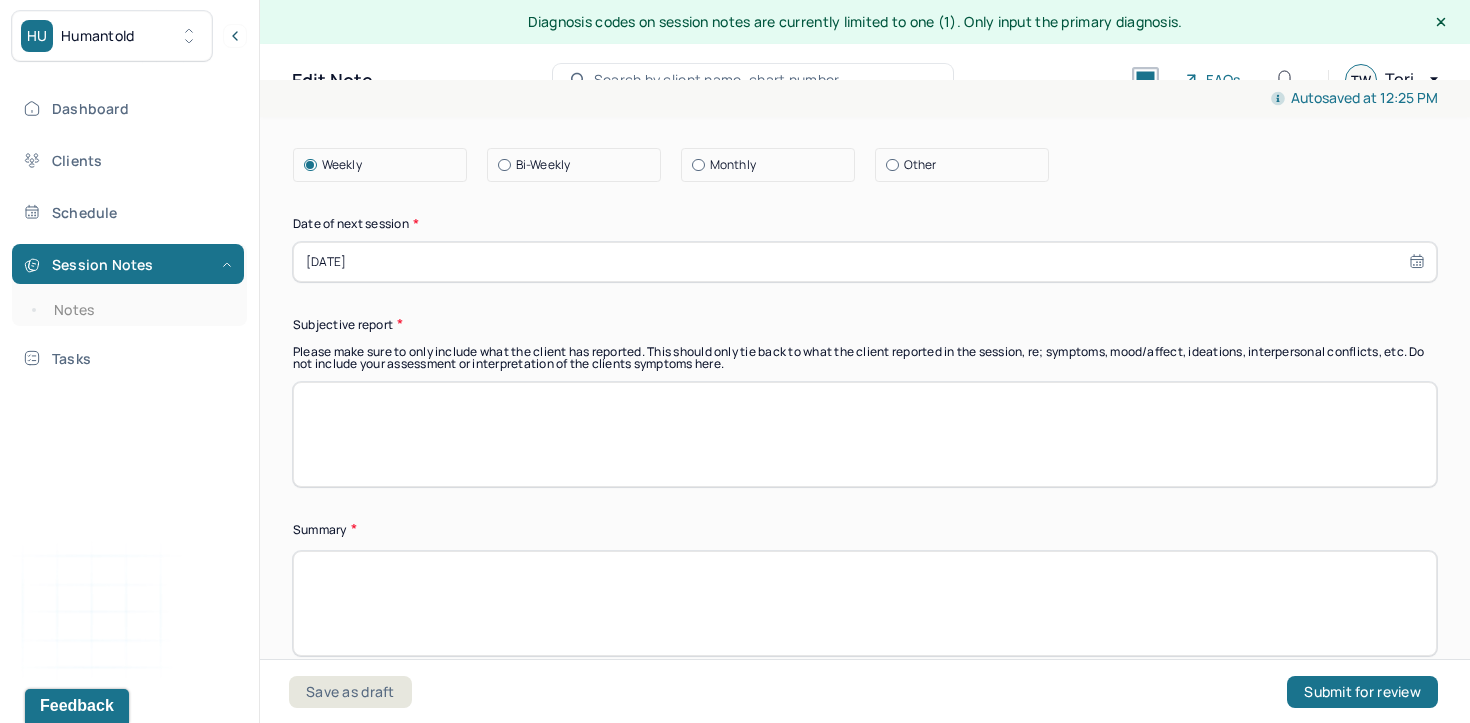 type on "Improving communication and developing assertiveness skills." 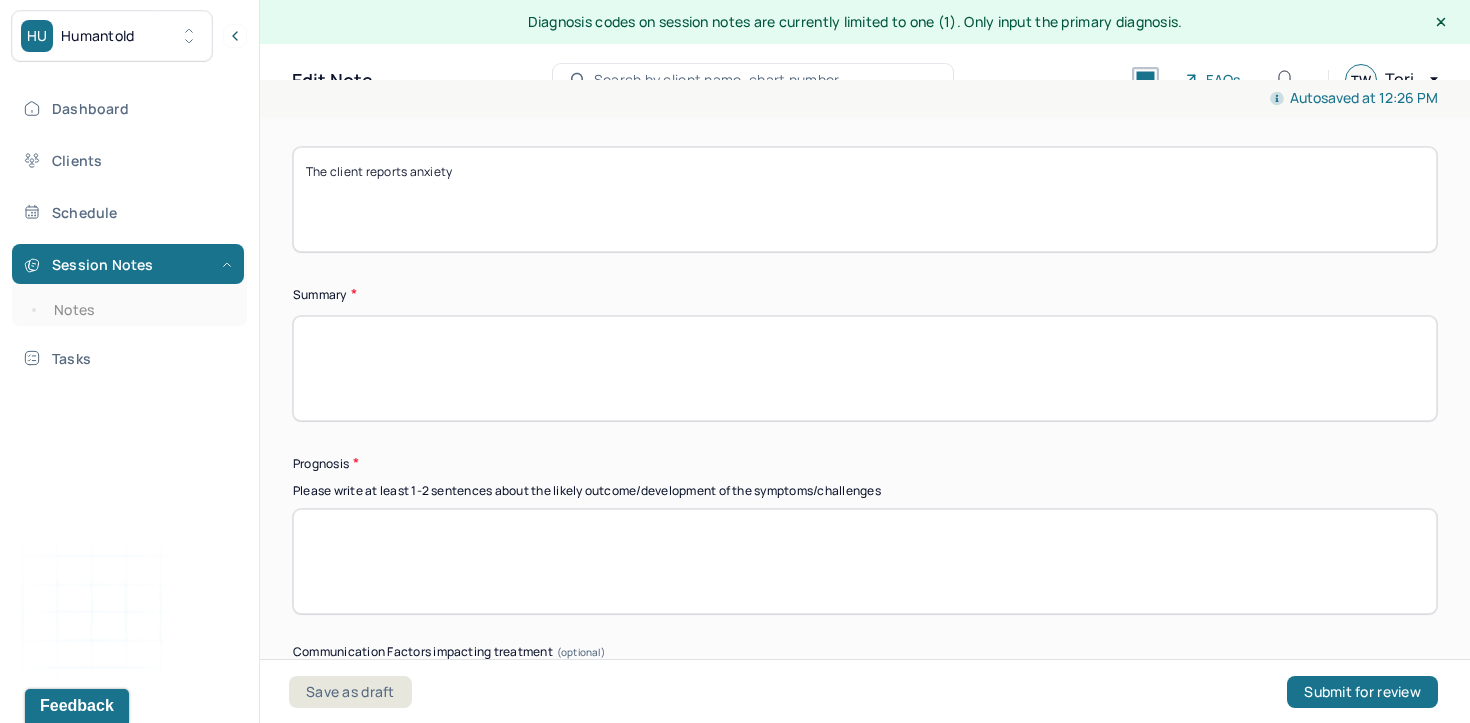 scroll, scrollTop: 12312, scrollLeft: 0, axis: vertical 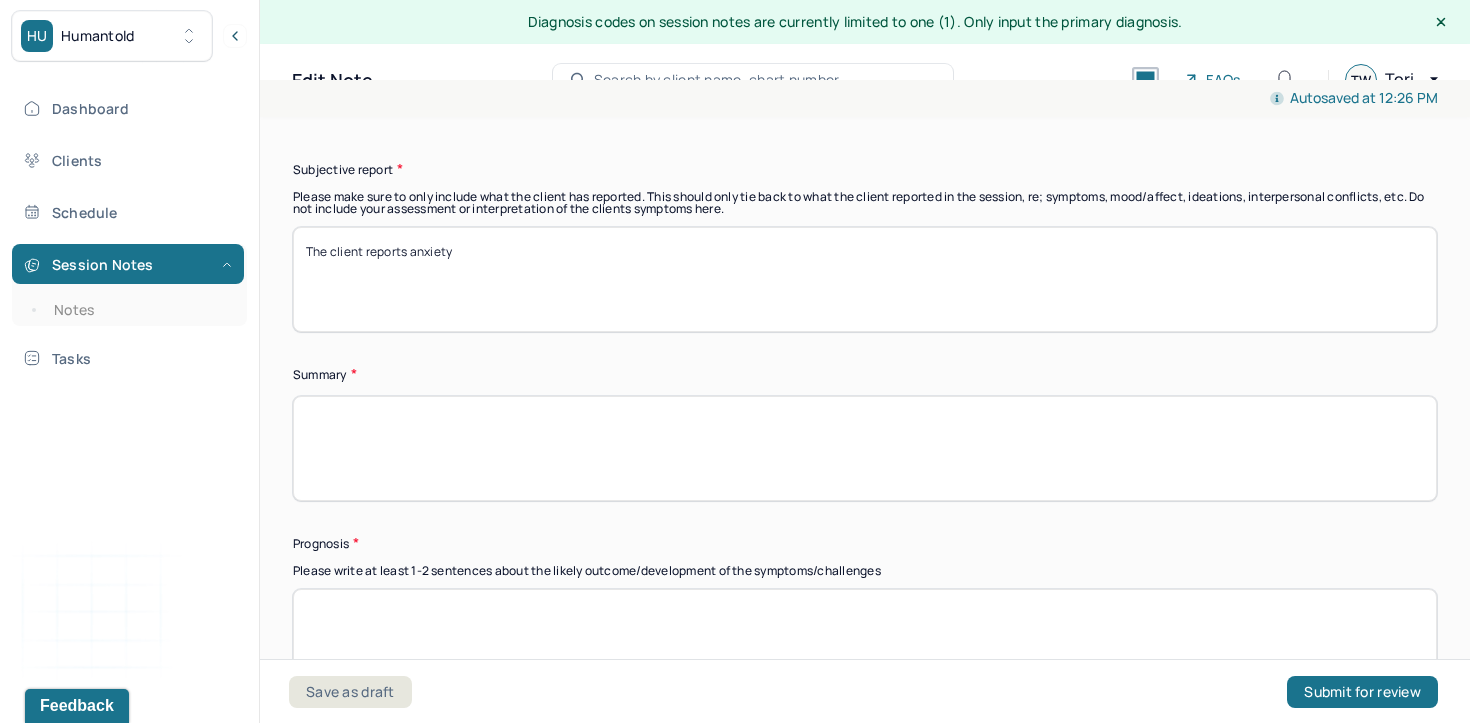 drag, startPoint x: 465, startPoint y: 226, endPoint x: 373, endPoint y: 232, distance: 92.19544 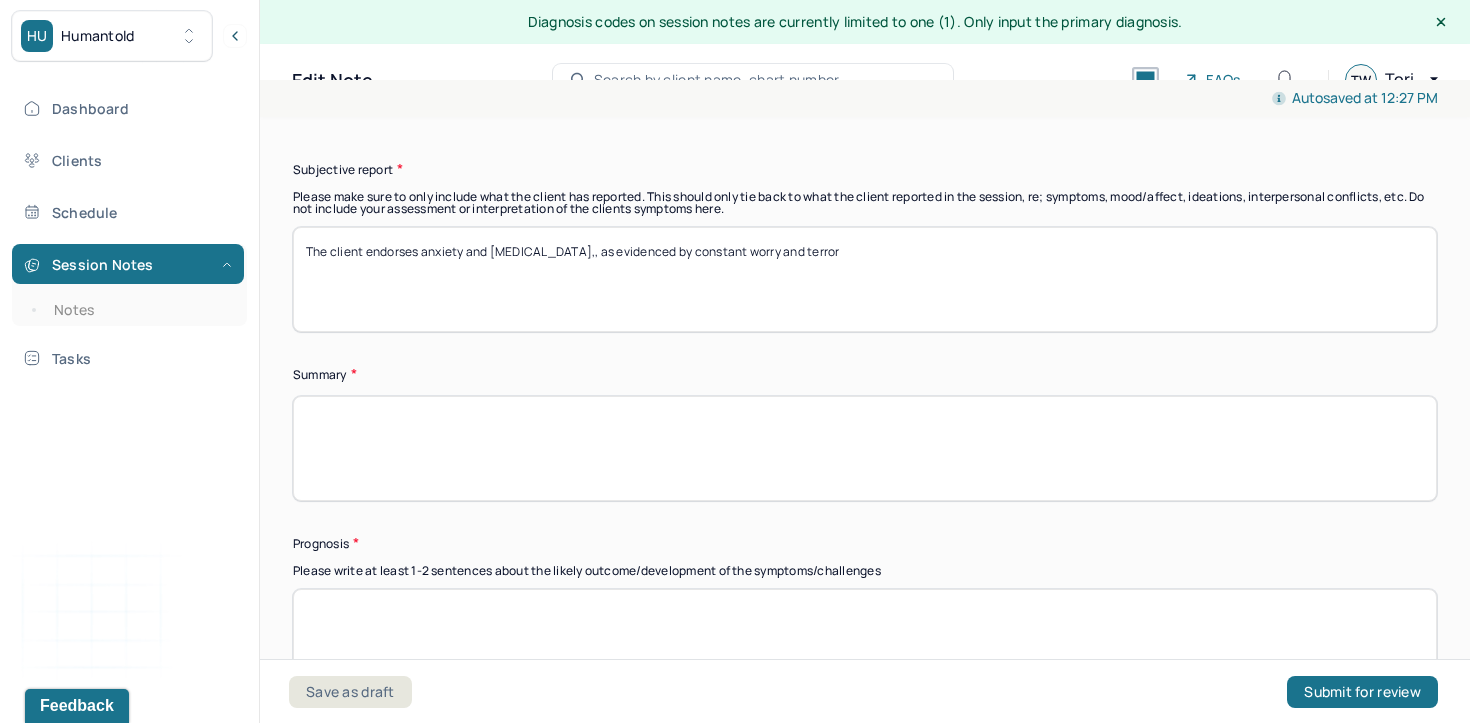 drag, startPoint x: 778, startPoint y: 236, endPoint x: 522, endPoint y: 237, distance: 256.00195 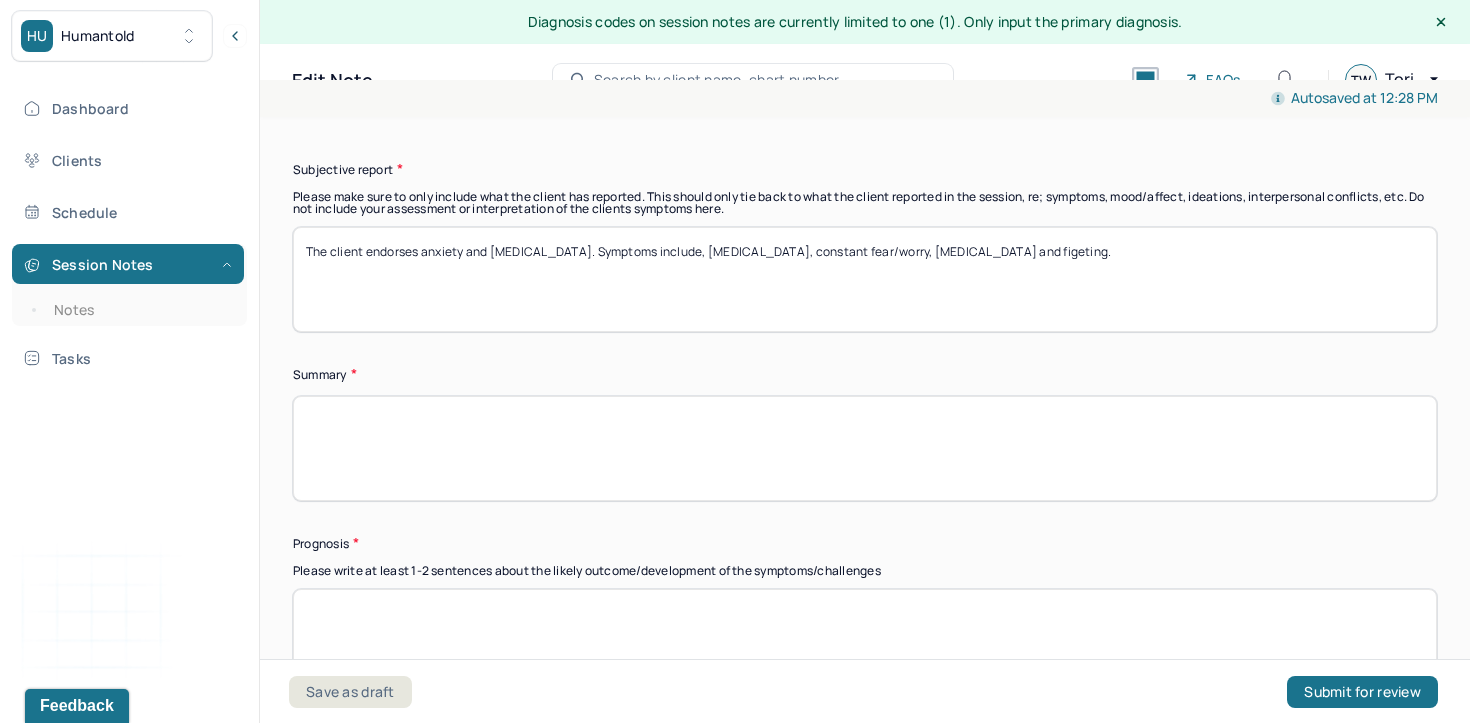 click on "The client endorses anxiety and [MEDICAL_DATA]. Symptoms include, [MEDICAL_DATA], constant fear/worry" at bounding box center (865, 279) 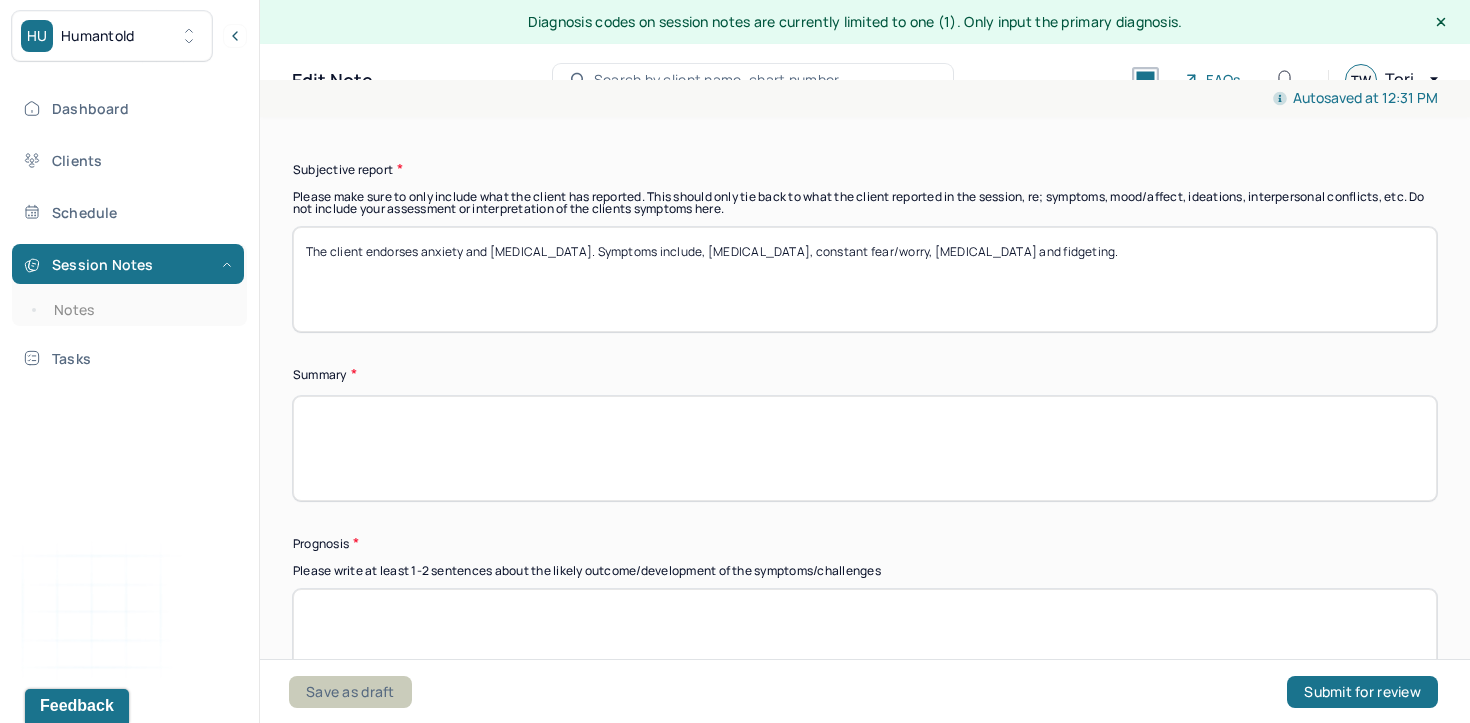 type on "The client endorses anxiety and [MEDICAL_DATA]. Symptoms include, [MEDICAL_DATA], constant fear/worry, [MEDICAL_DATA] and fidgeting." 